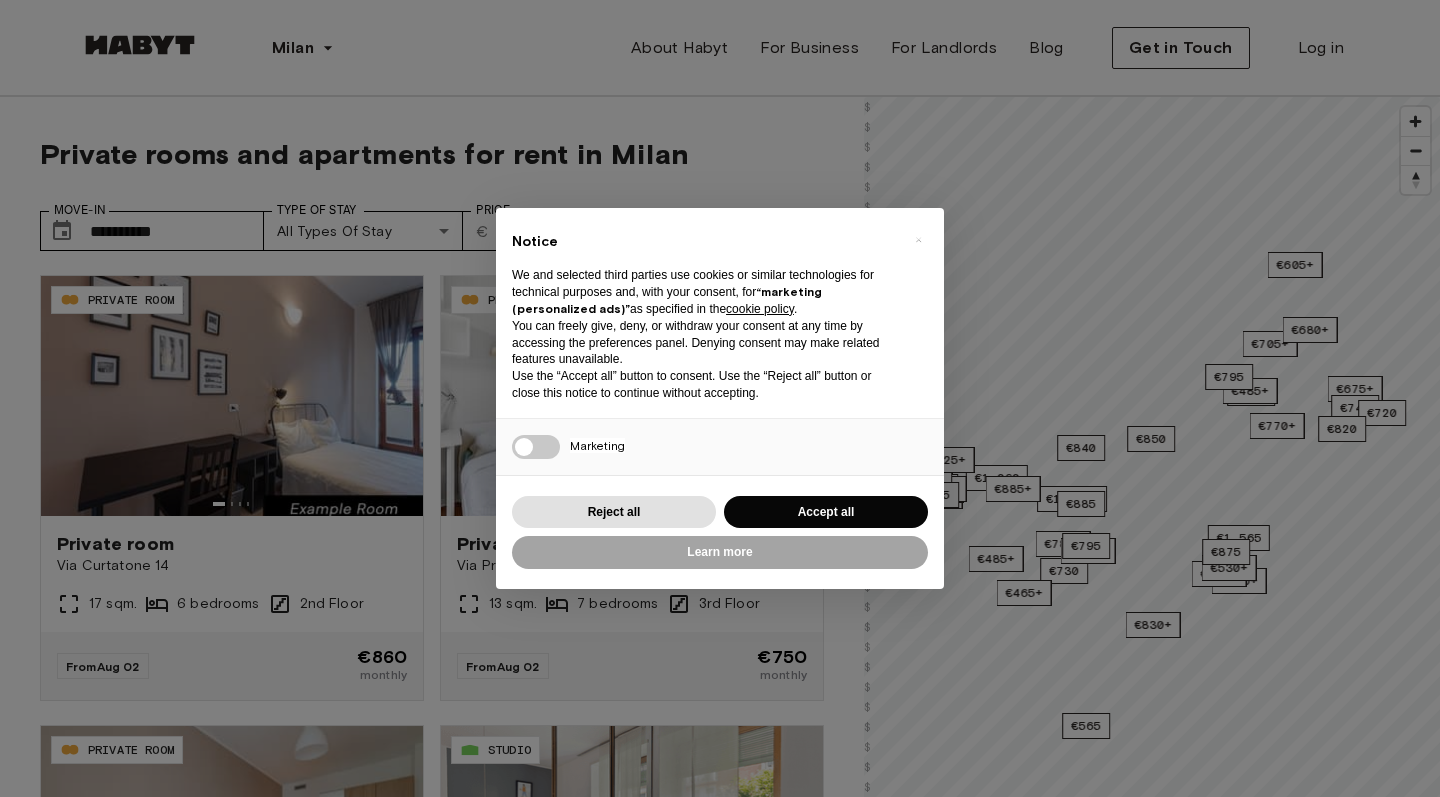 type on "**********" 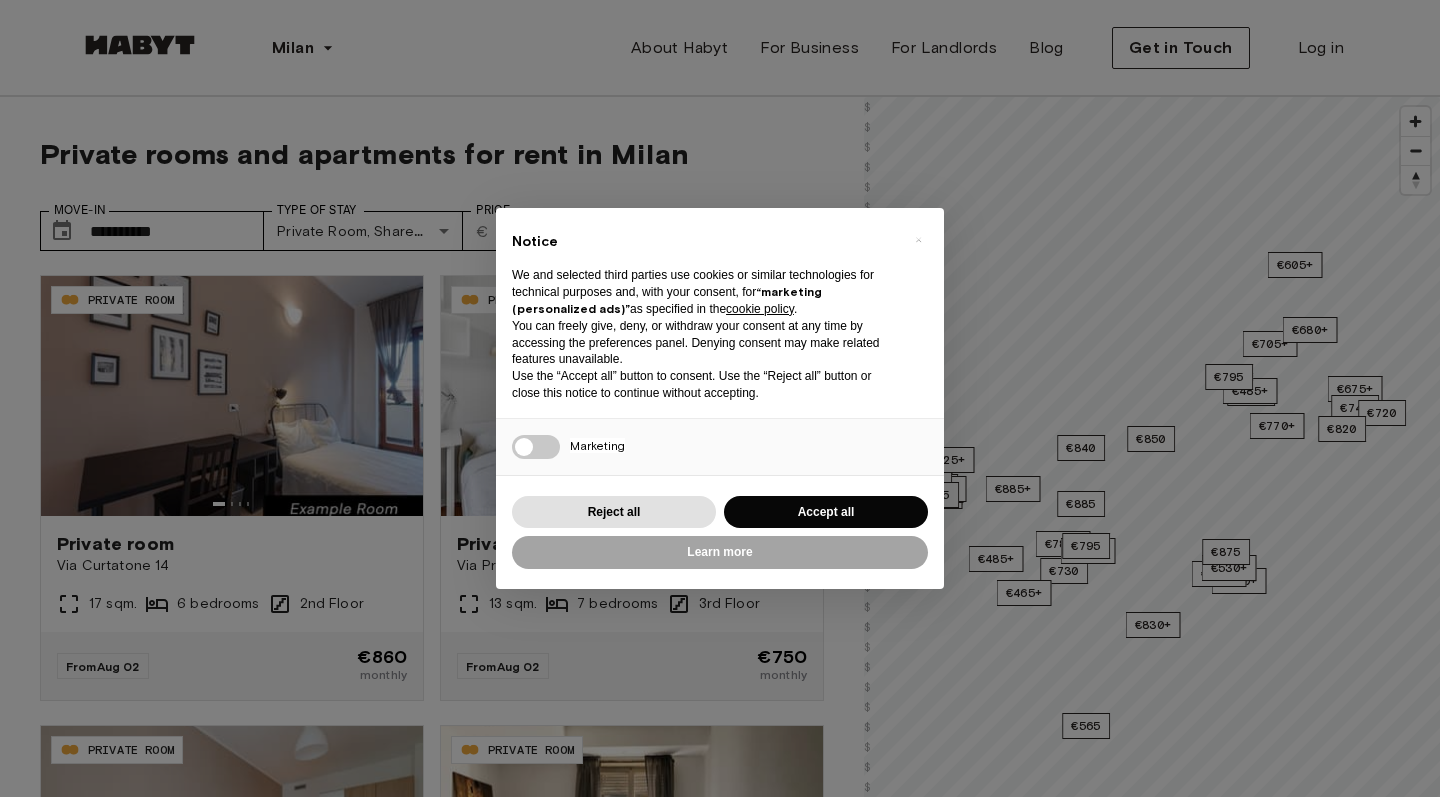 scroll, scrollTop: 0, scrollLeft: 0, axis: both 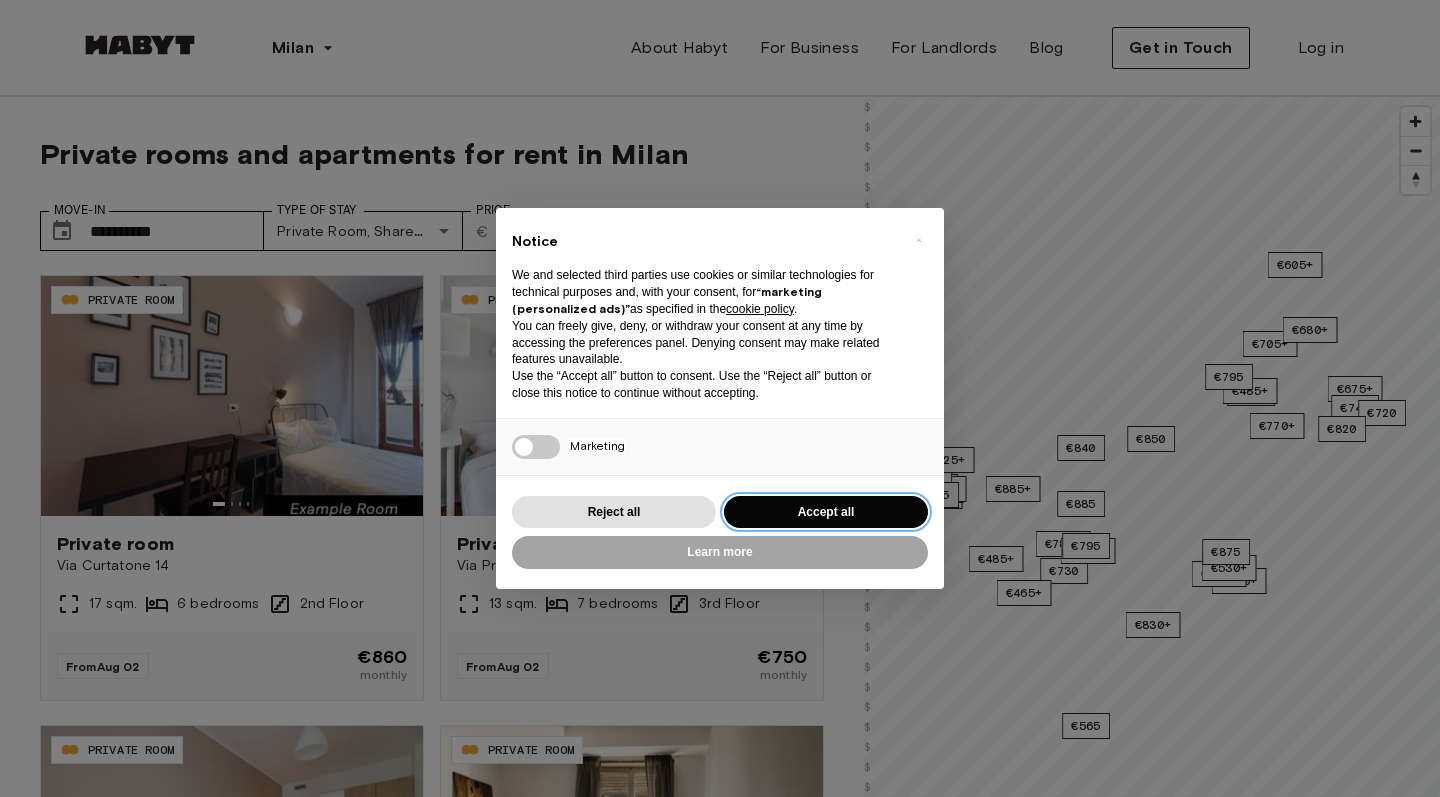 click on "Accept all" at bounding box center [826, 512] 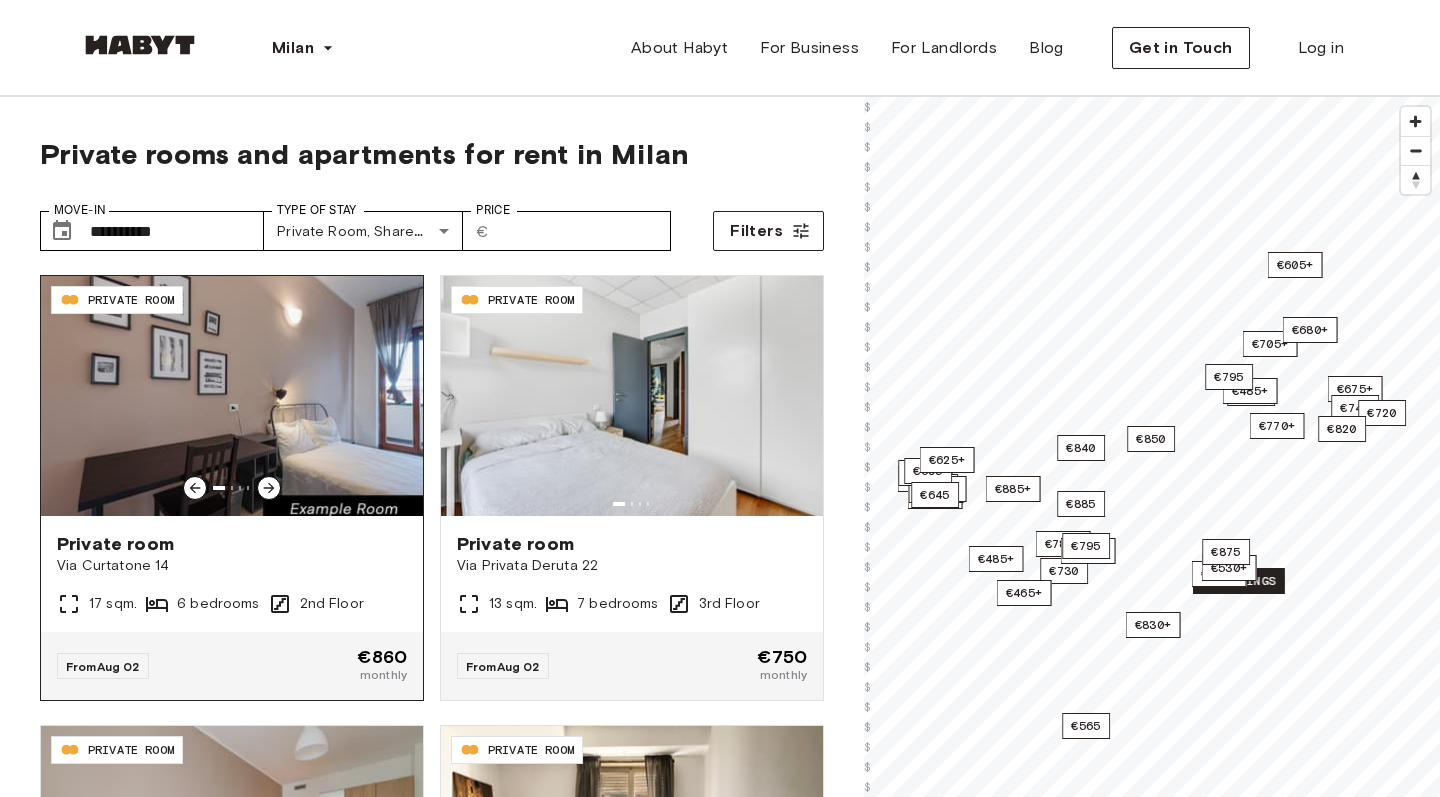click 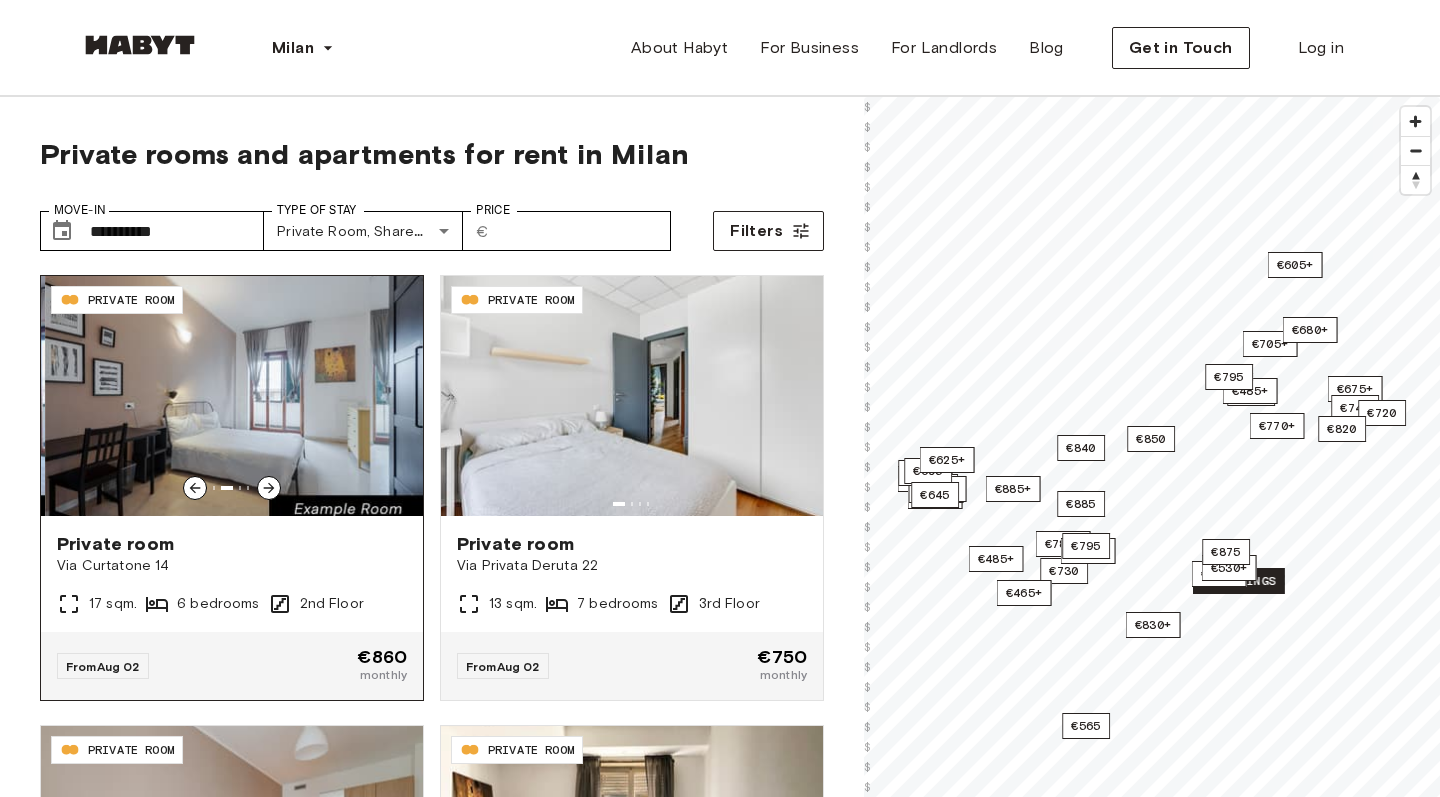 click 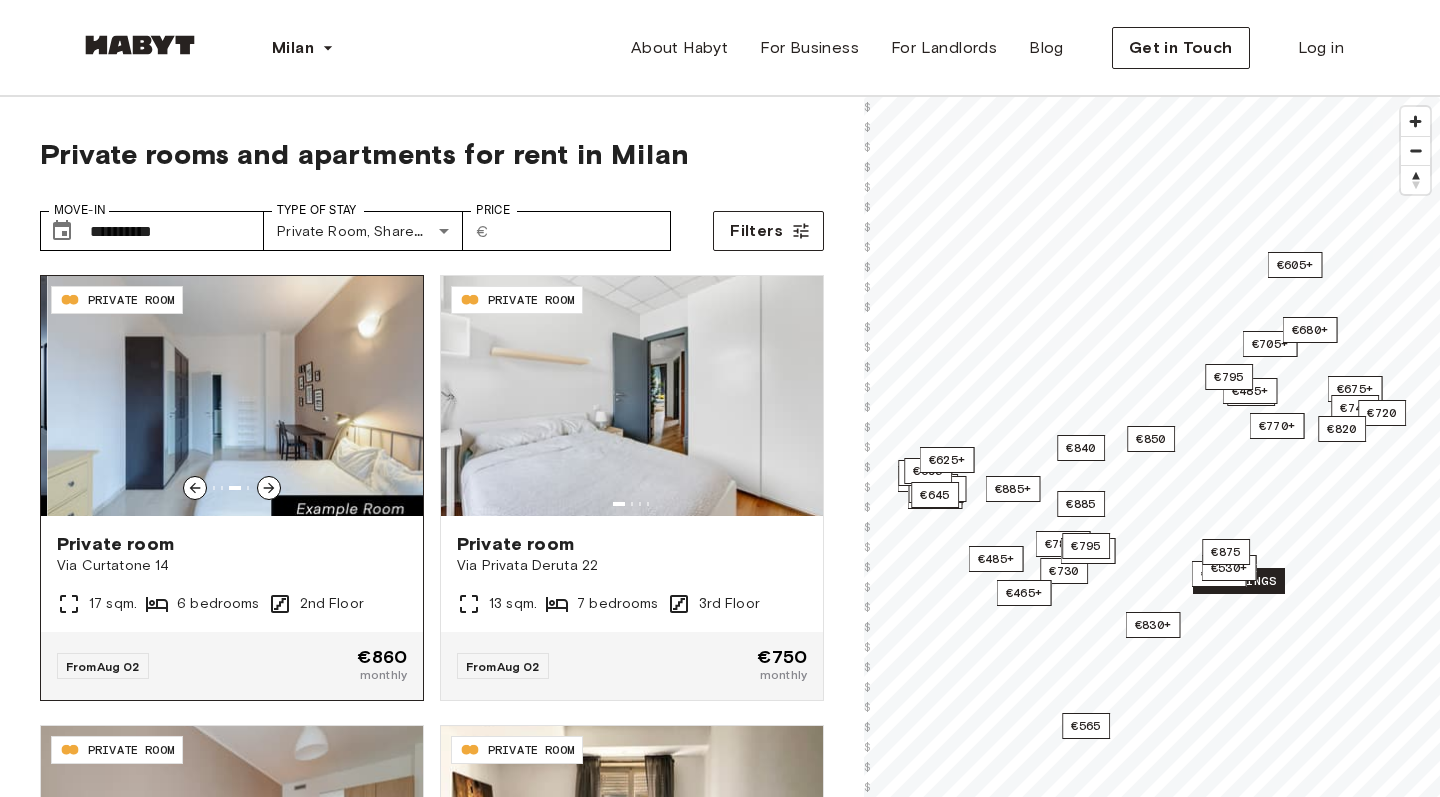 click 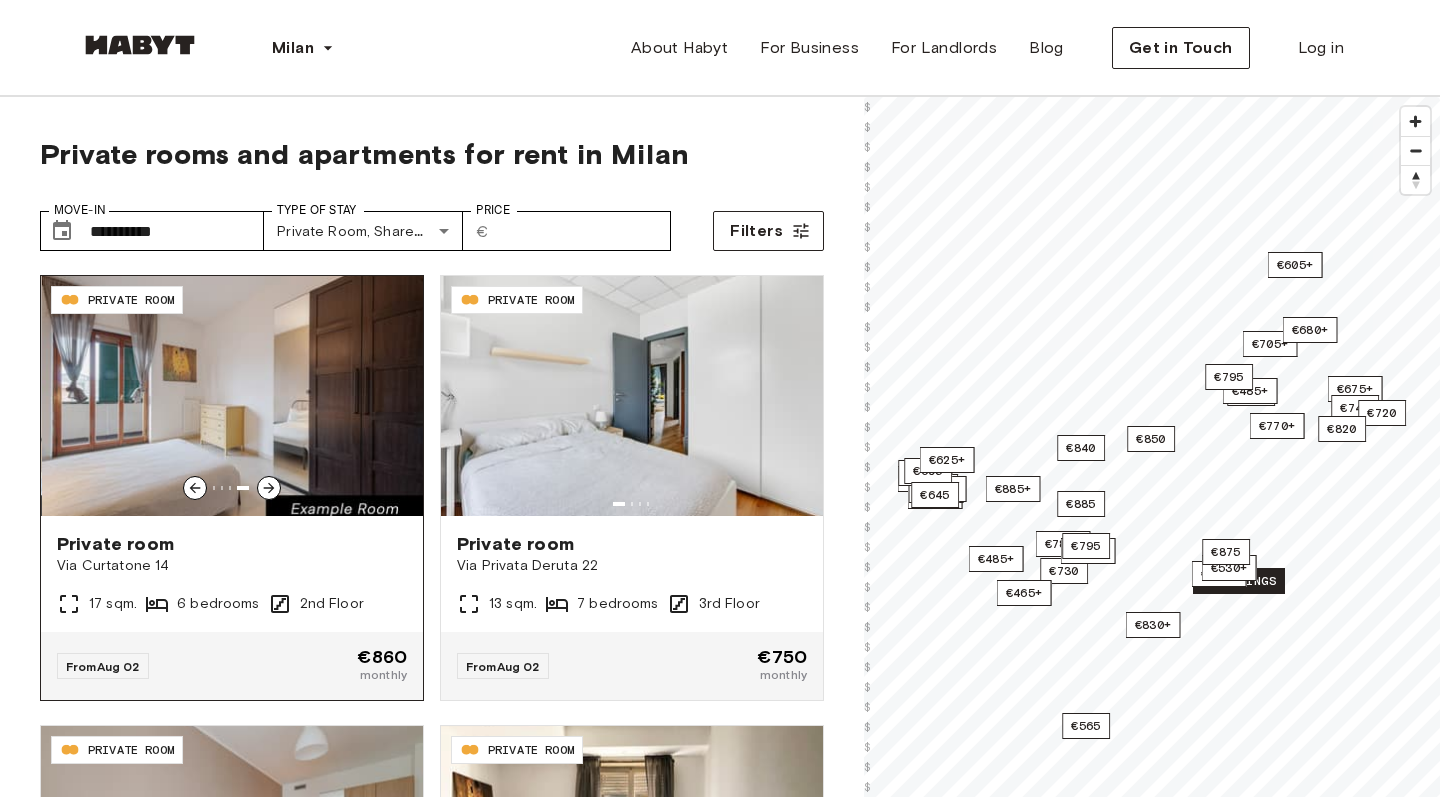 click 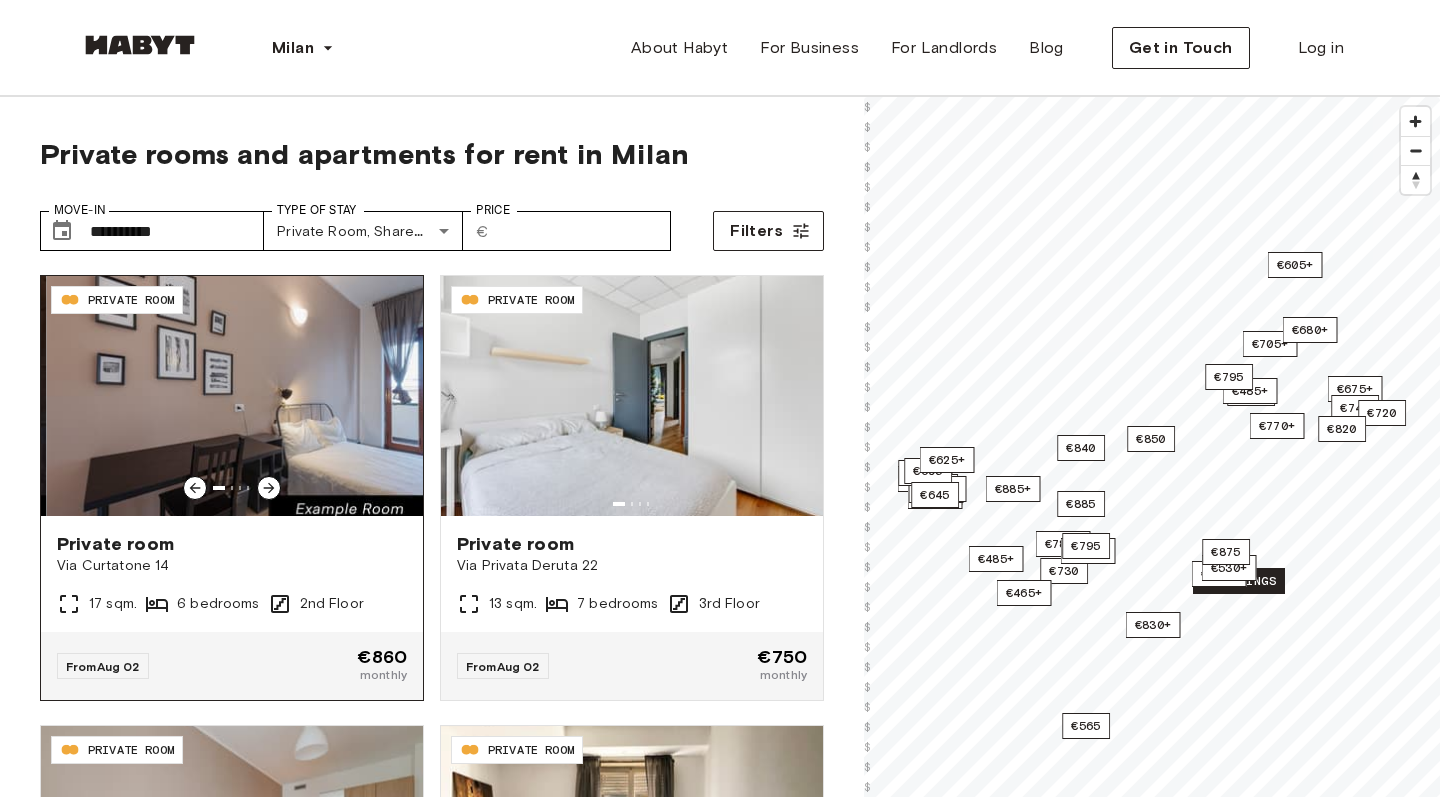 click on "Private room" at bounding box center [232, 544] 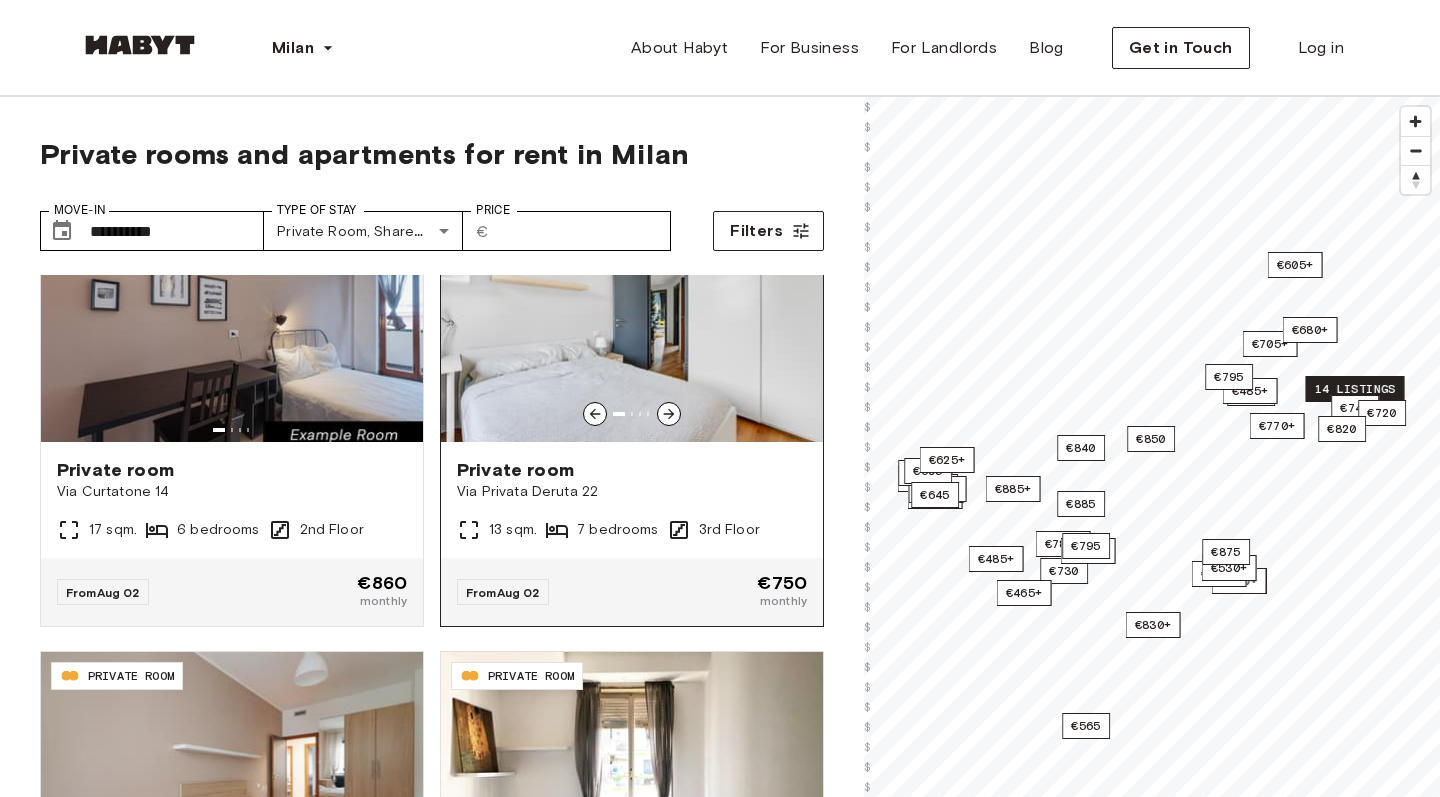 scroll, scrollTop: 82, scrollLeft: 0, axis: vertical 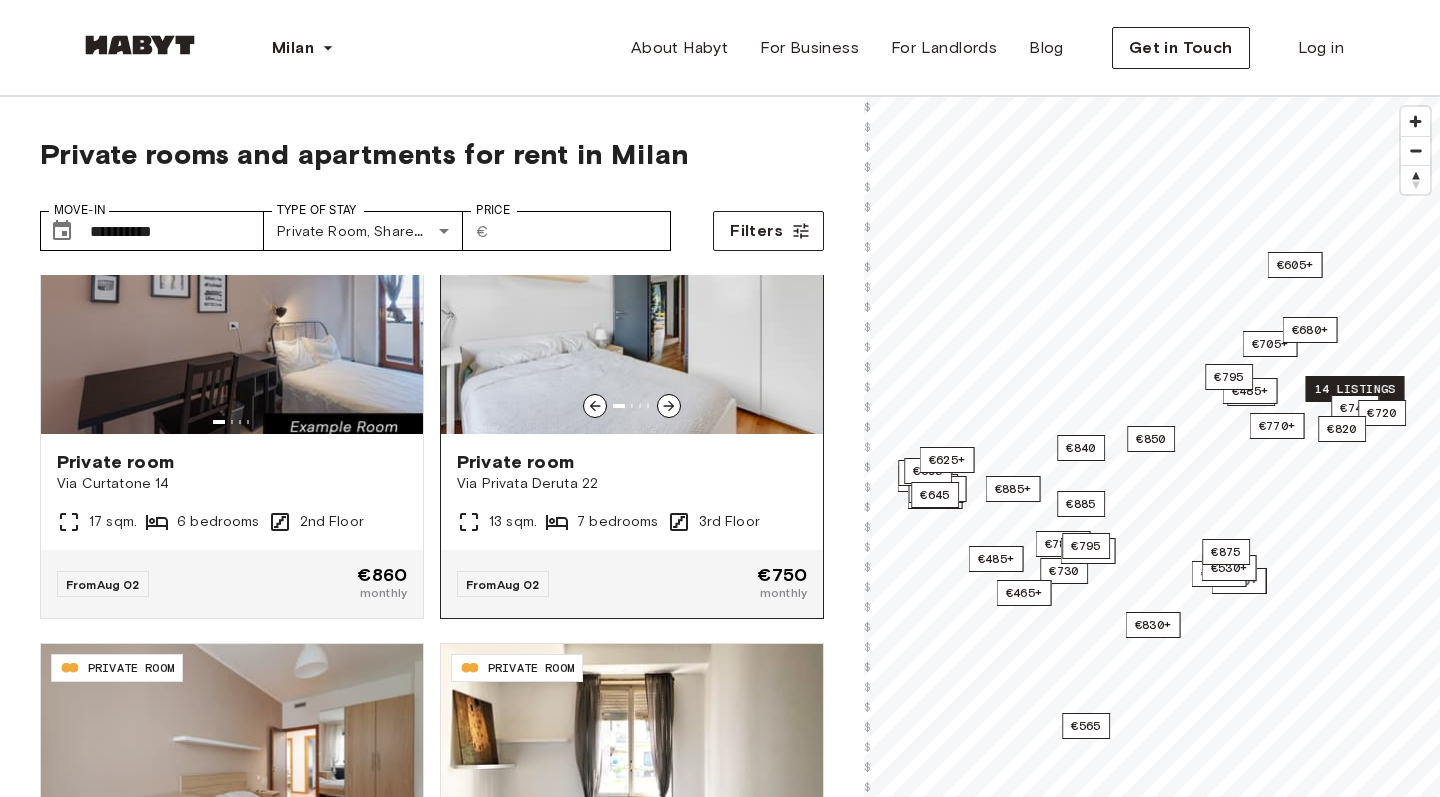click 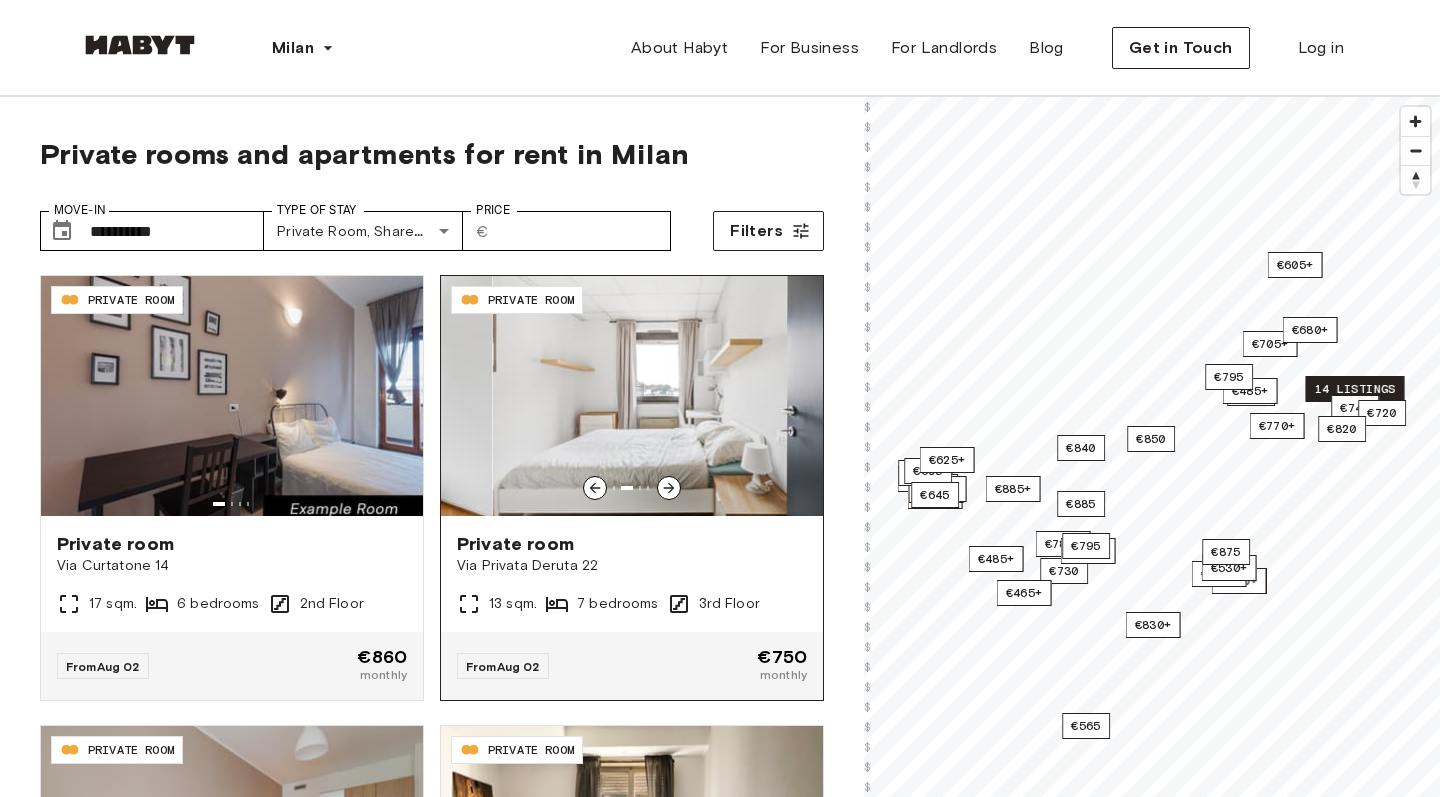 scroll, scrollTop: 0, scrollLeft: 0, axis: both 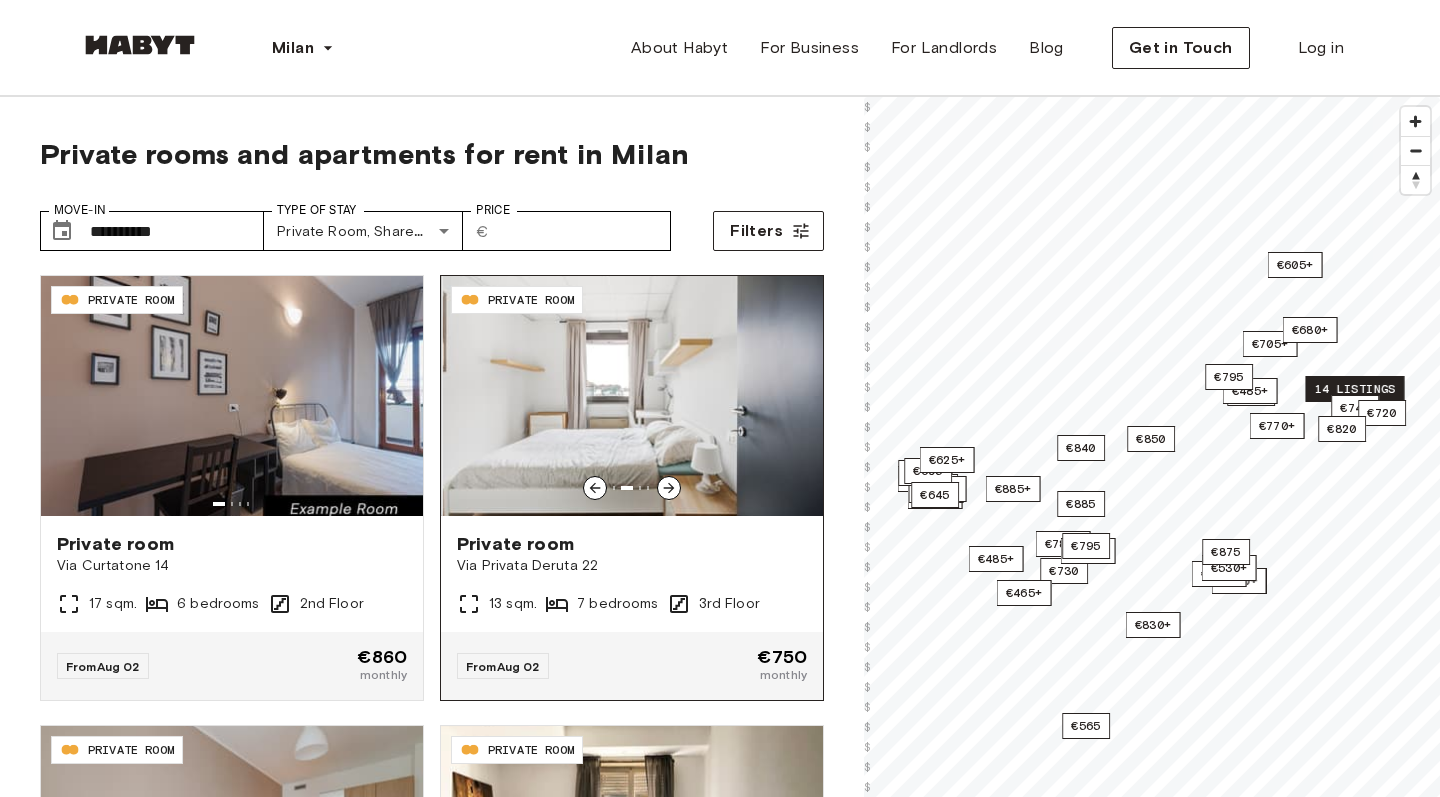 click 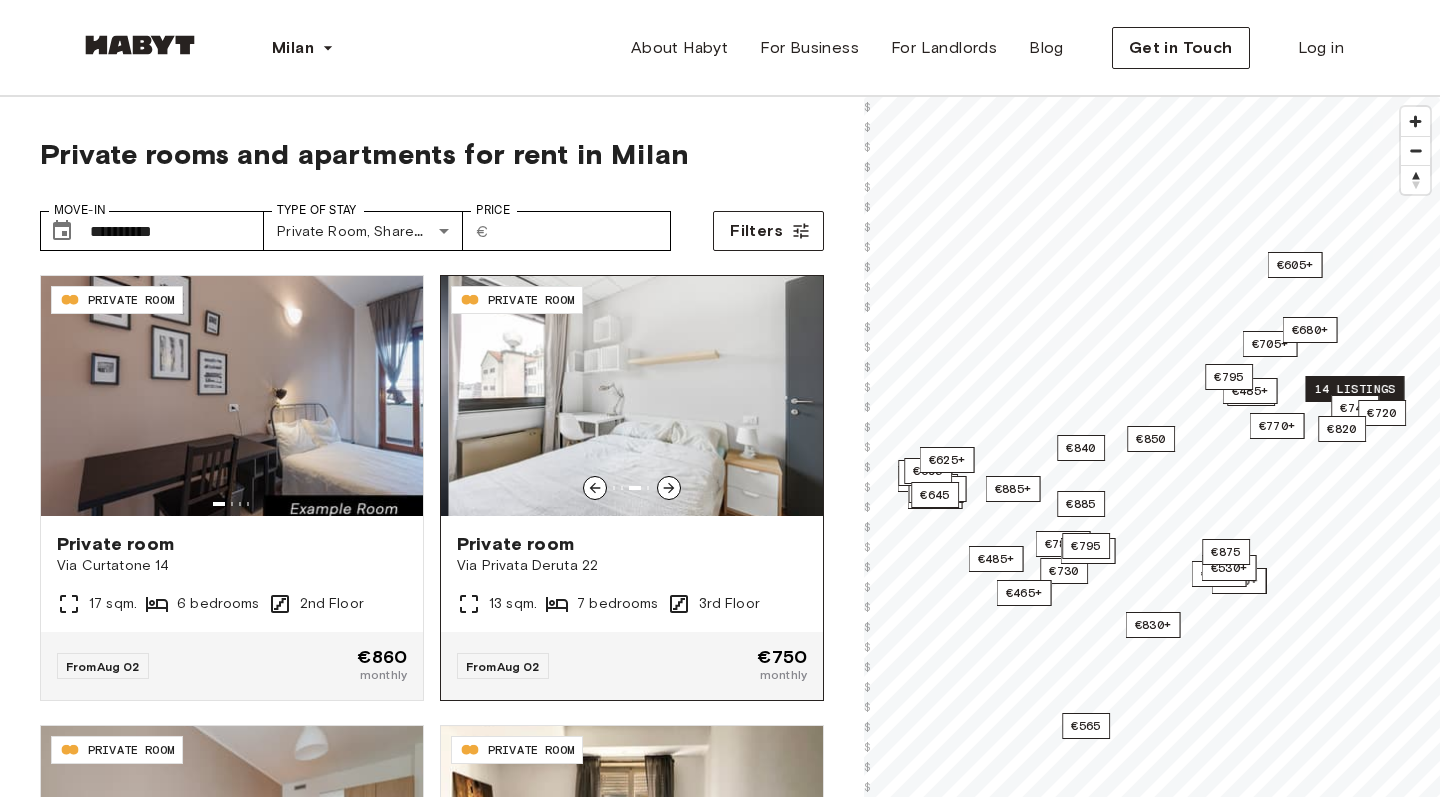 click 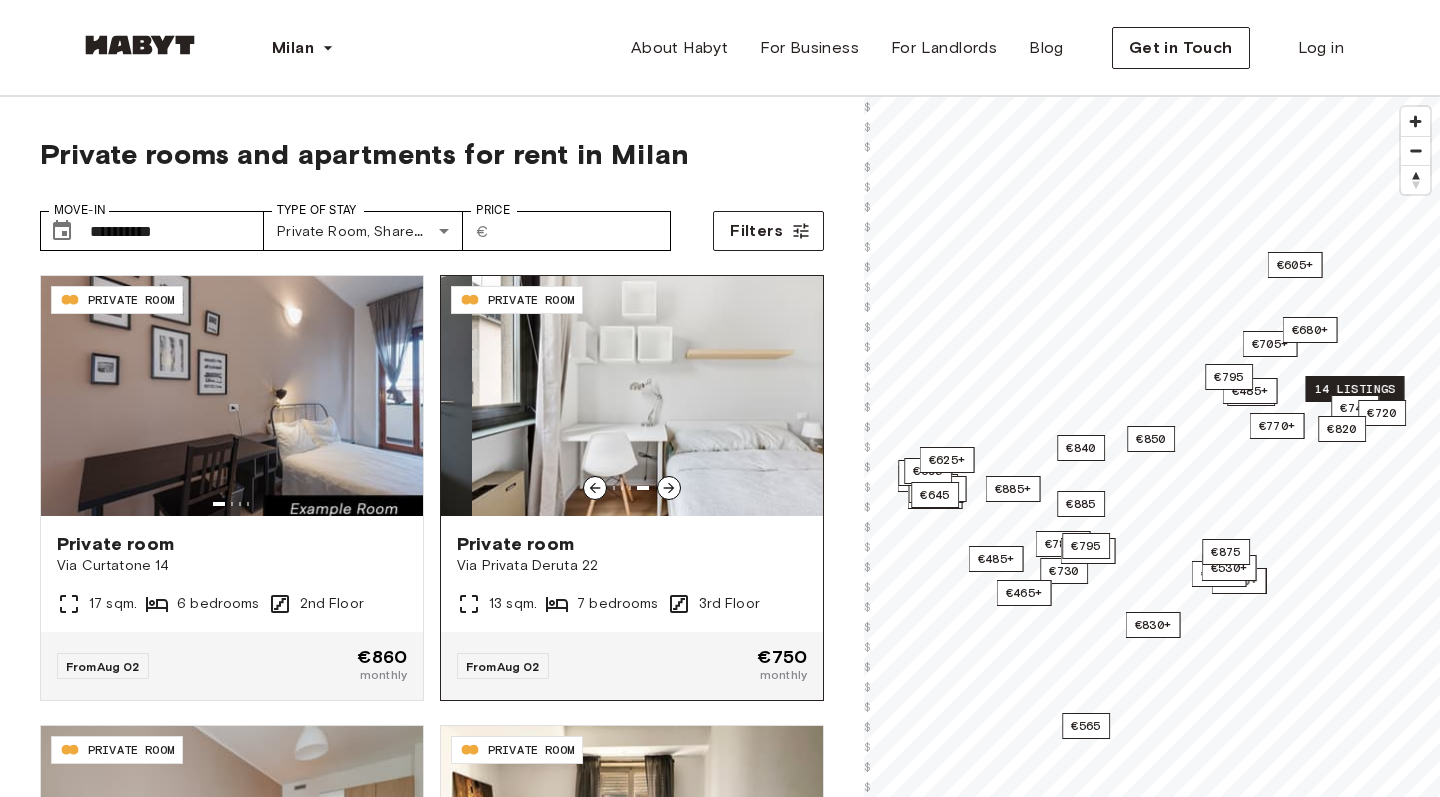 click 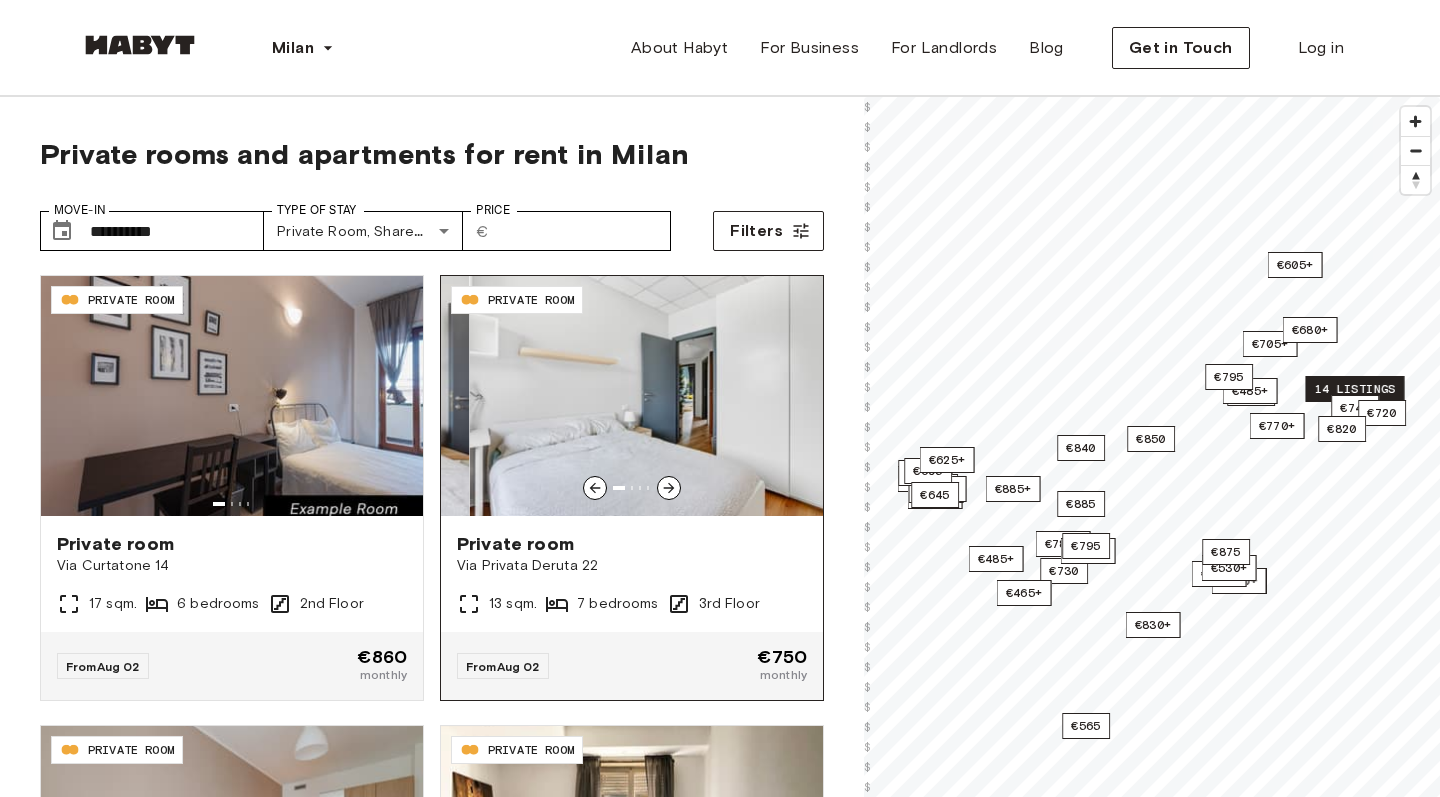click 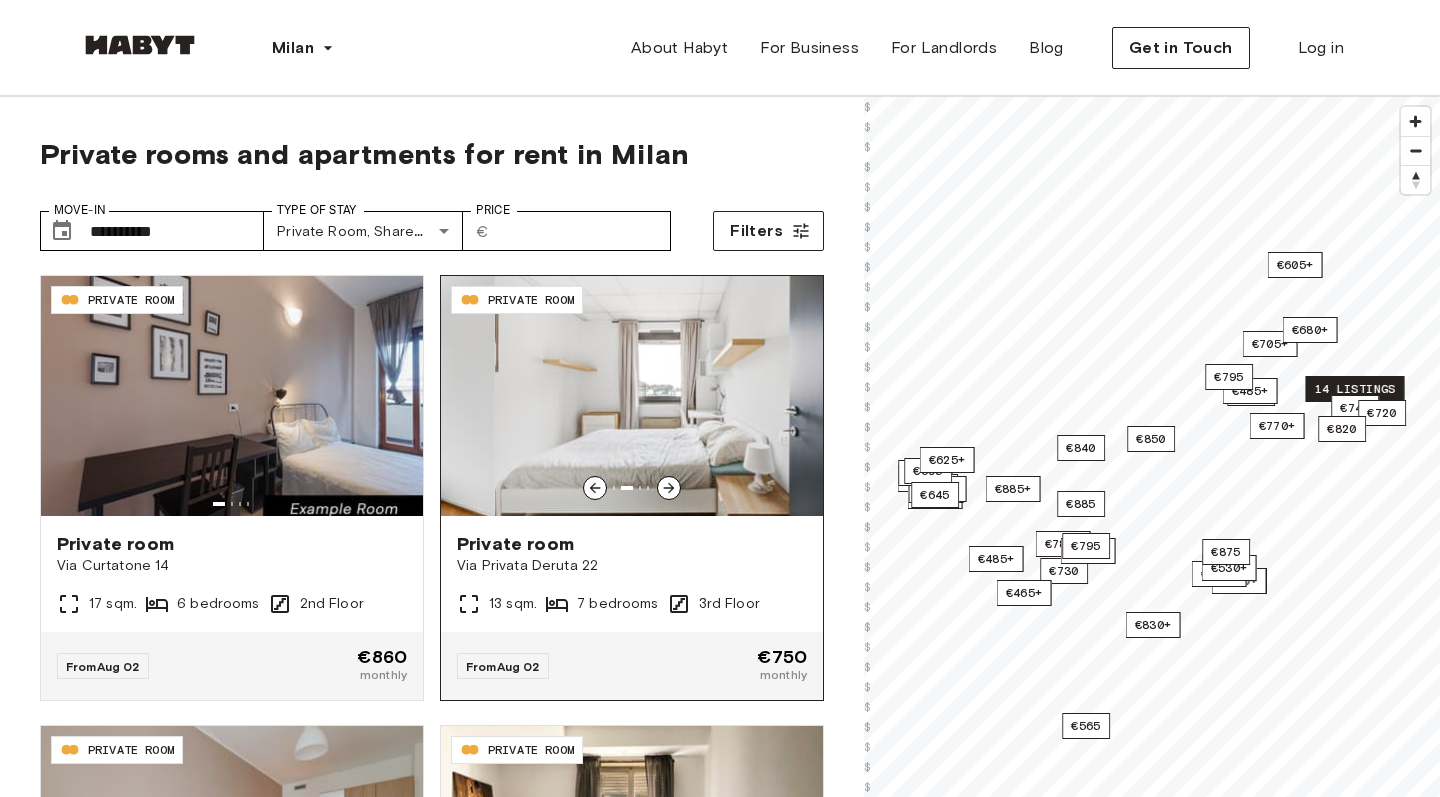 click 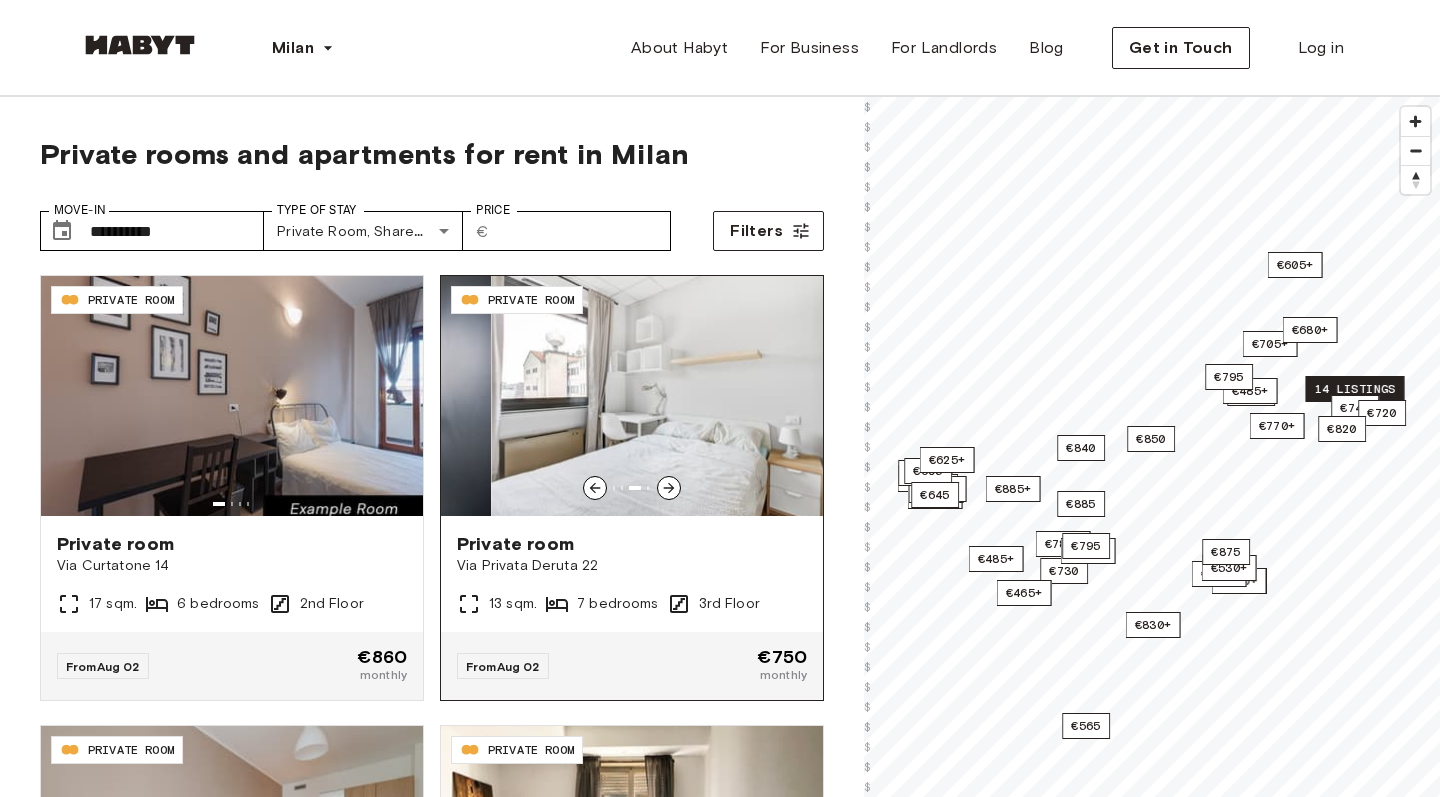 click 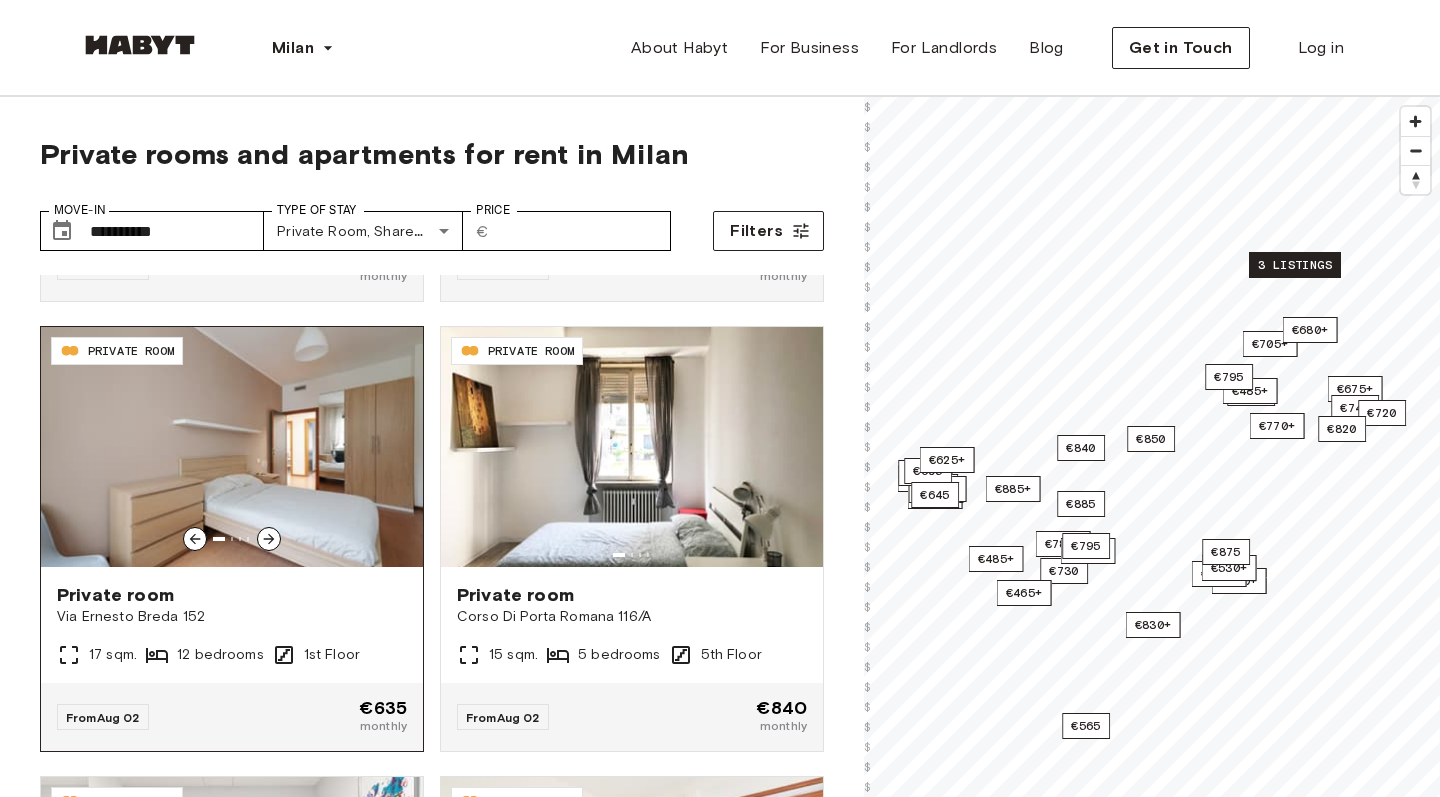 scroll, scrollTop: 390, scrollLeft: 0, axis: vertical 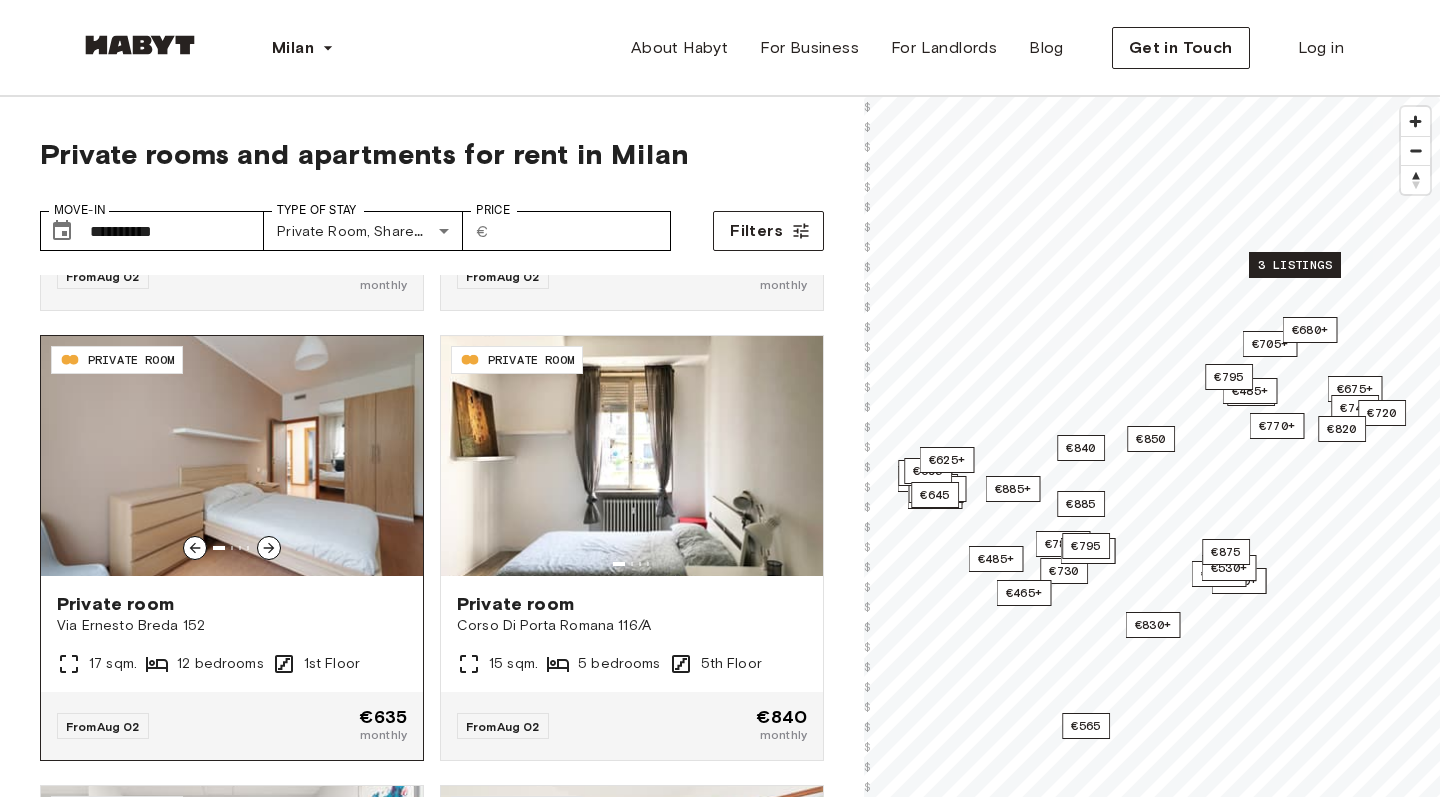 click 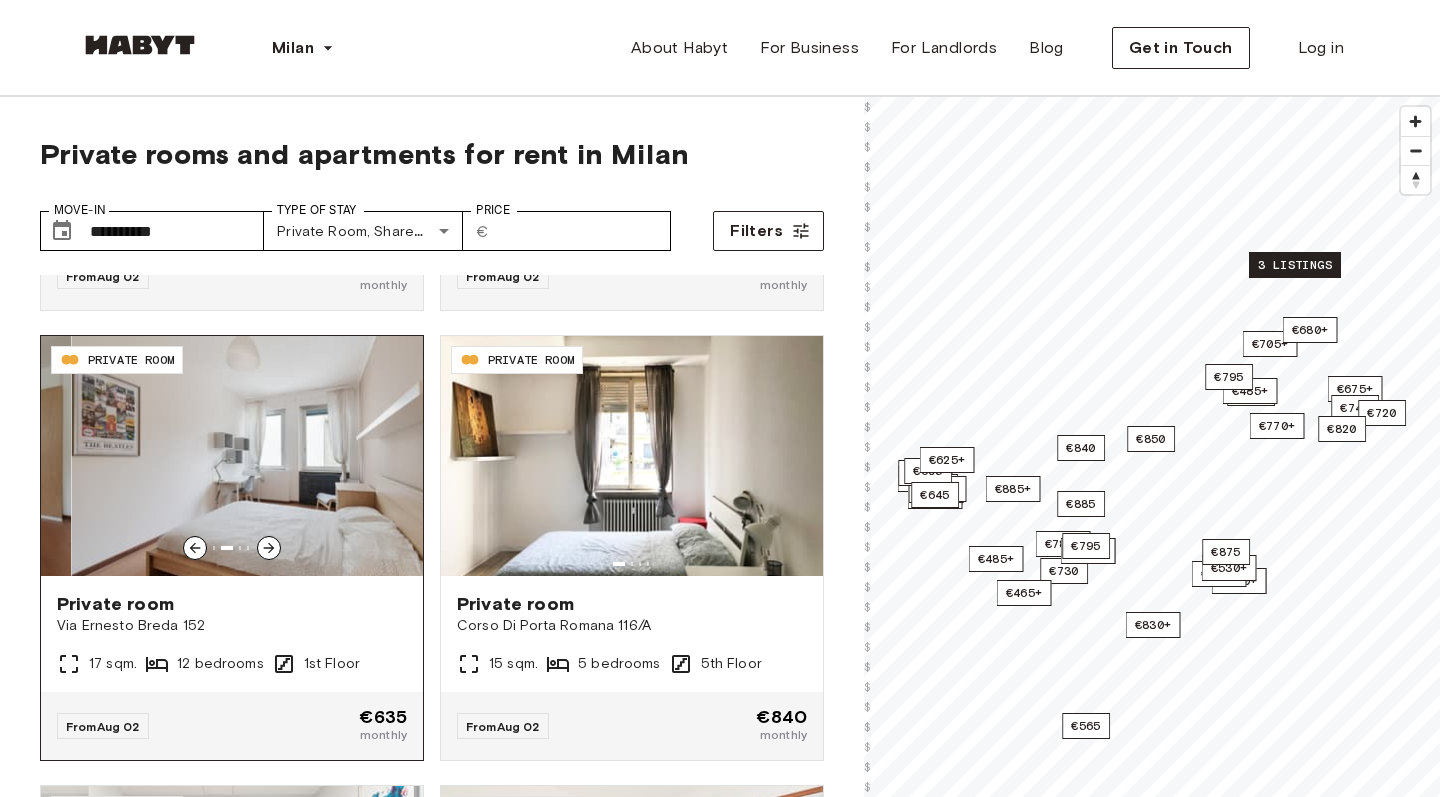 click 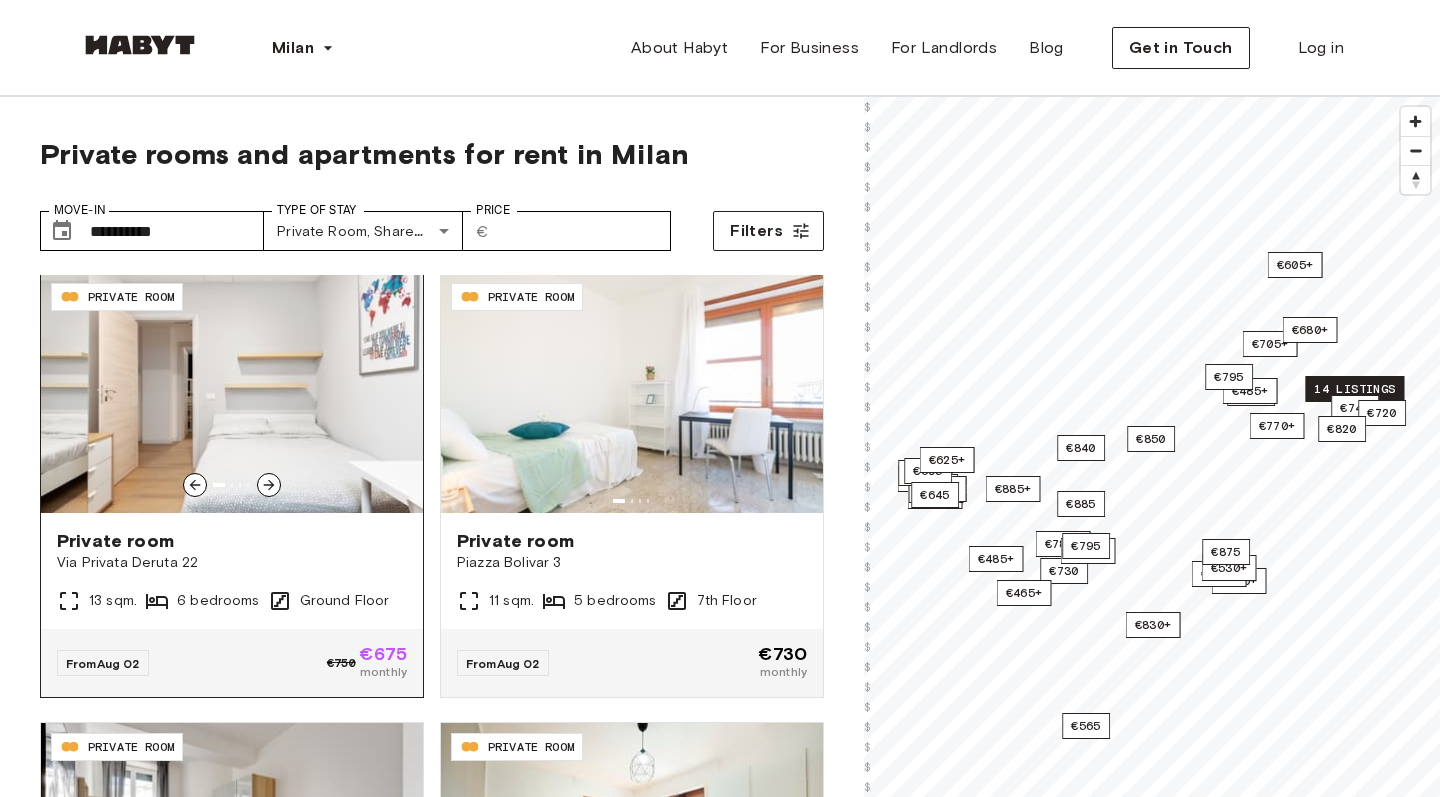 scroll, scrollTop: 904, scrollLeft: 0, axis: vertical 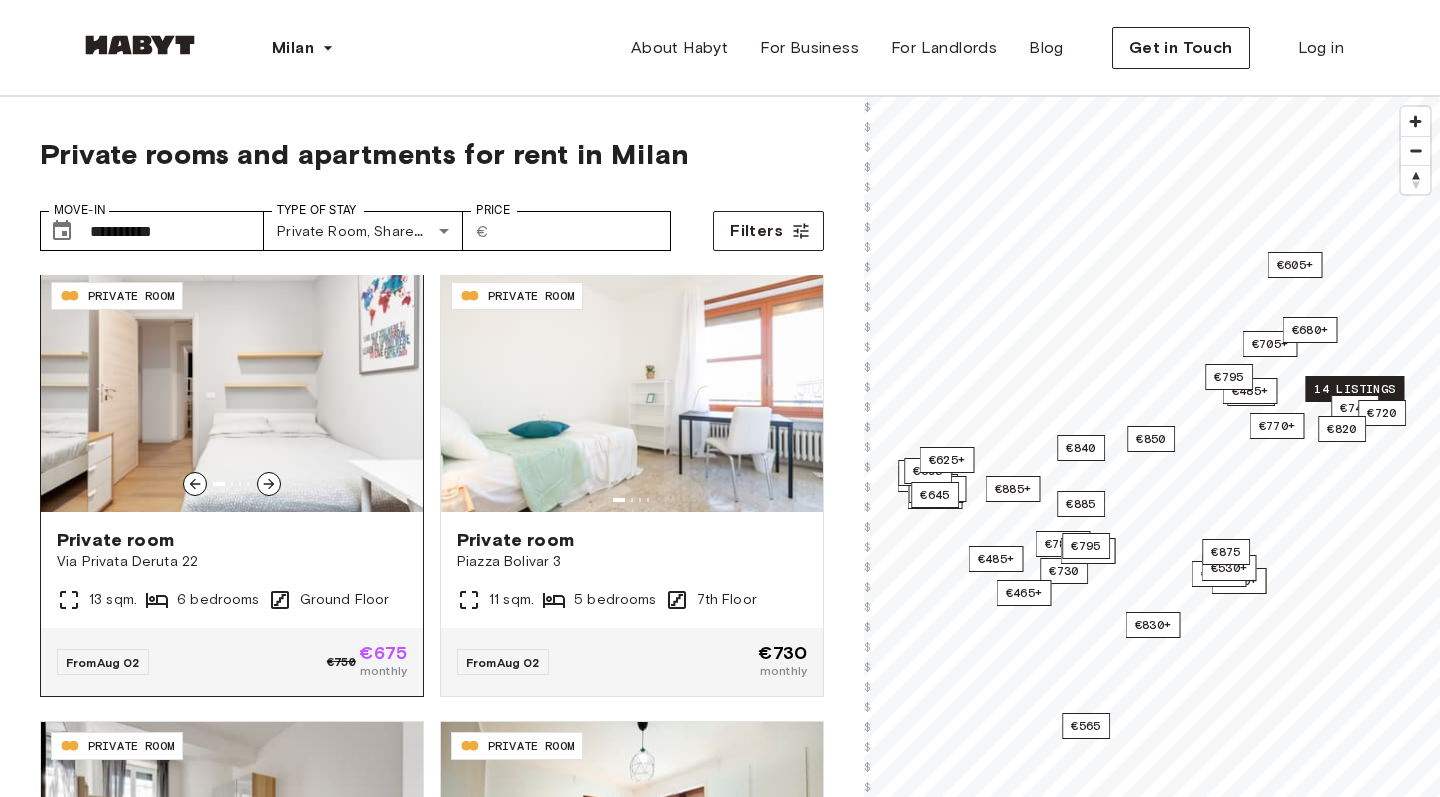 click 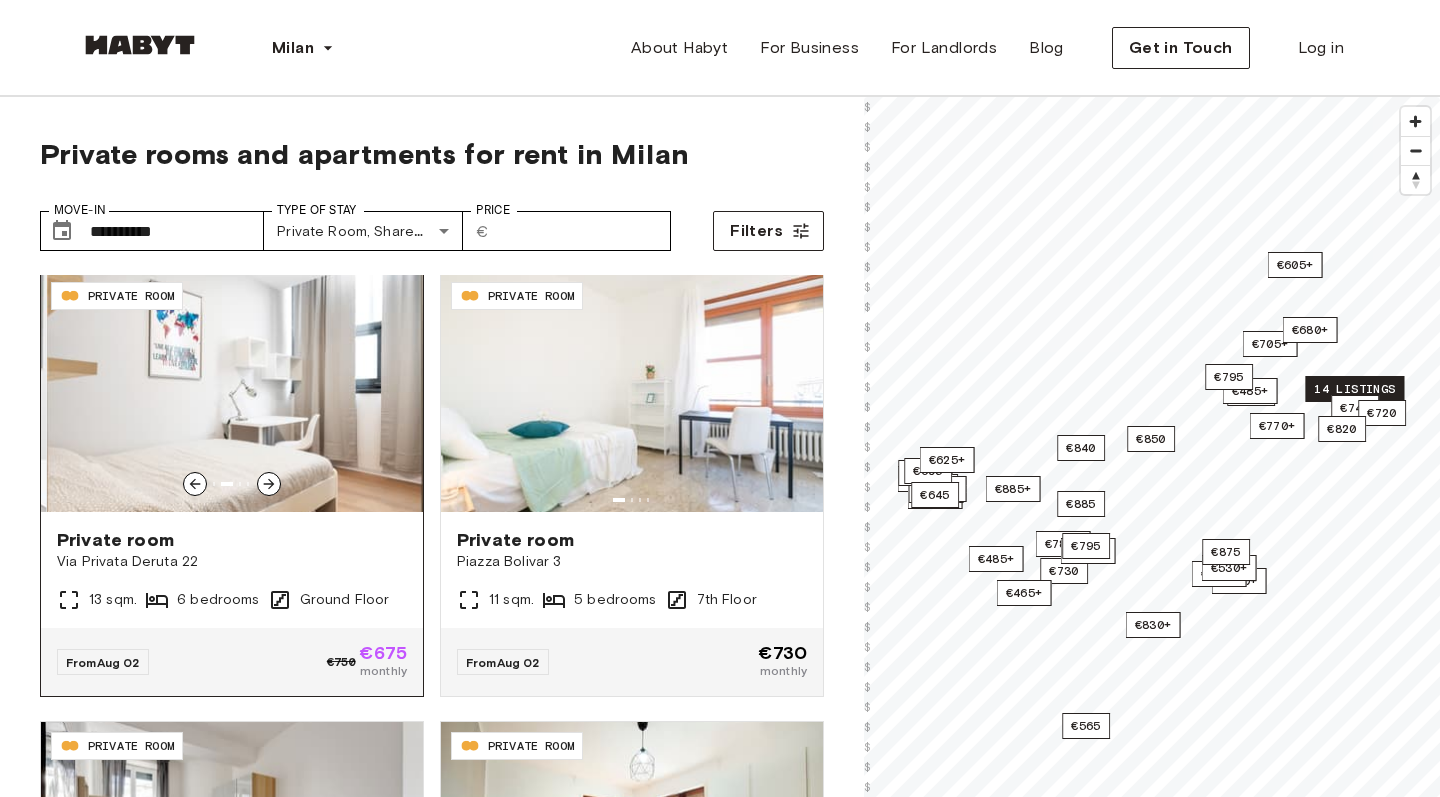 click 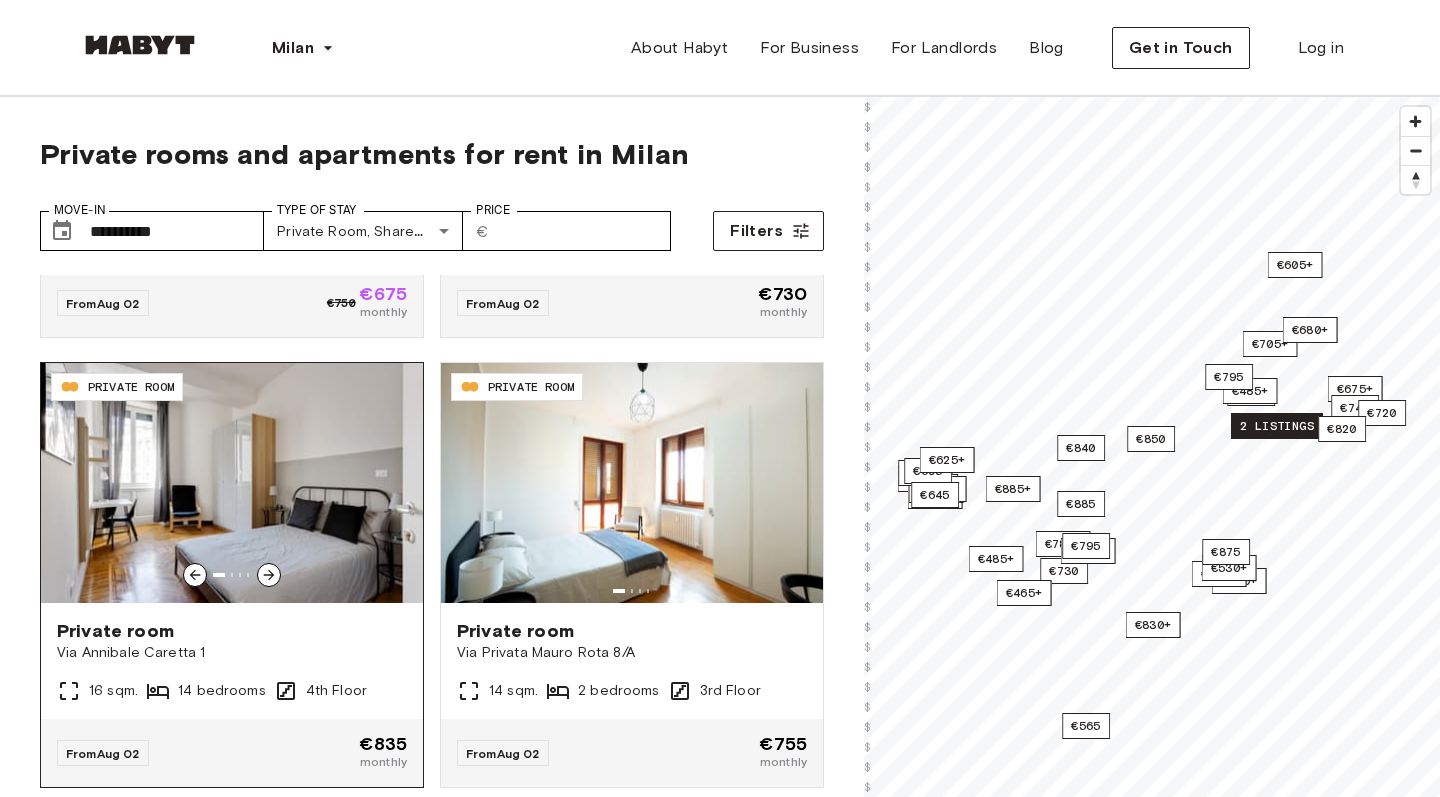 scroll, scrollTop: 1259, scrollLeft: 0, axis: vertical 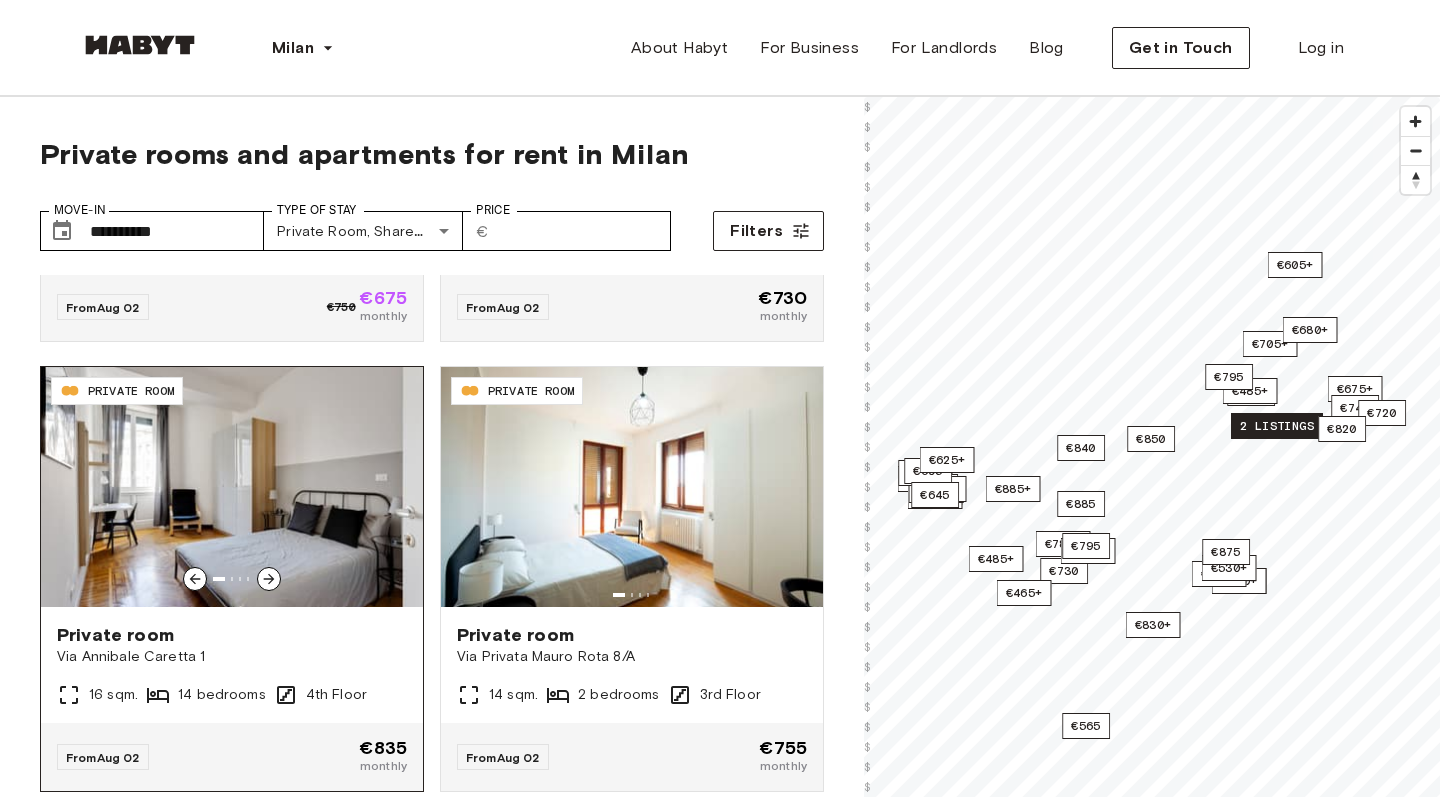 click 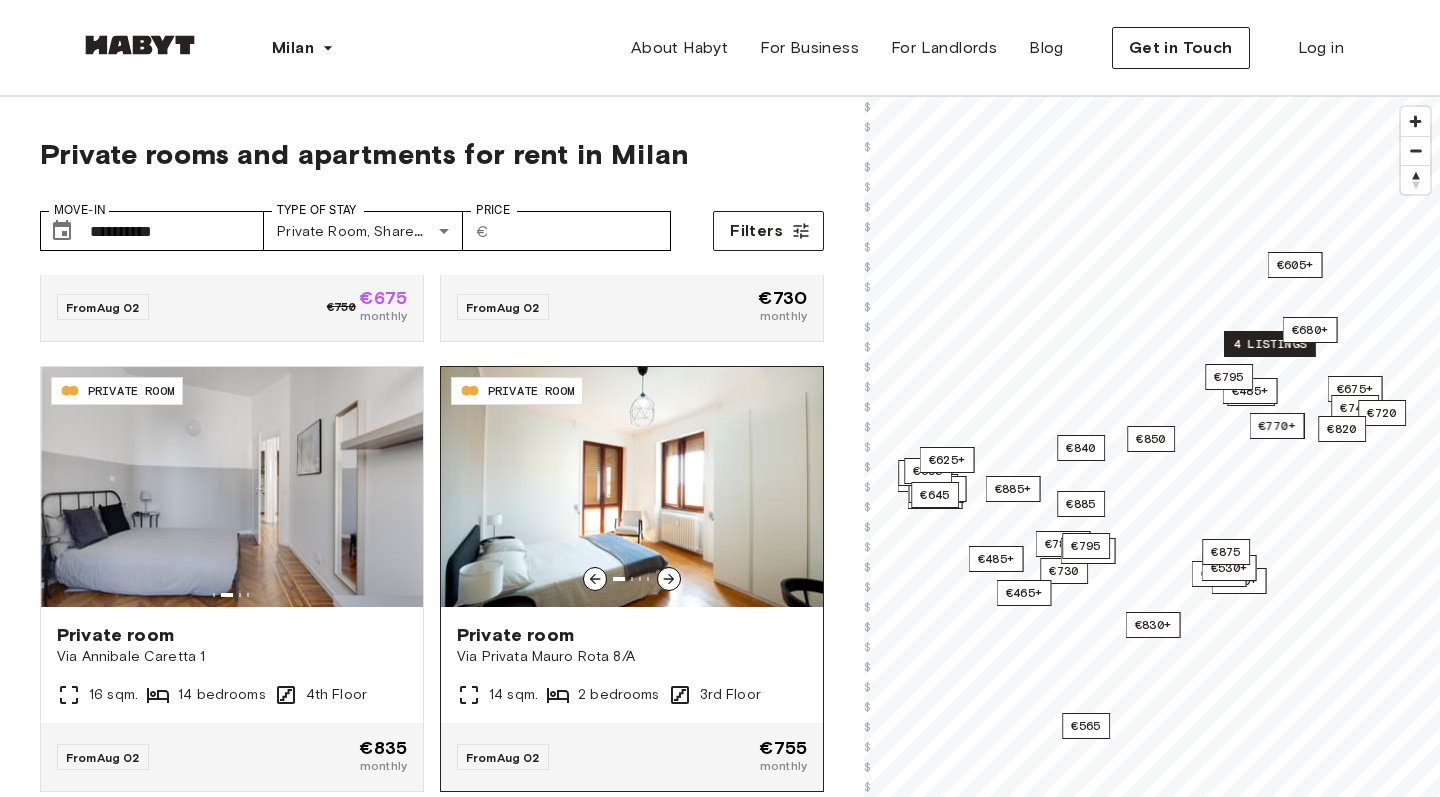 click 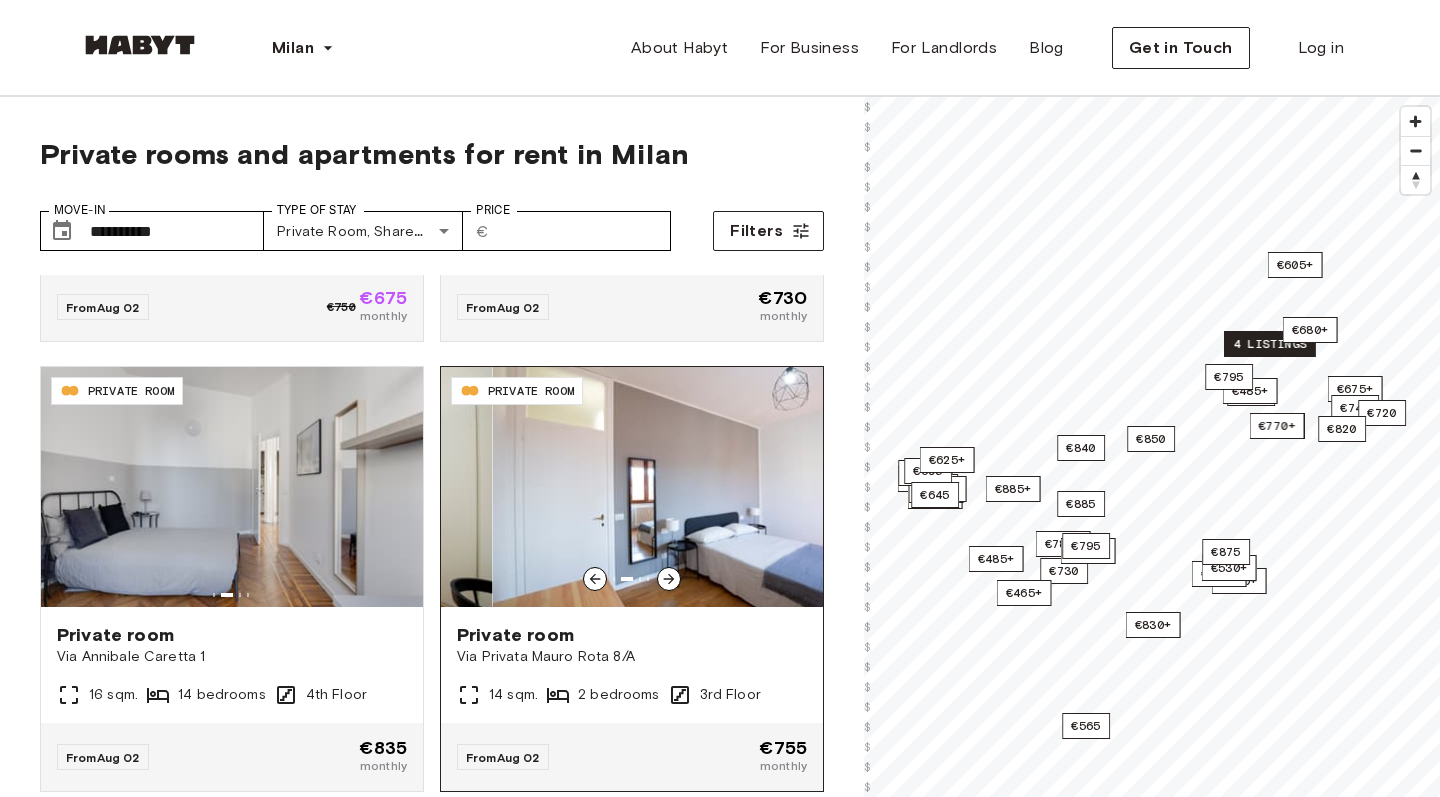 click 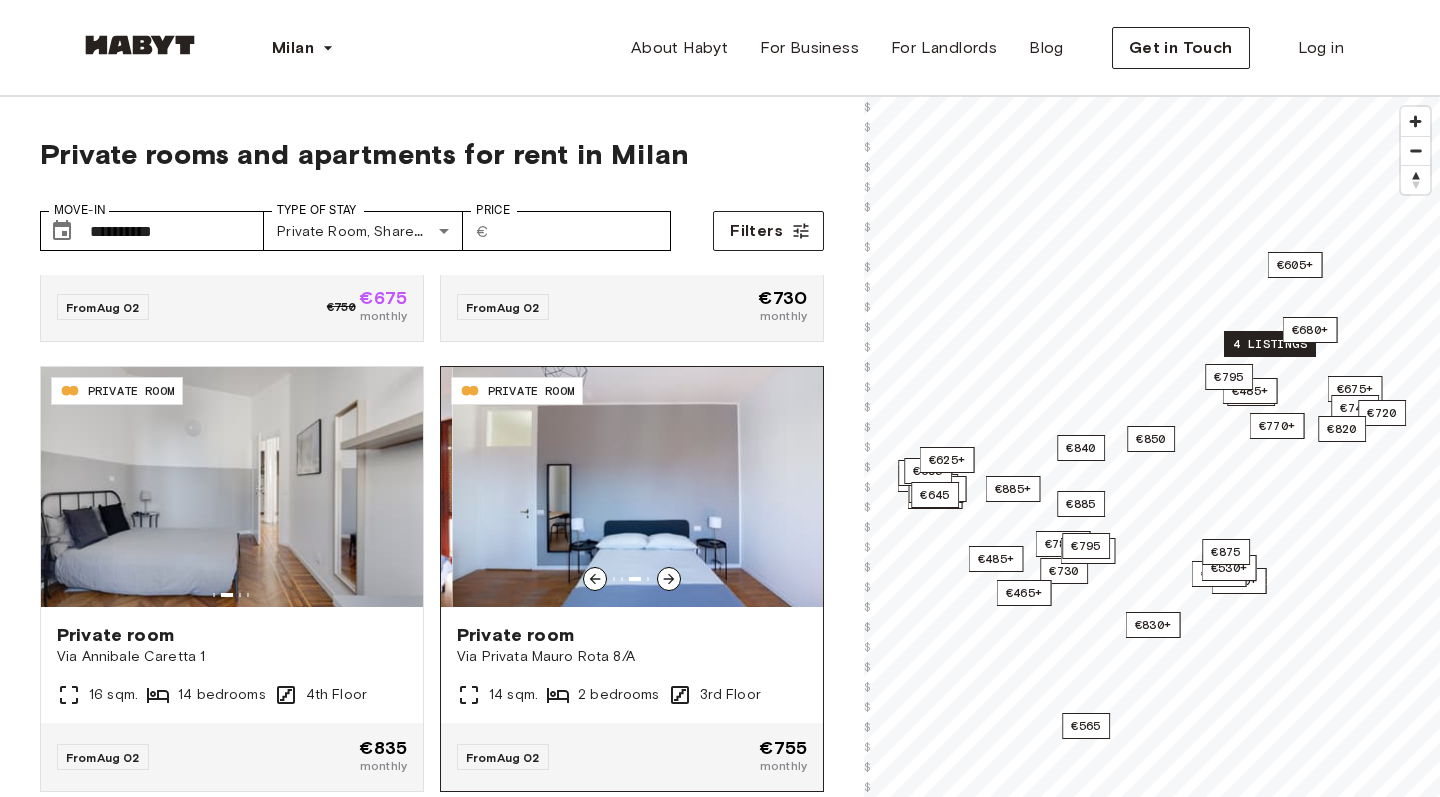 click 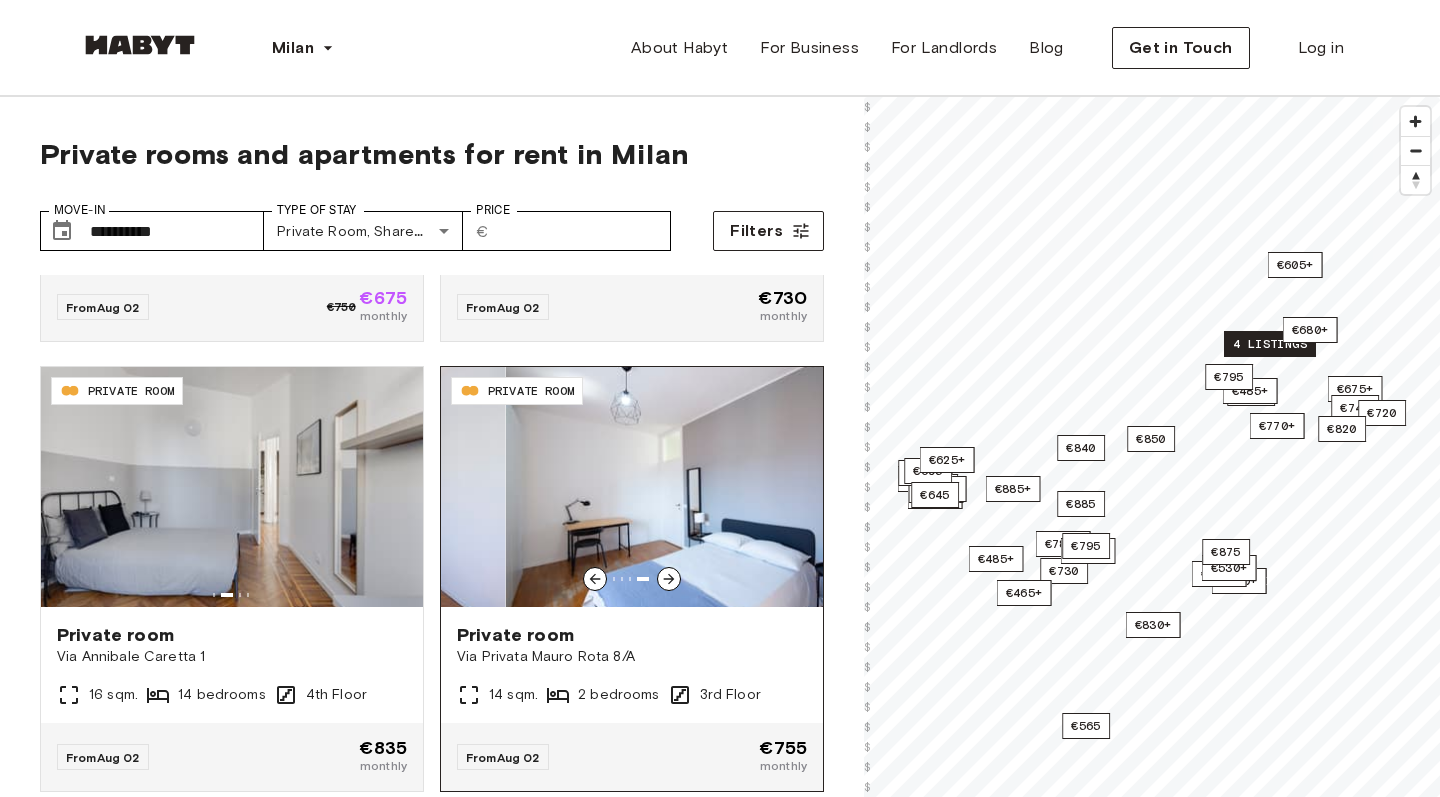 click 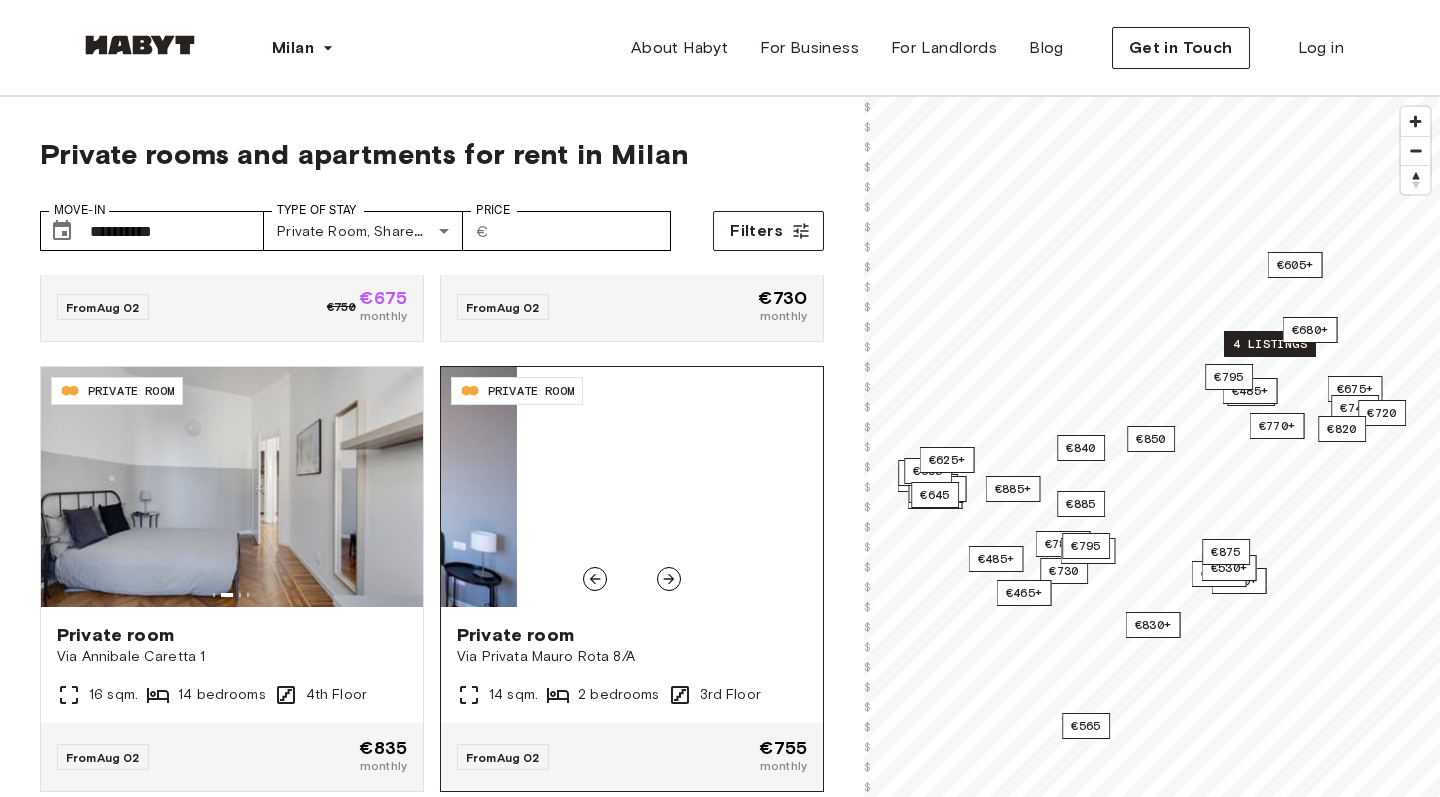 click on "Private room" at bounding box center [632, 635] 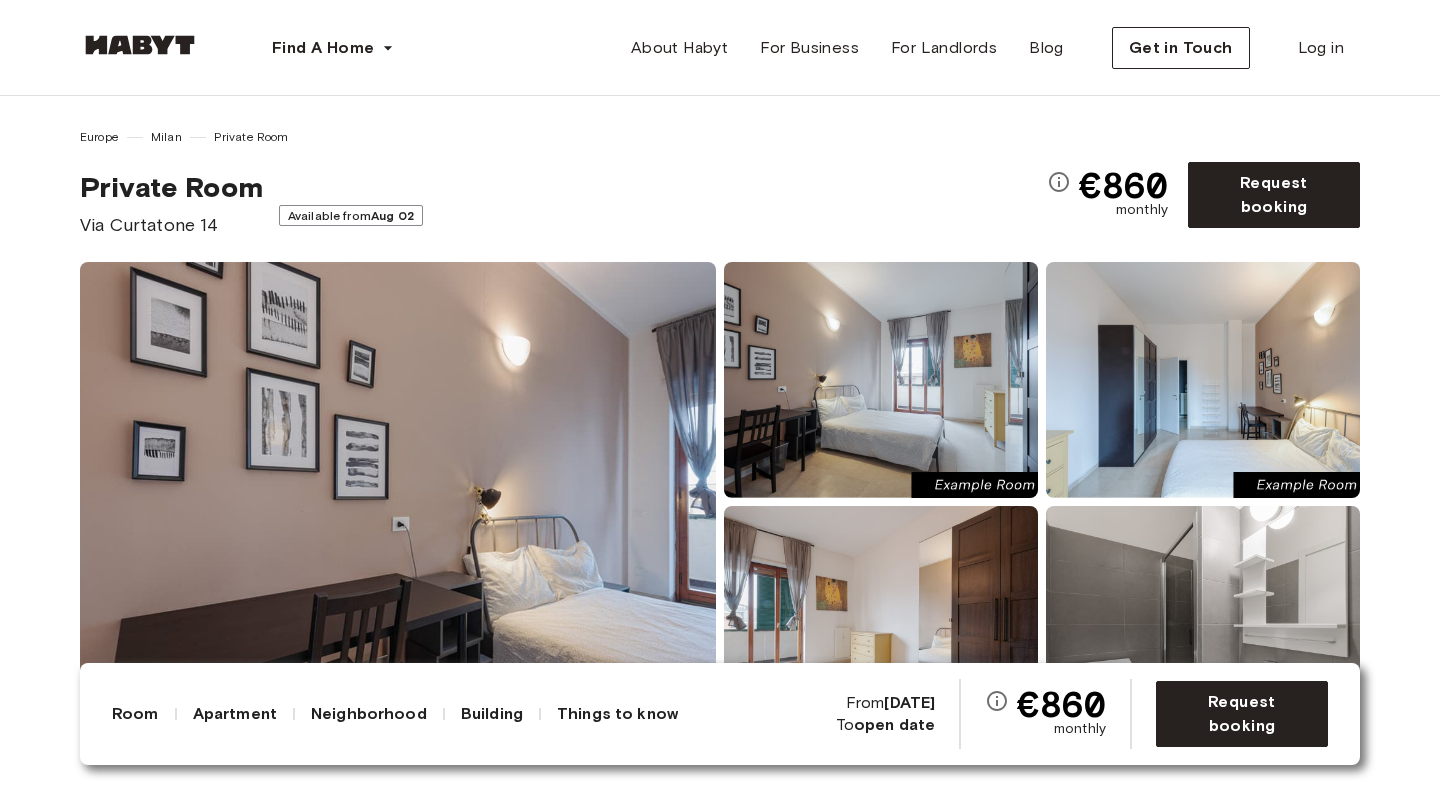 scroll, scrollTop: 0, scrollLeft: 0, axis: both 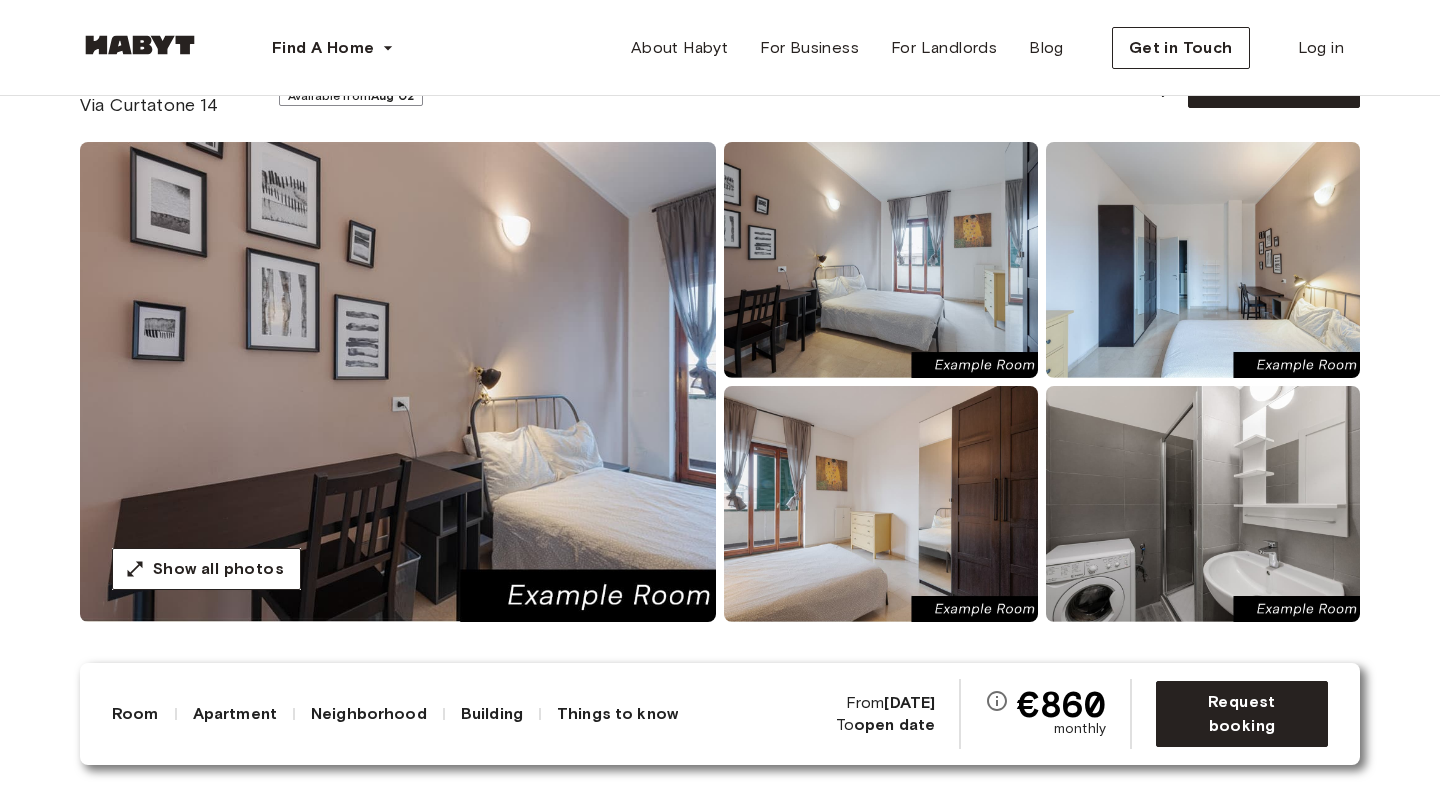 click at bounding box center [398, 382] 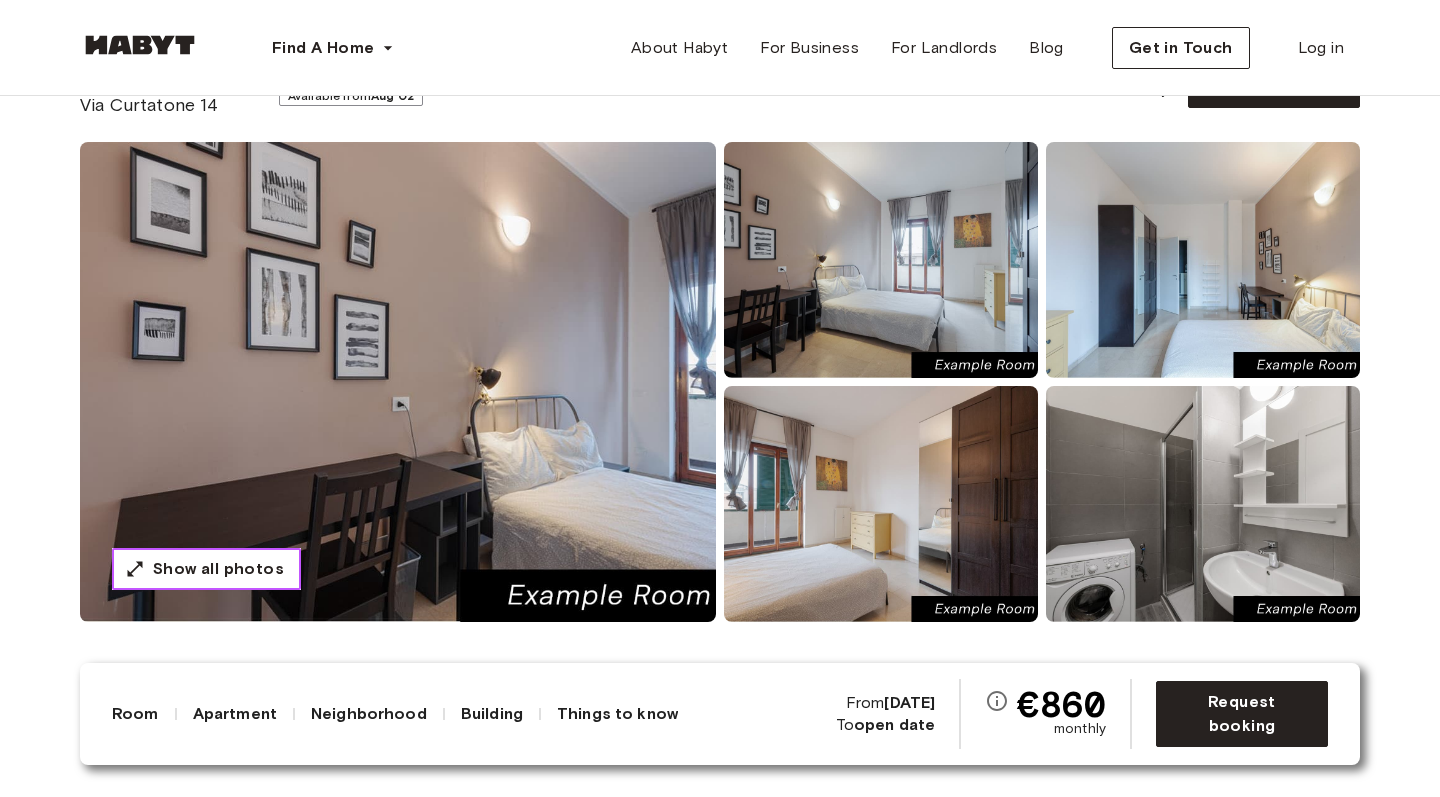 click on "Show all photos" at bounding box center (218, 569) 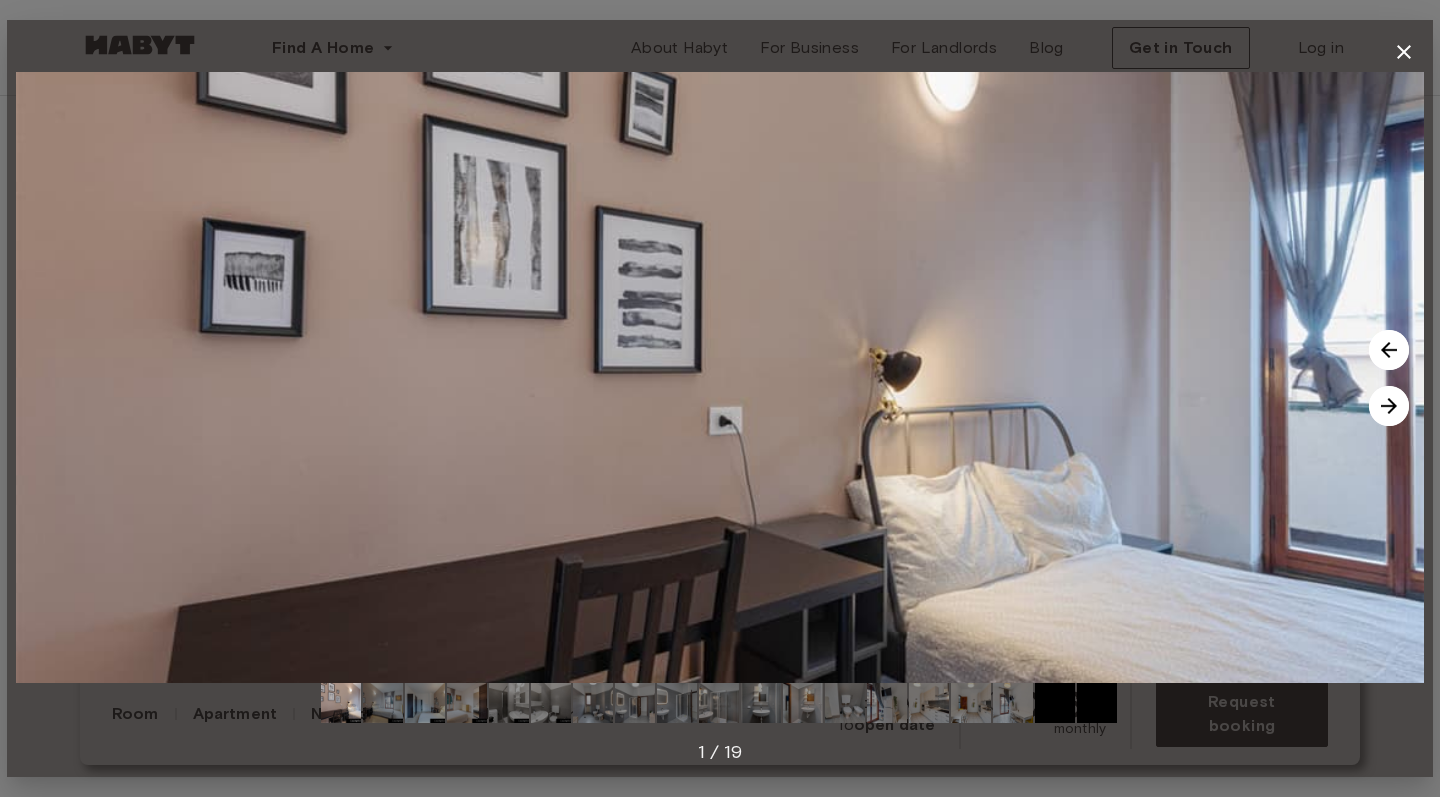 click at bounding box center (1389, 406) 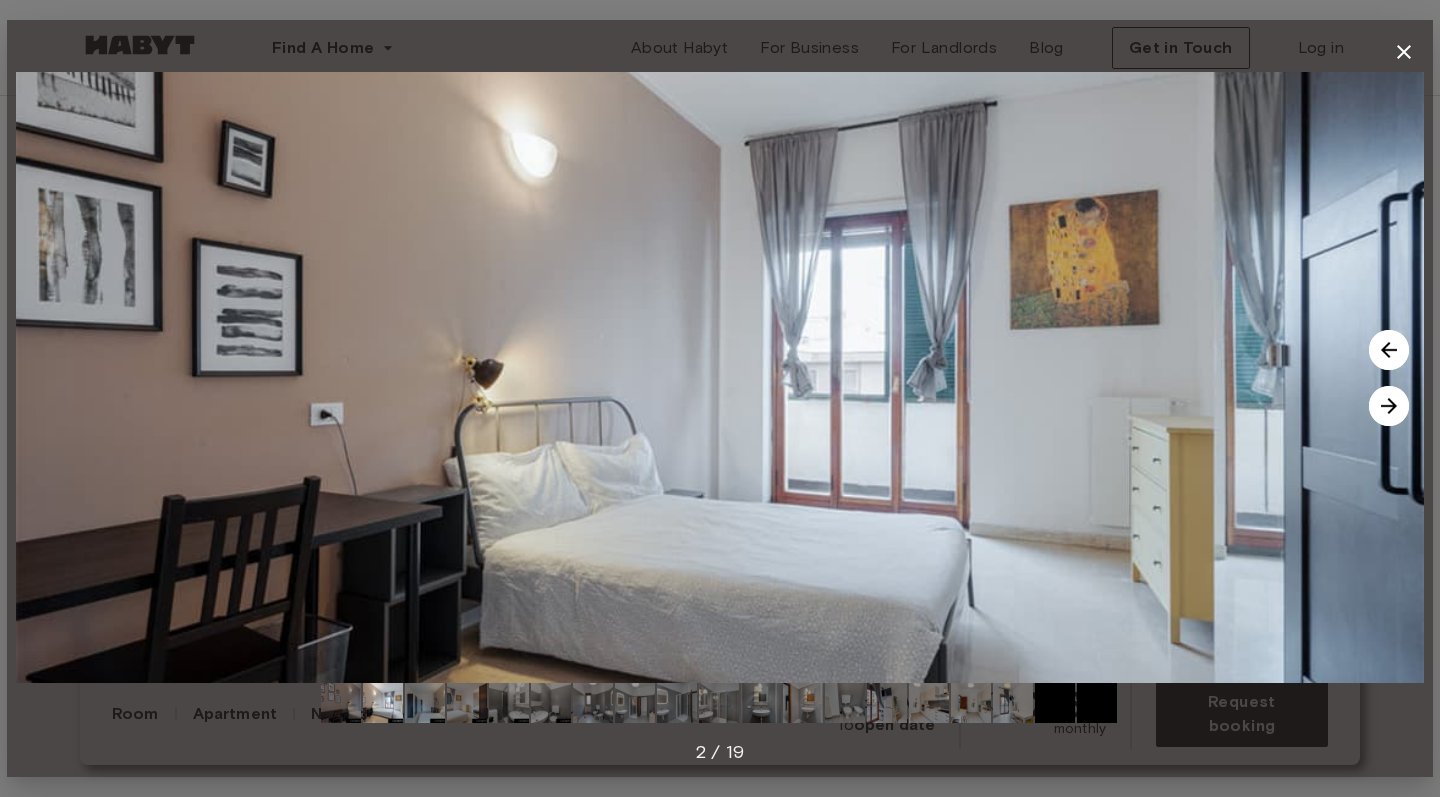 click at bounding box center [1389, 406] 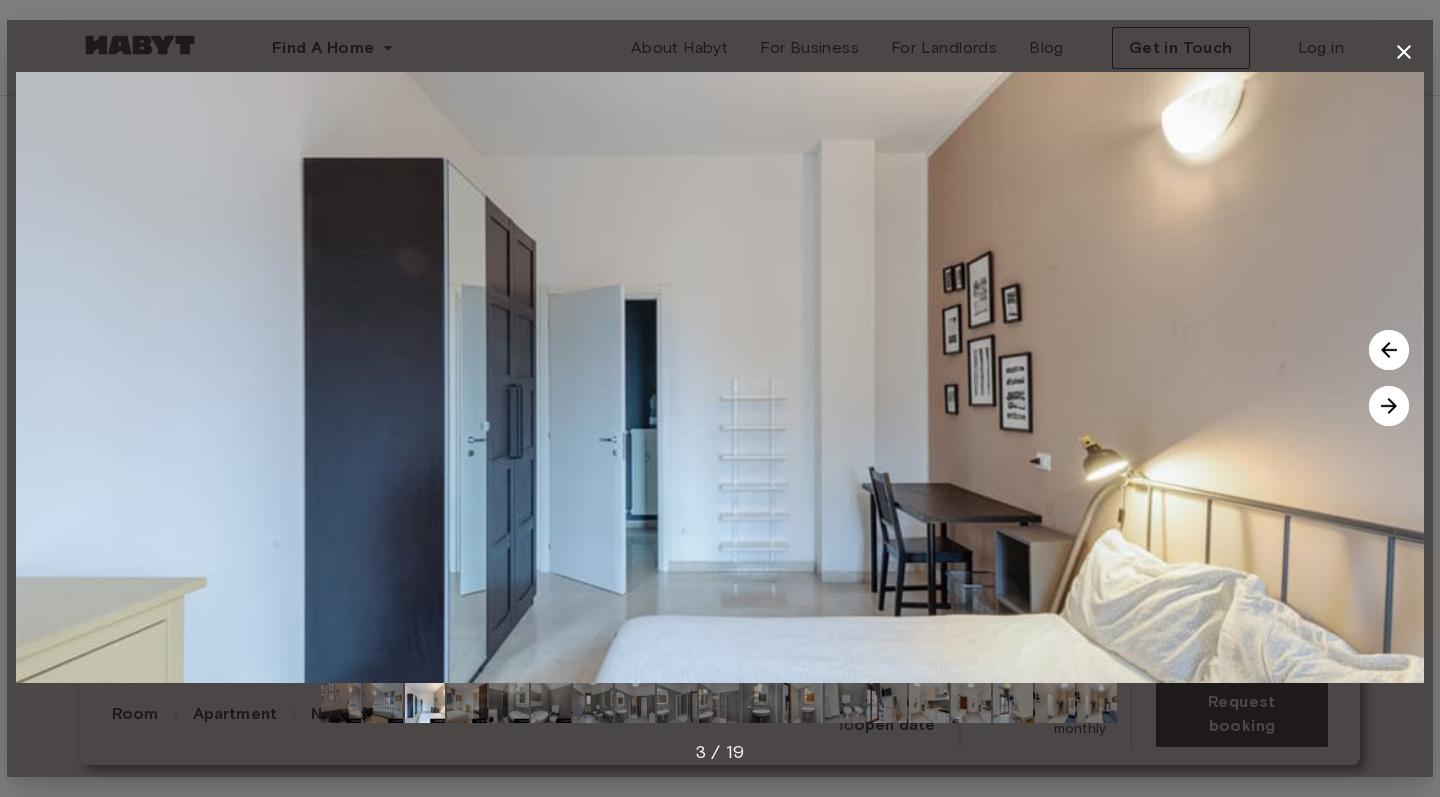 click at bounding box center [1389, 406] 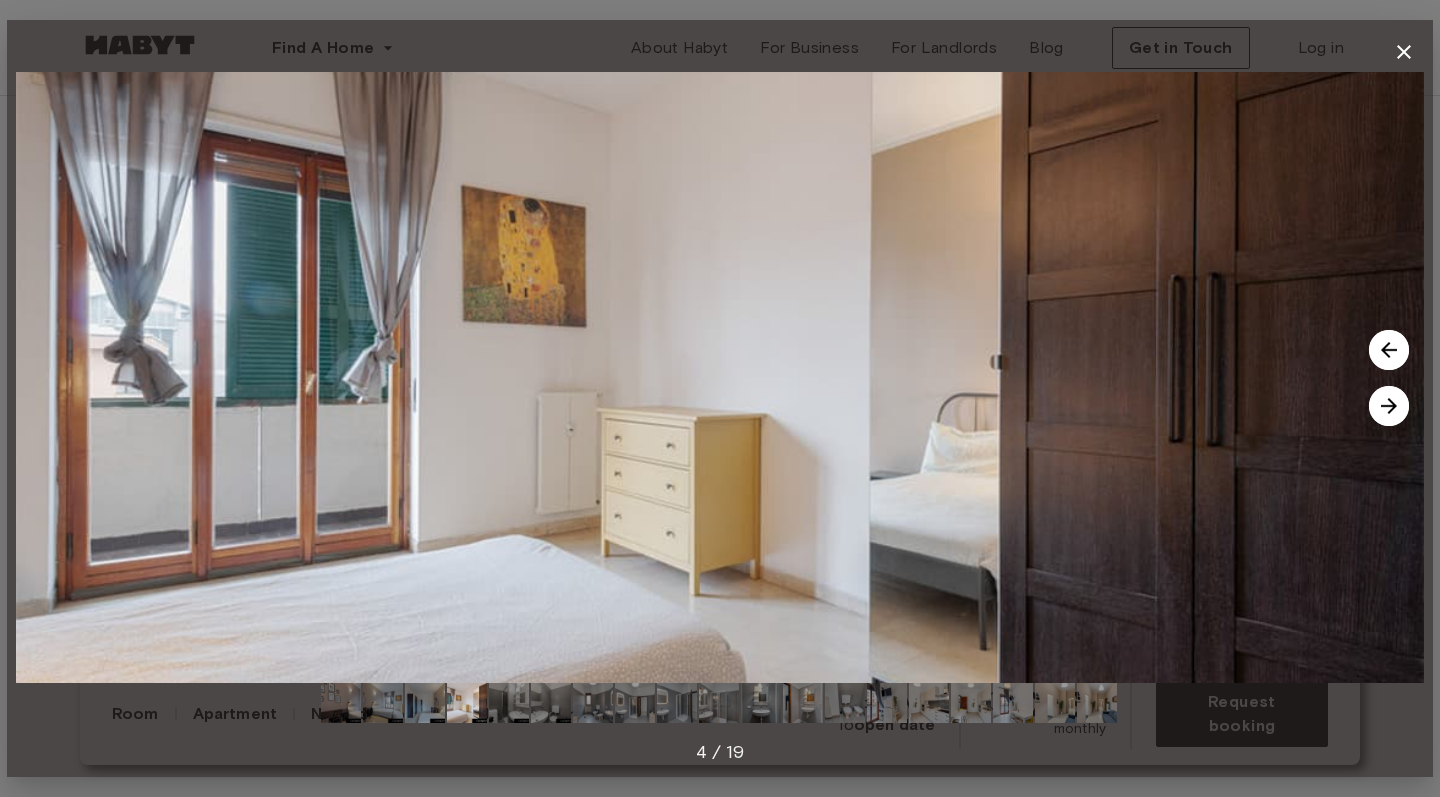 click at bounding box center (1389, 406) 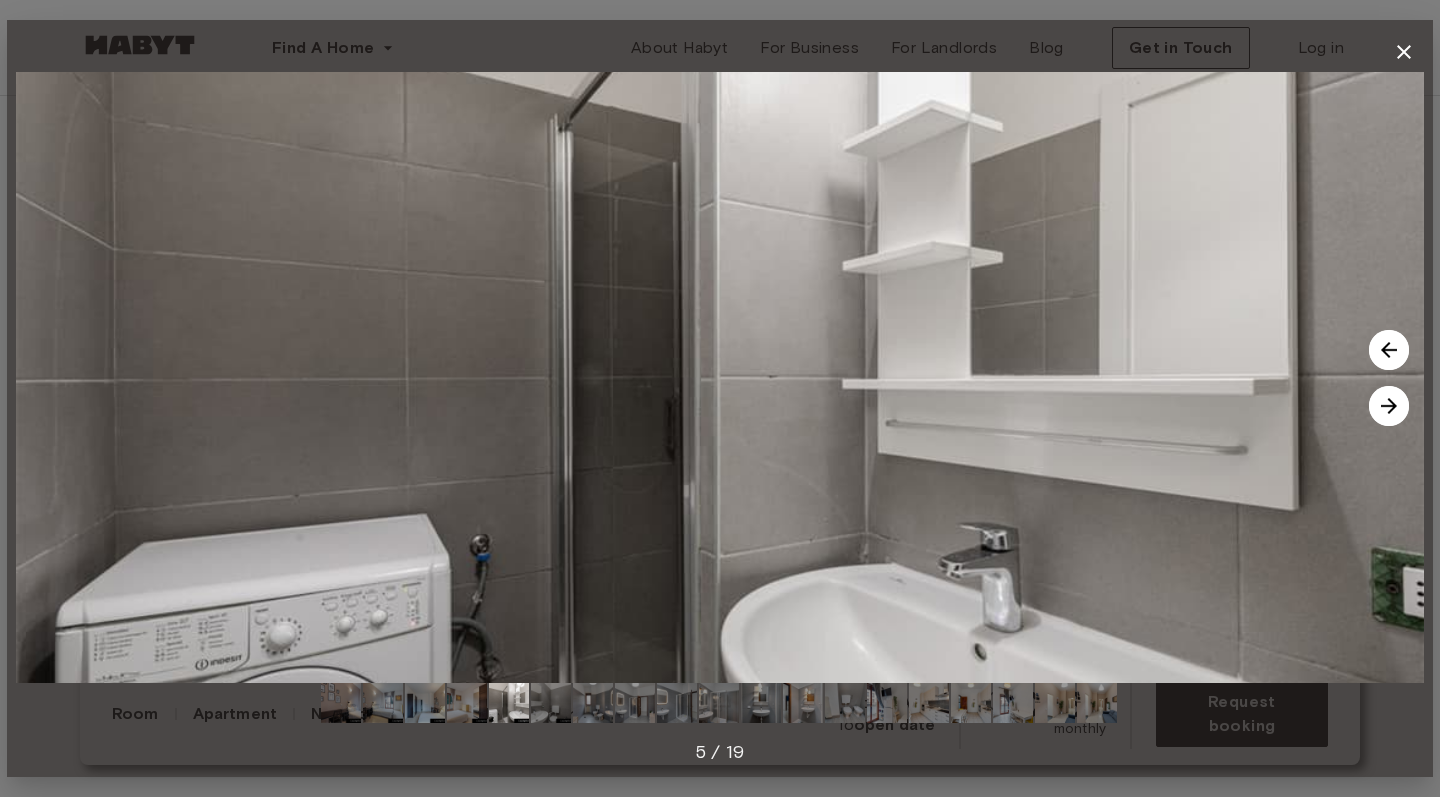 click at bounding box center [1389, 350] 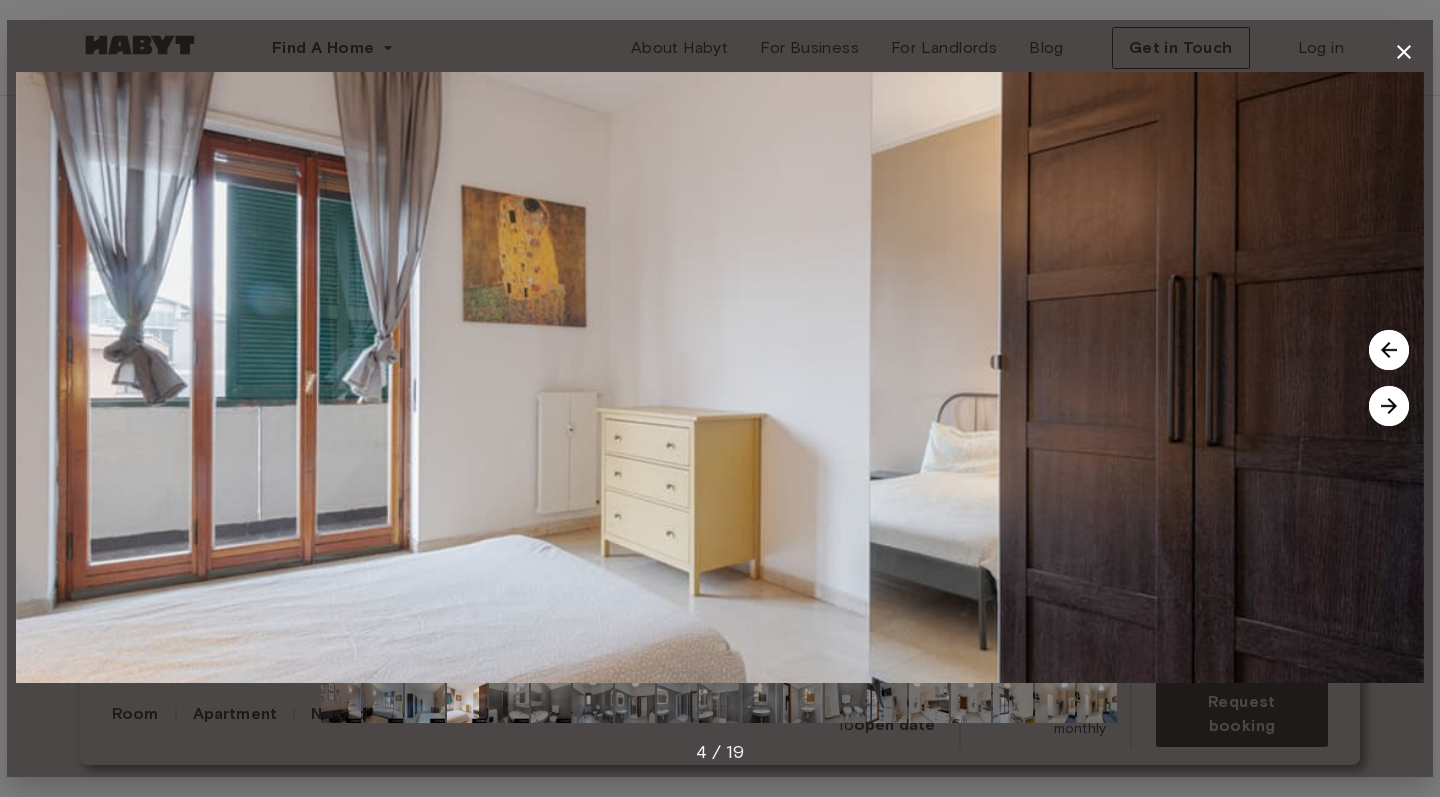 click at bounding box center [1389, 406] 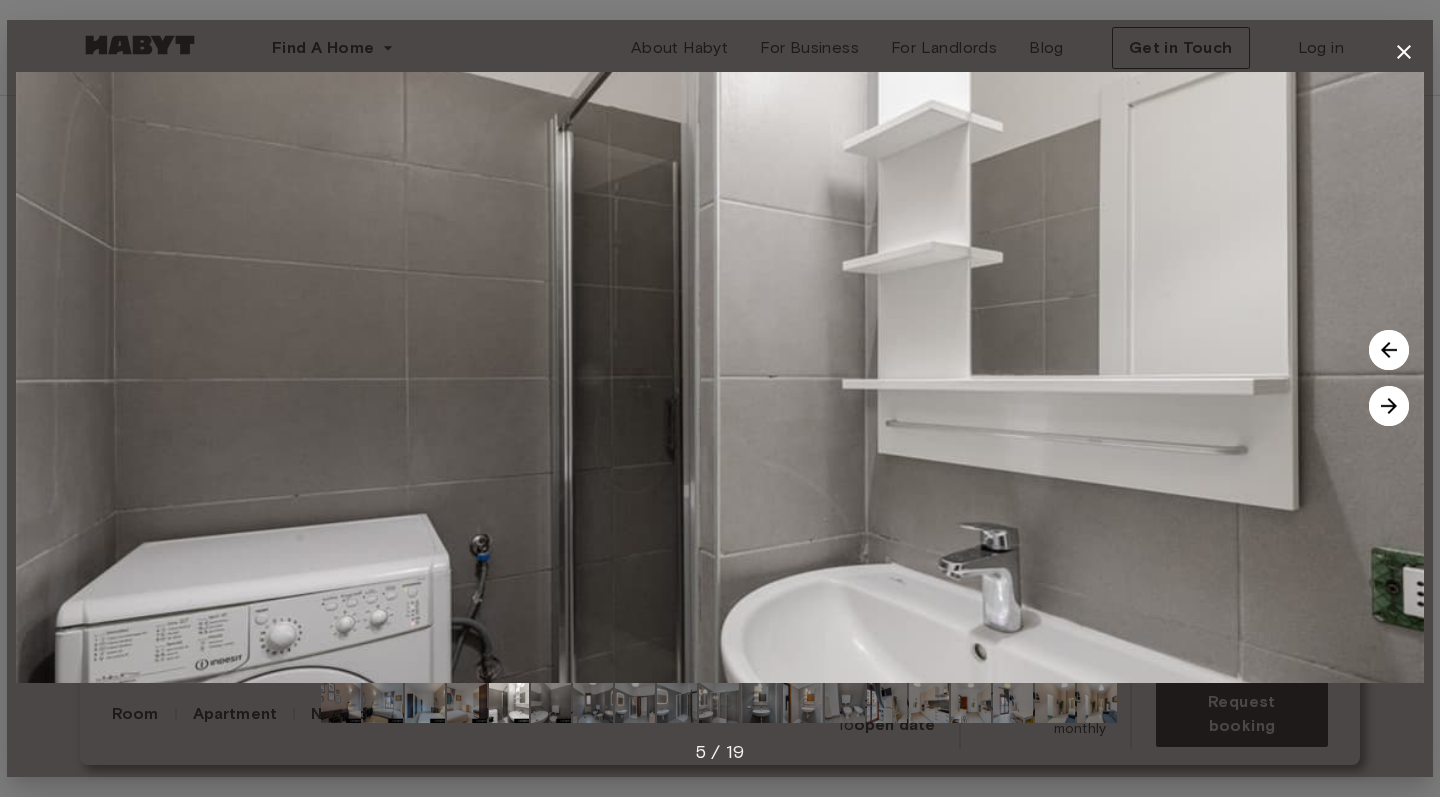 click at bounding box center (1389, 406) 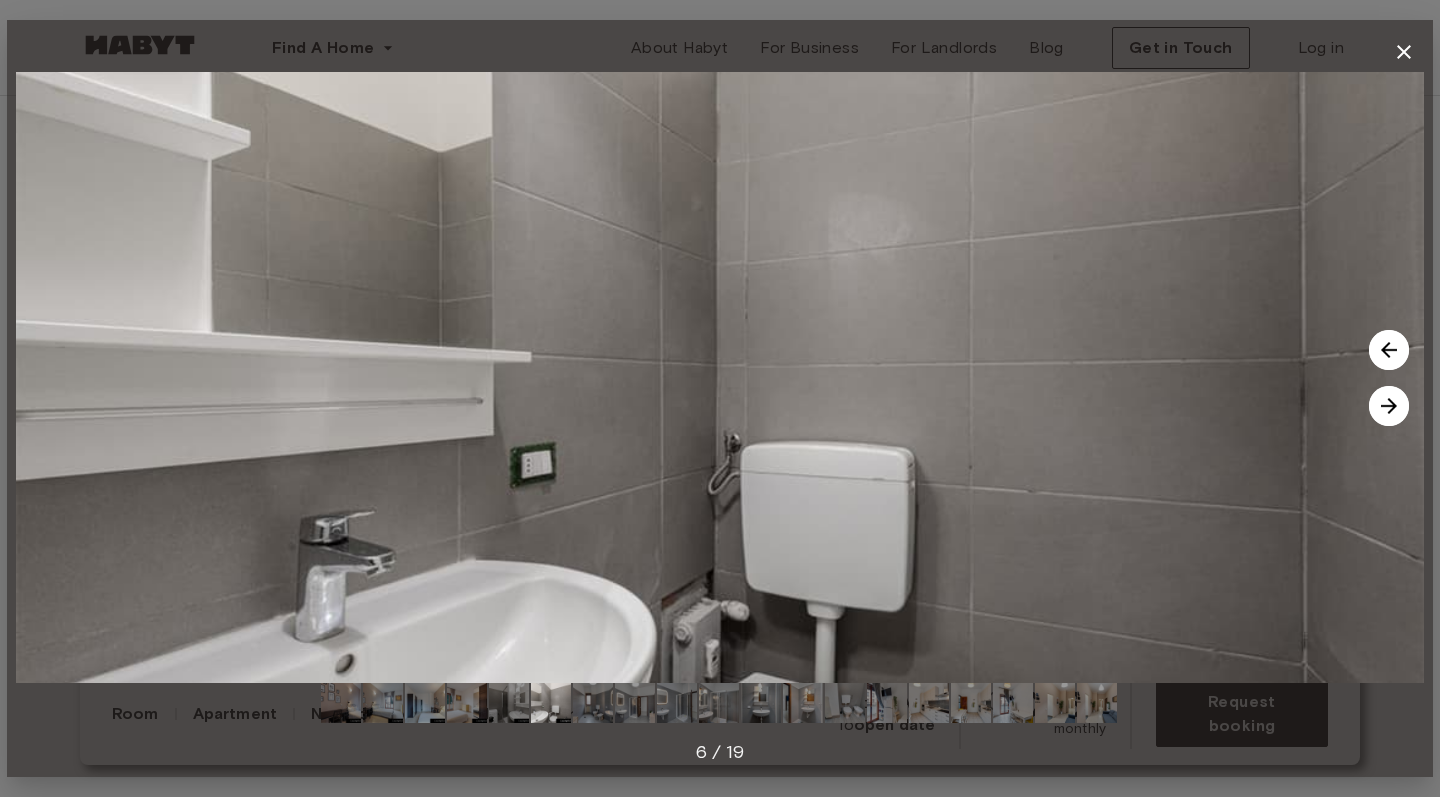 click at bounding box center (1389, 406) 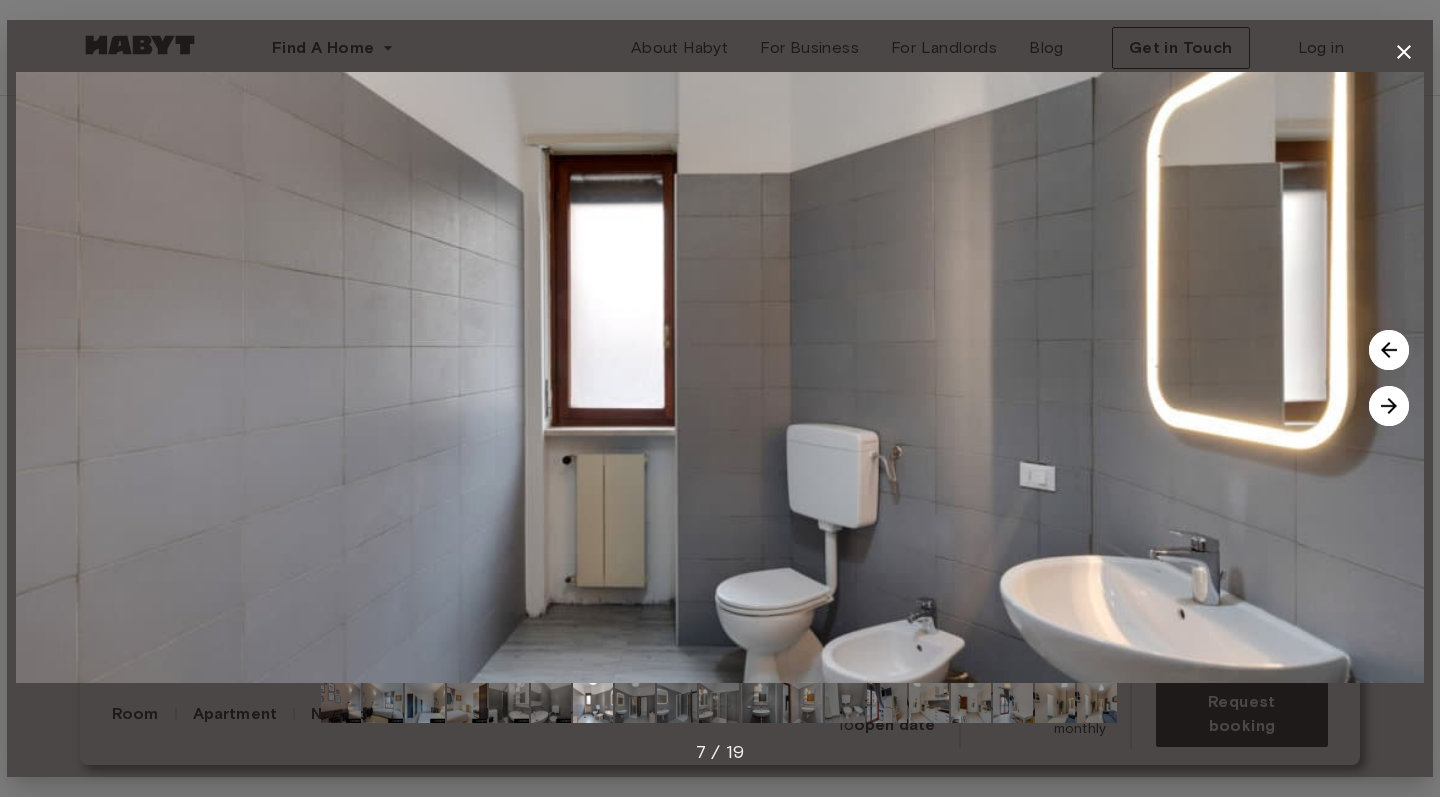 click at bounding box center [1389, 406] 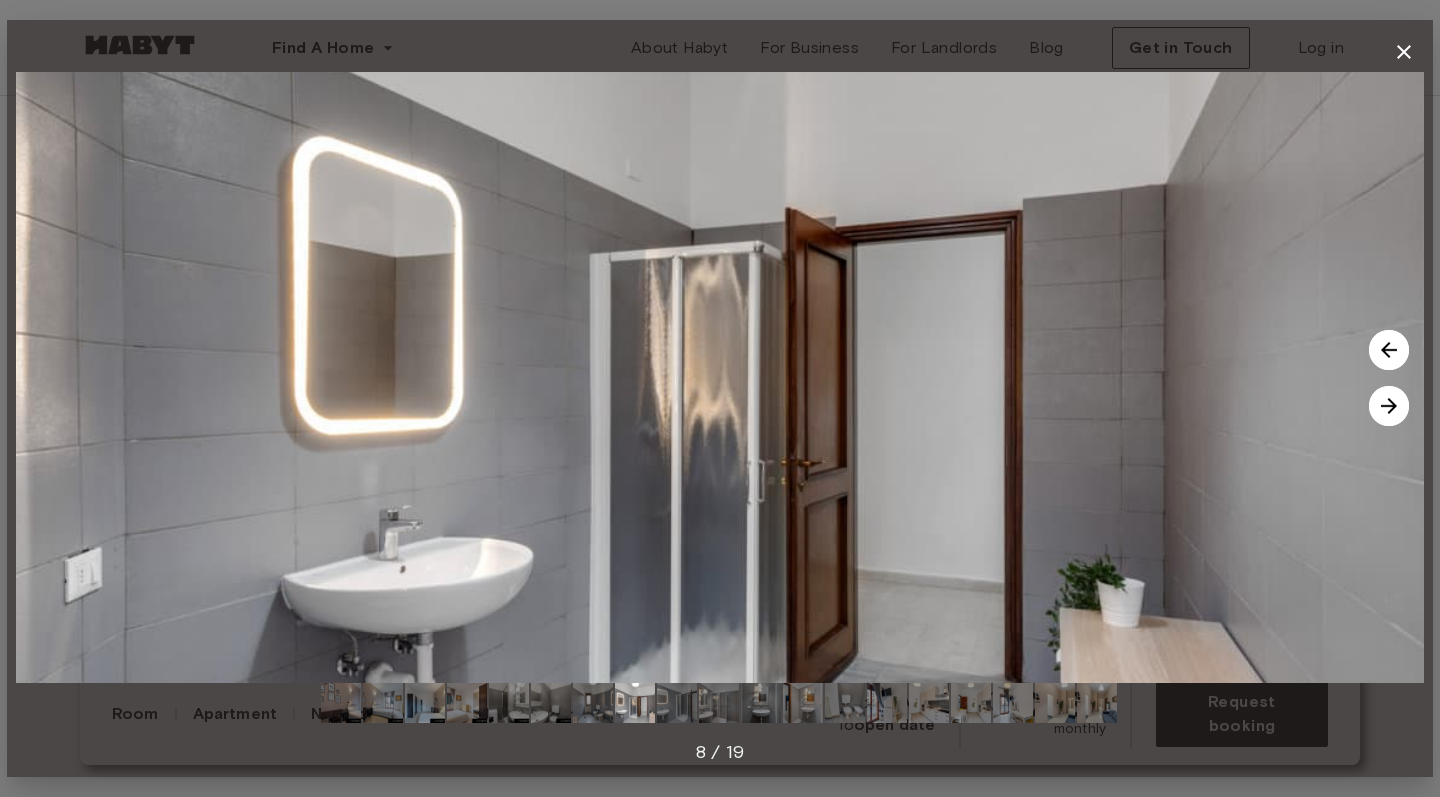 click at bounding box center (1389, 406) 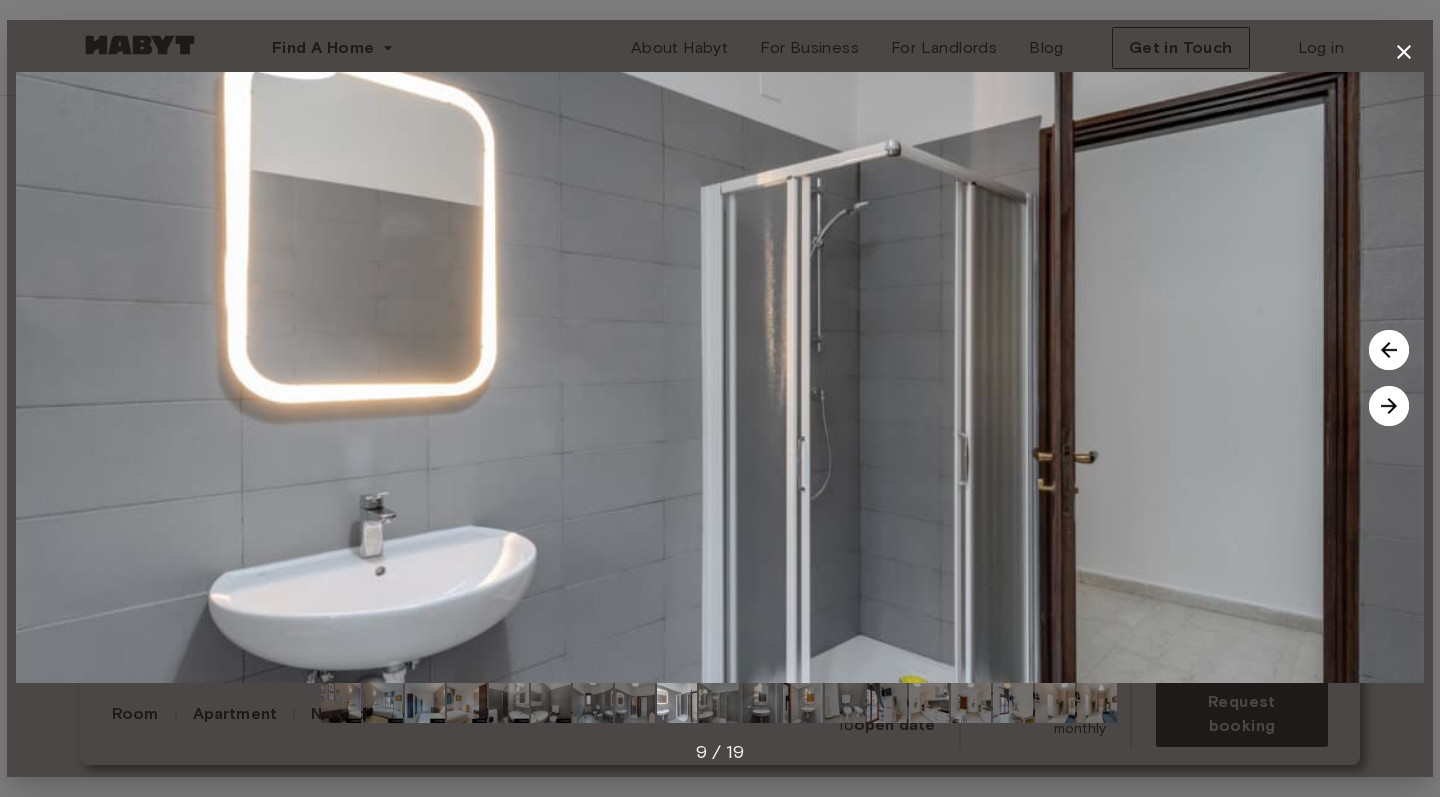 click at bounding box center (1389, 406) 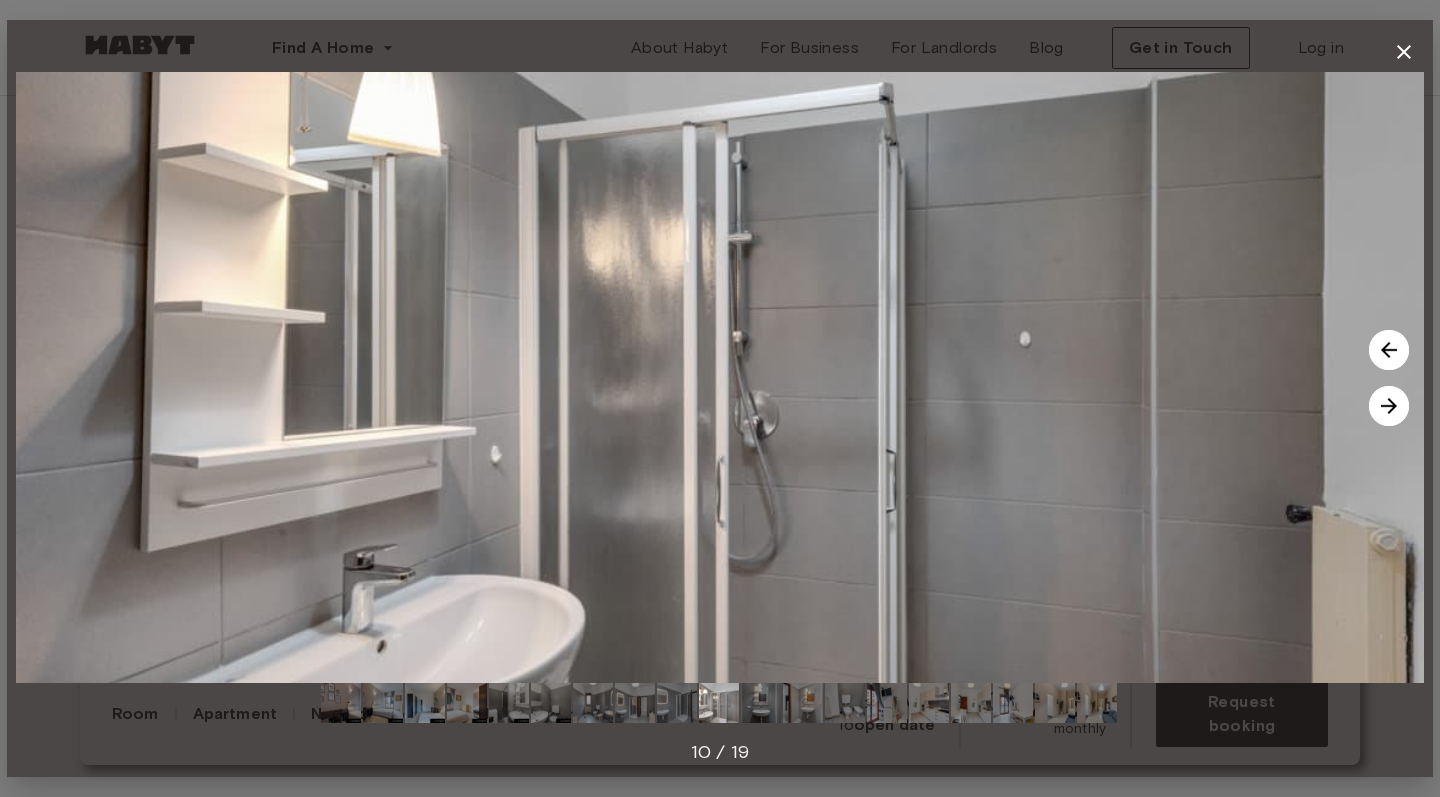 click at bounding box center (1389, 406) 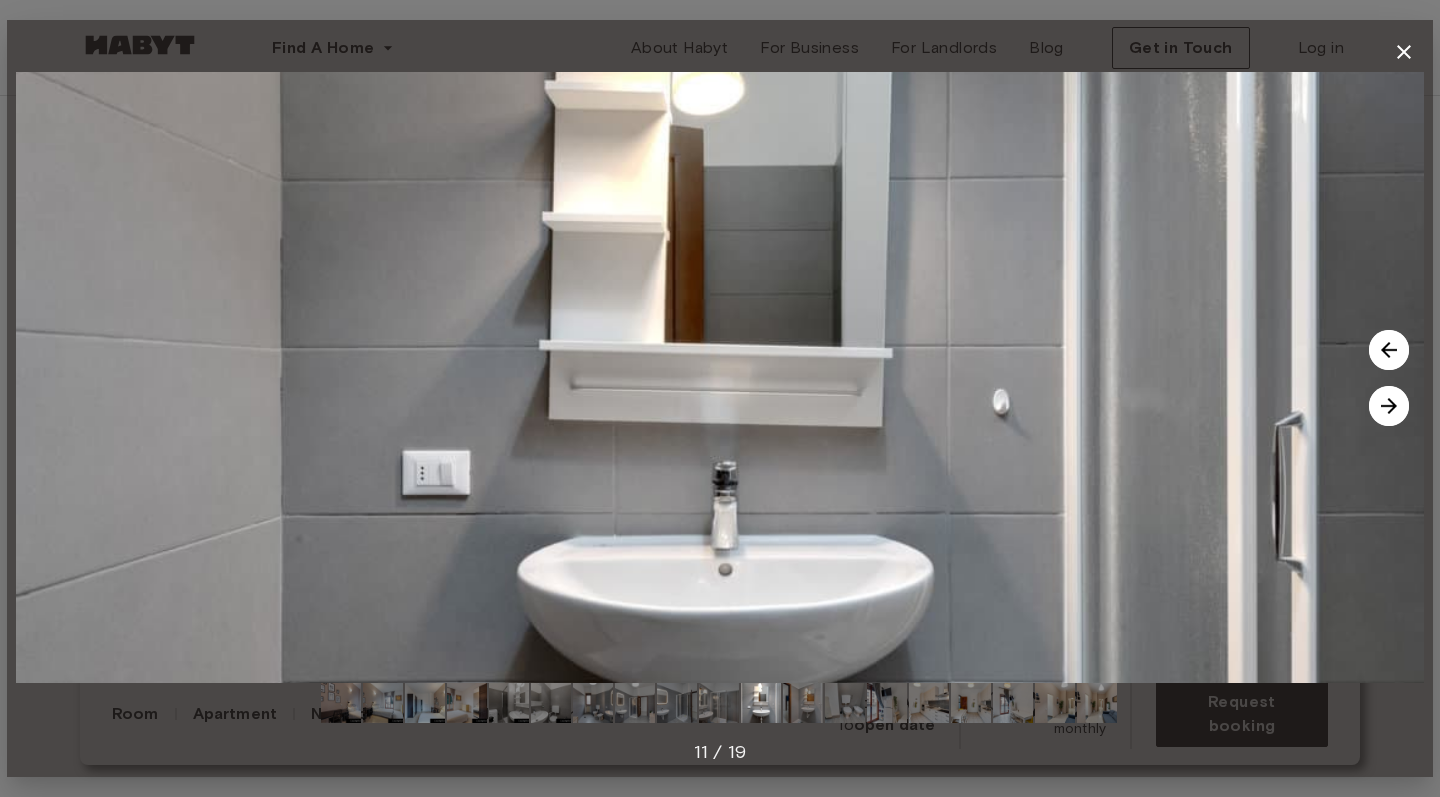 click at bounding box center [1389, 406] 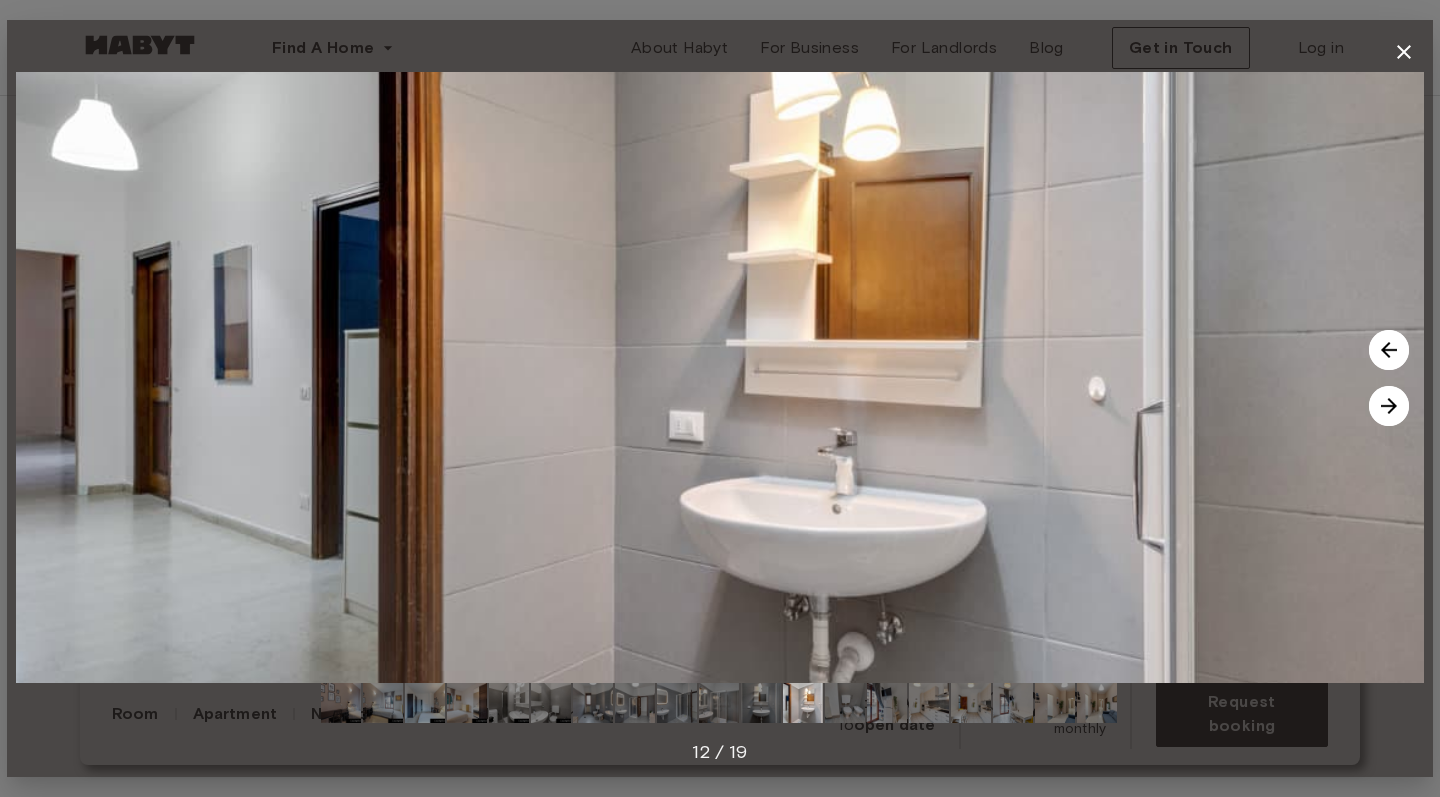 click at bounding box center (1389, 406) 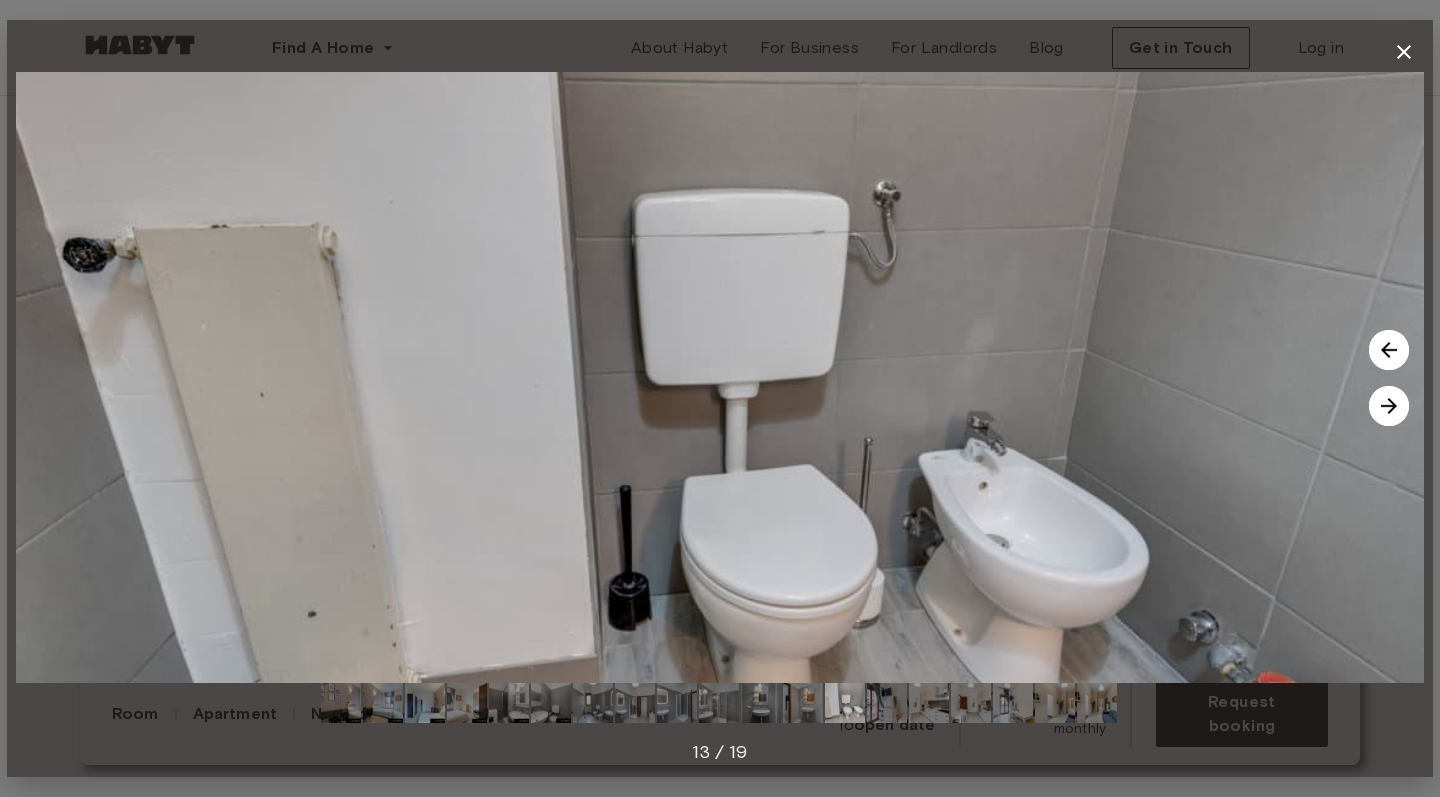 click at bounding box center (1389, 406) 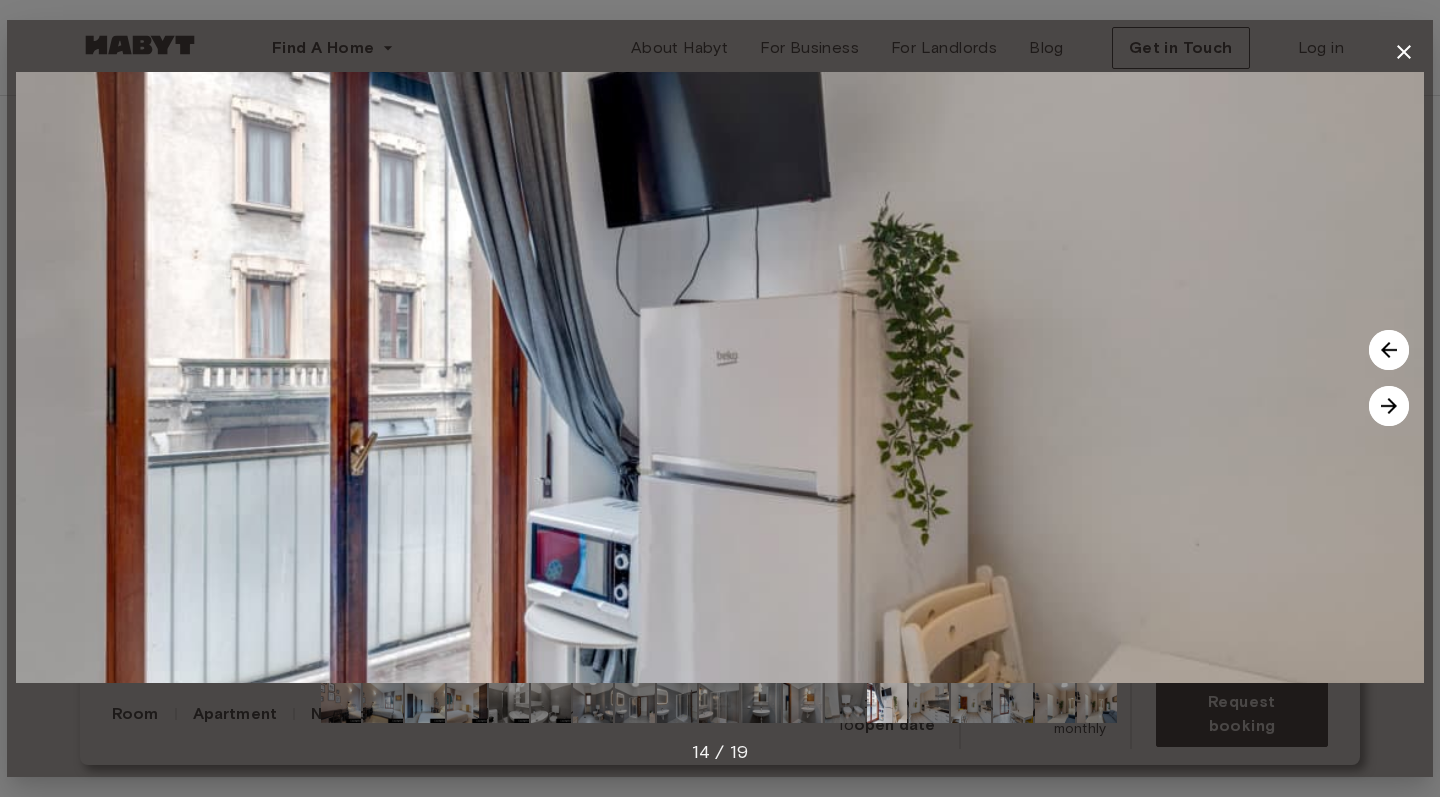 click at bounding box center (1389, 406) 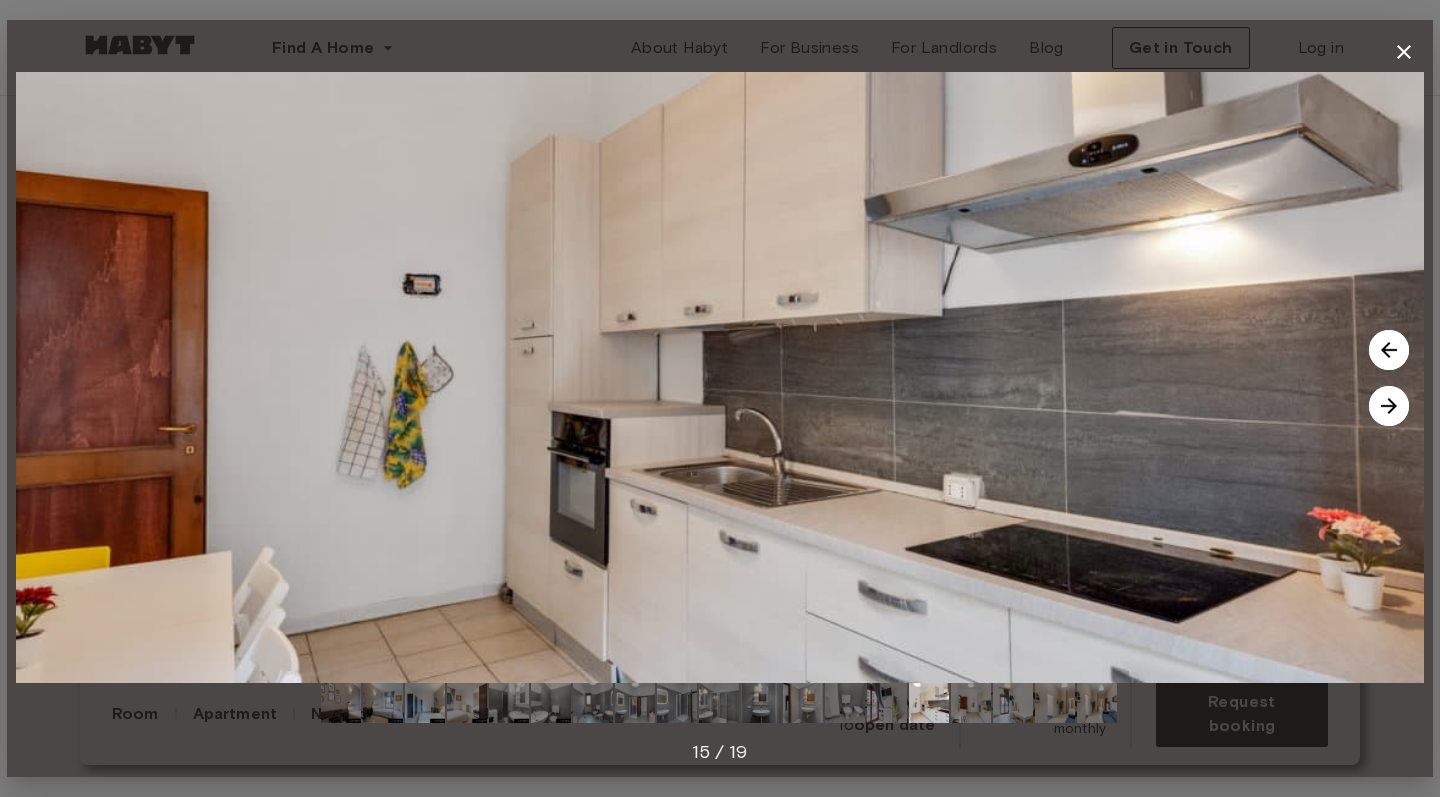 click at bounding box center [1389, 406] 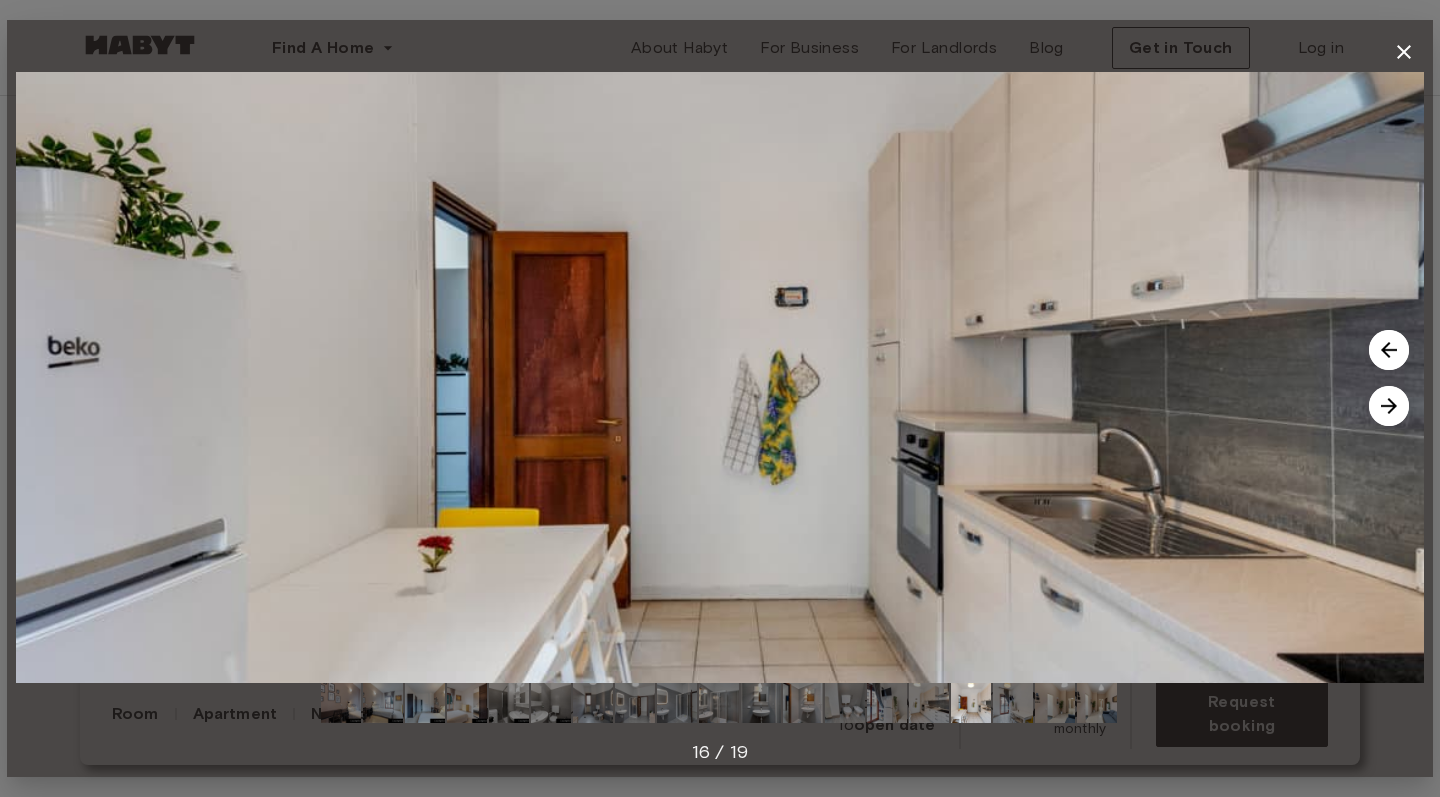 click at bounding box center [1389, 406] 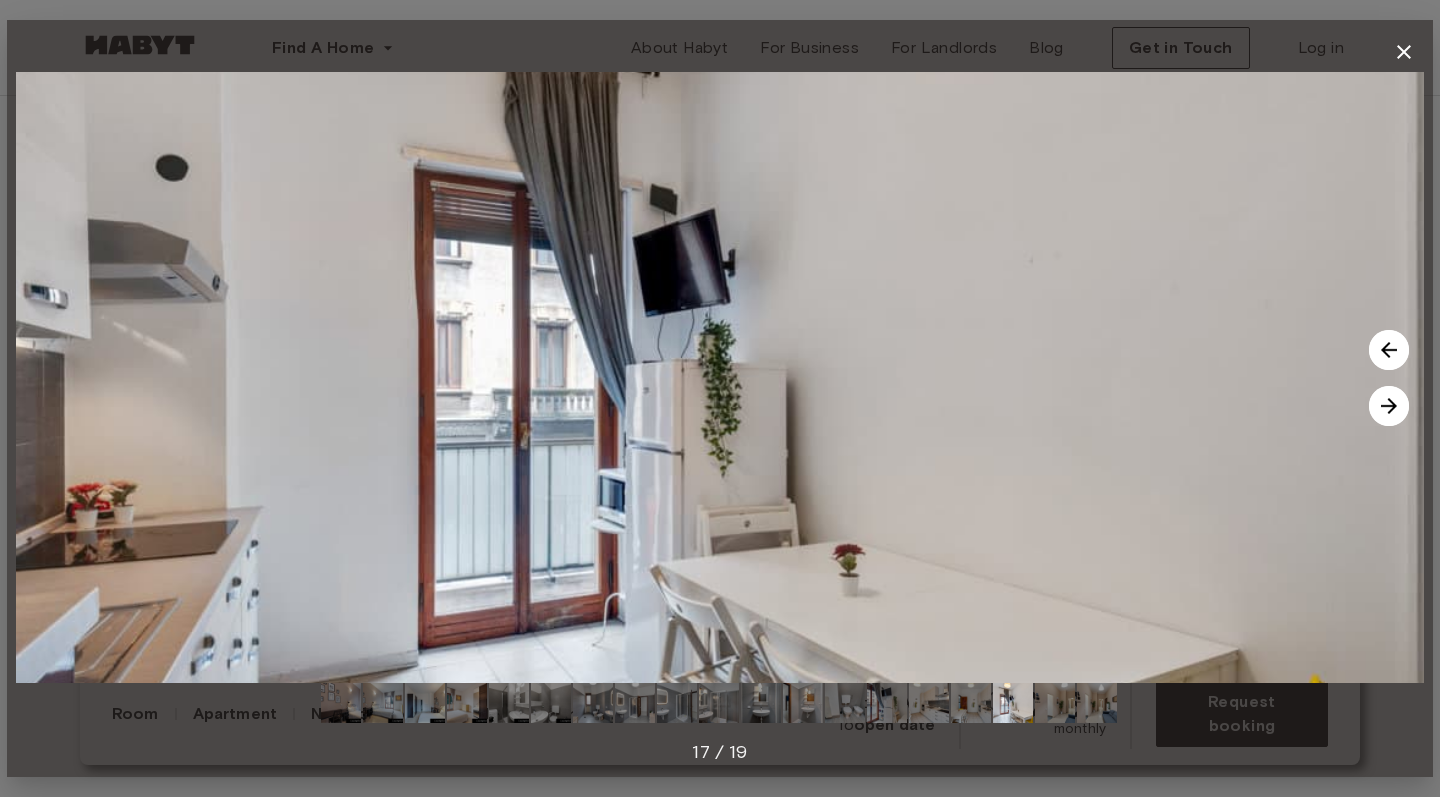 click at bounding box center [1389, 406] 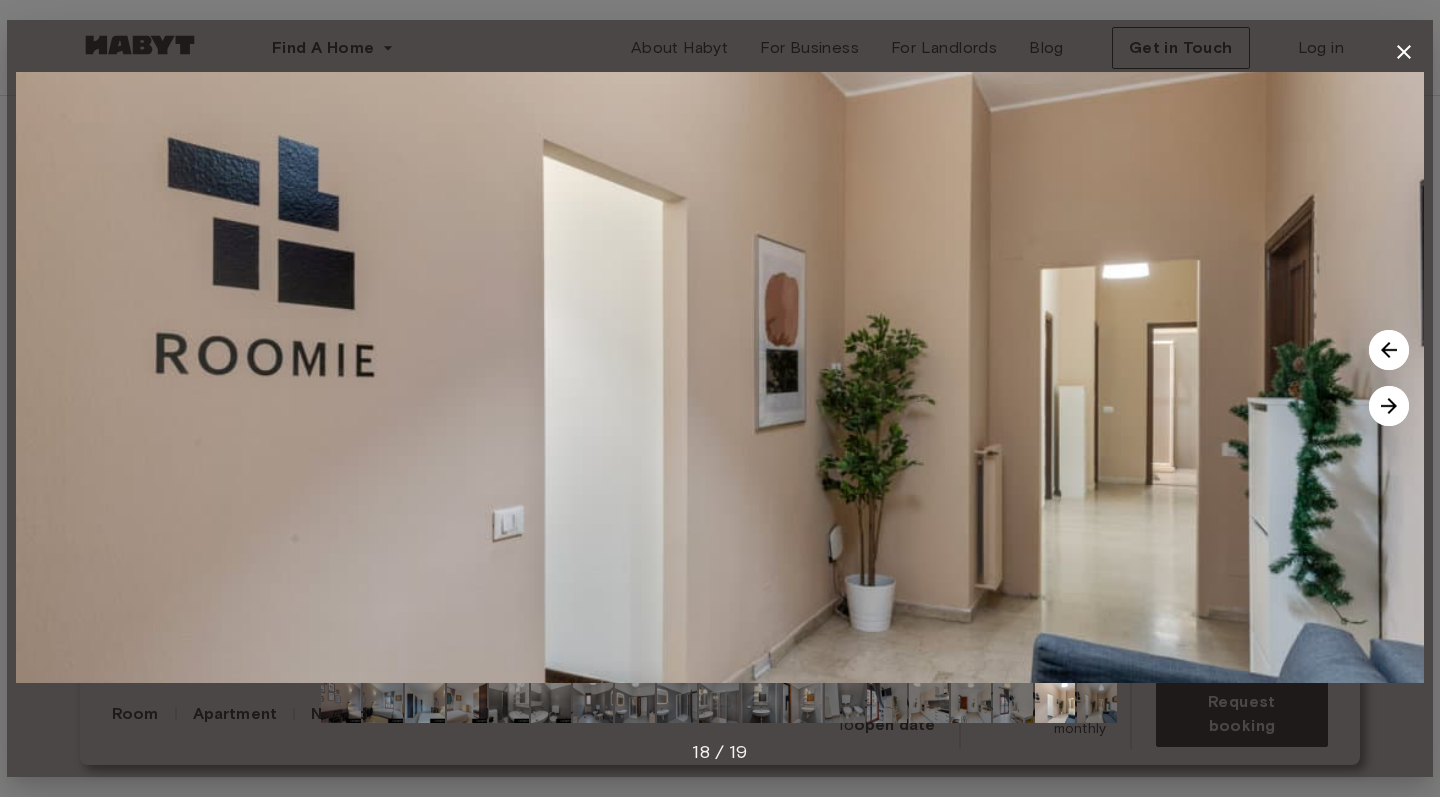 click at bounding box center (1389, 406) 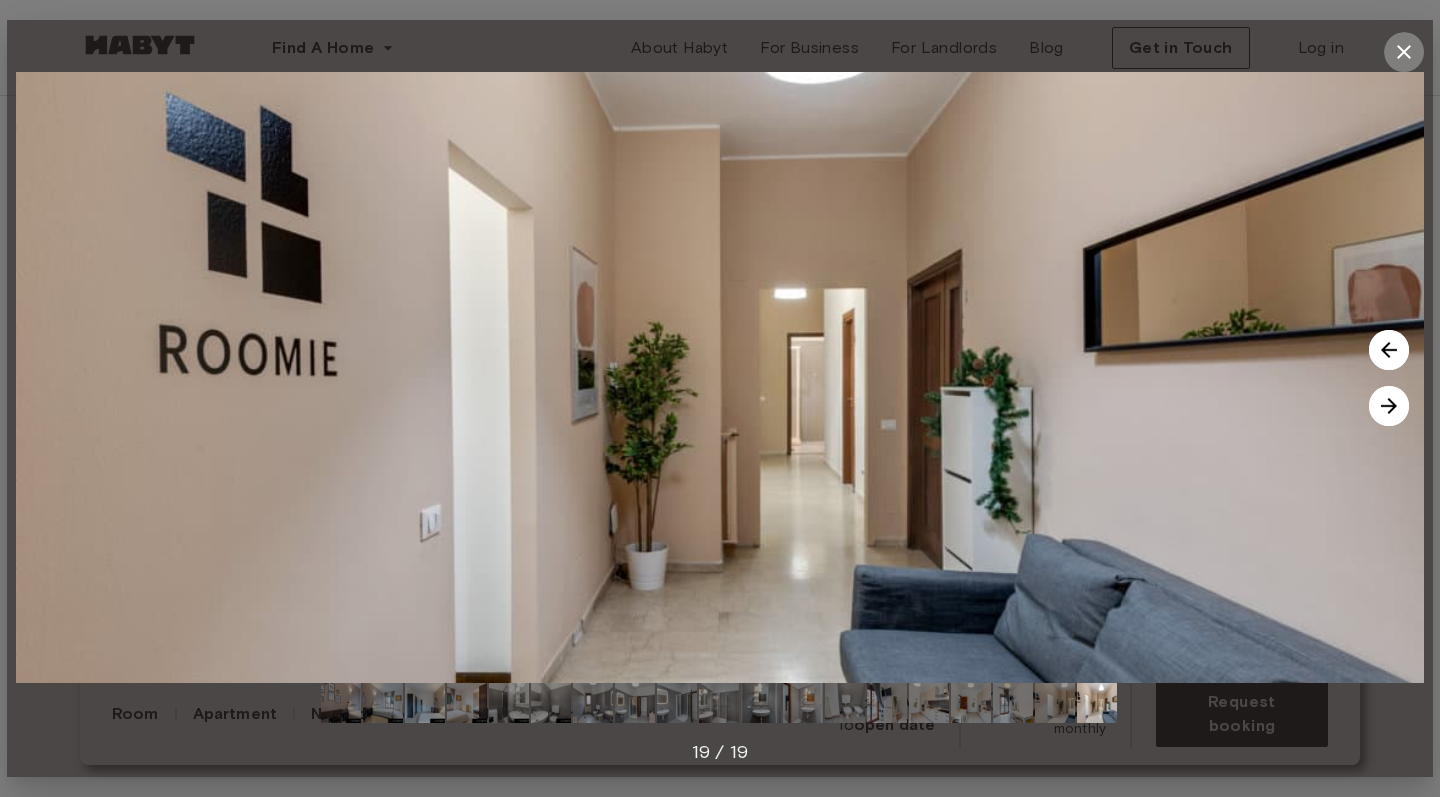 click 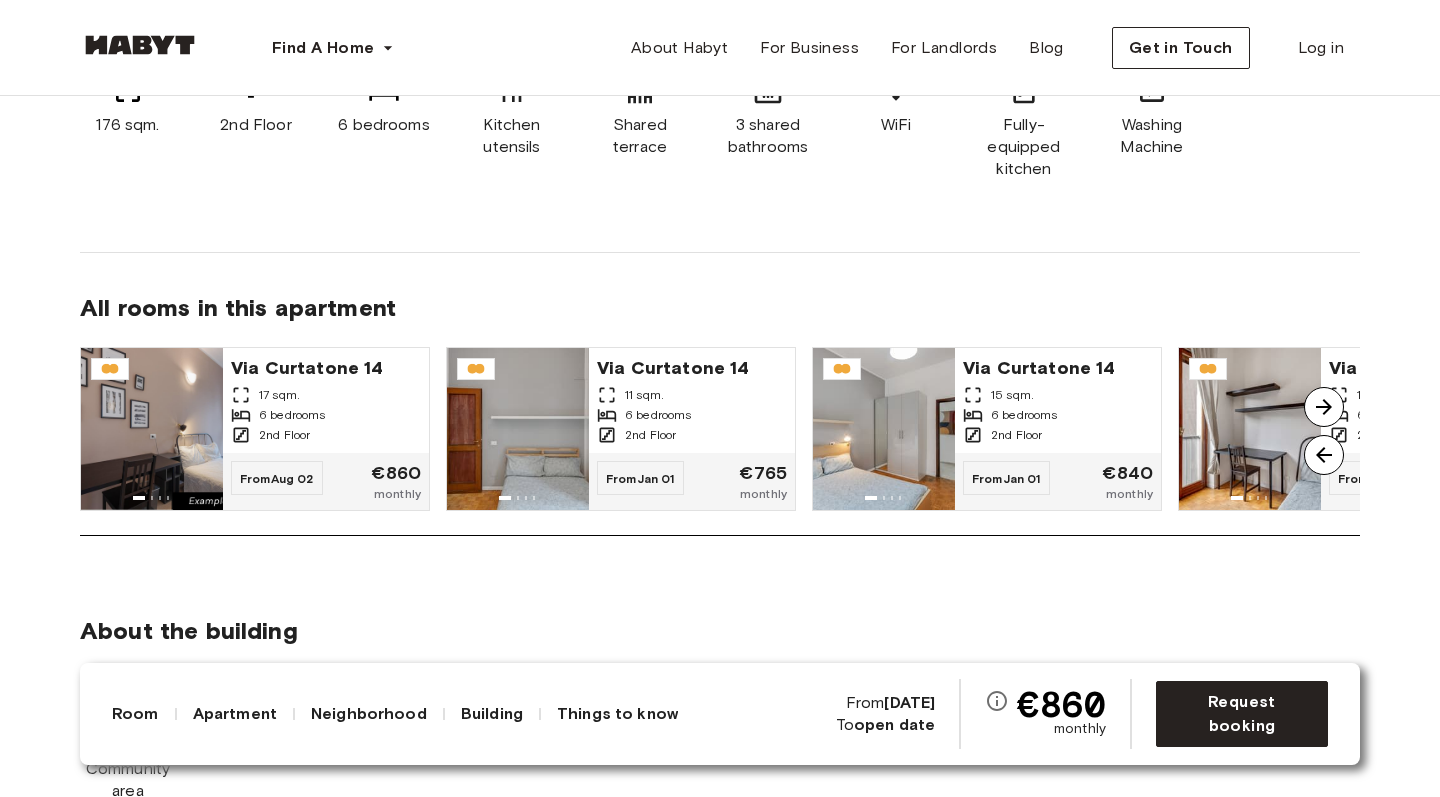 scroll, scrollTop: 1635, scrollLeft: 0, axis: vertical 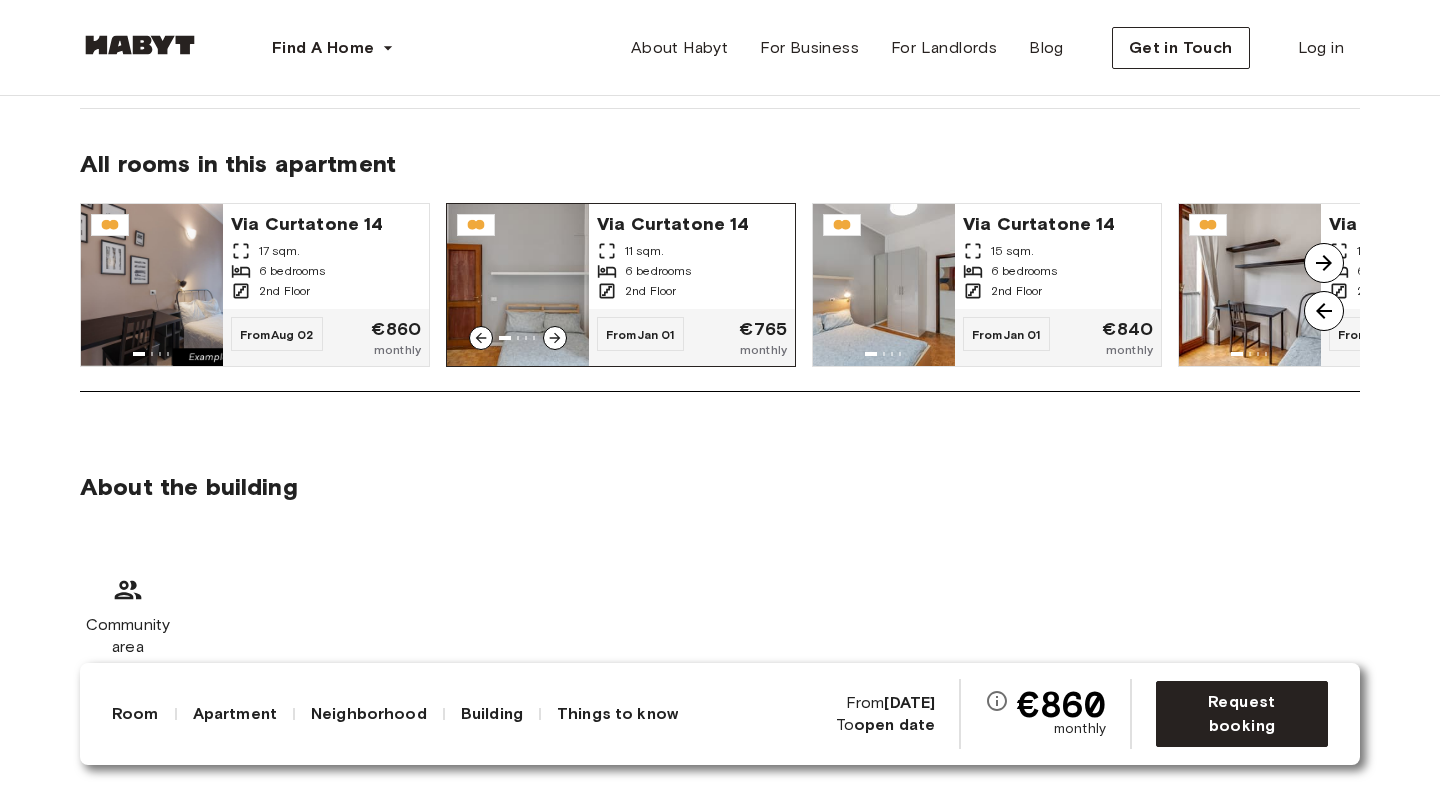 click 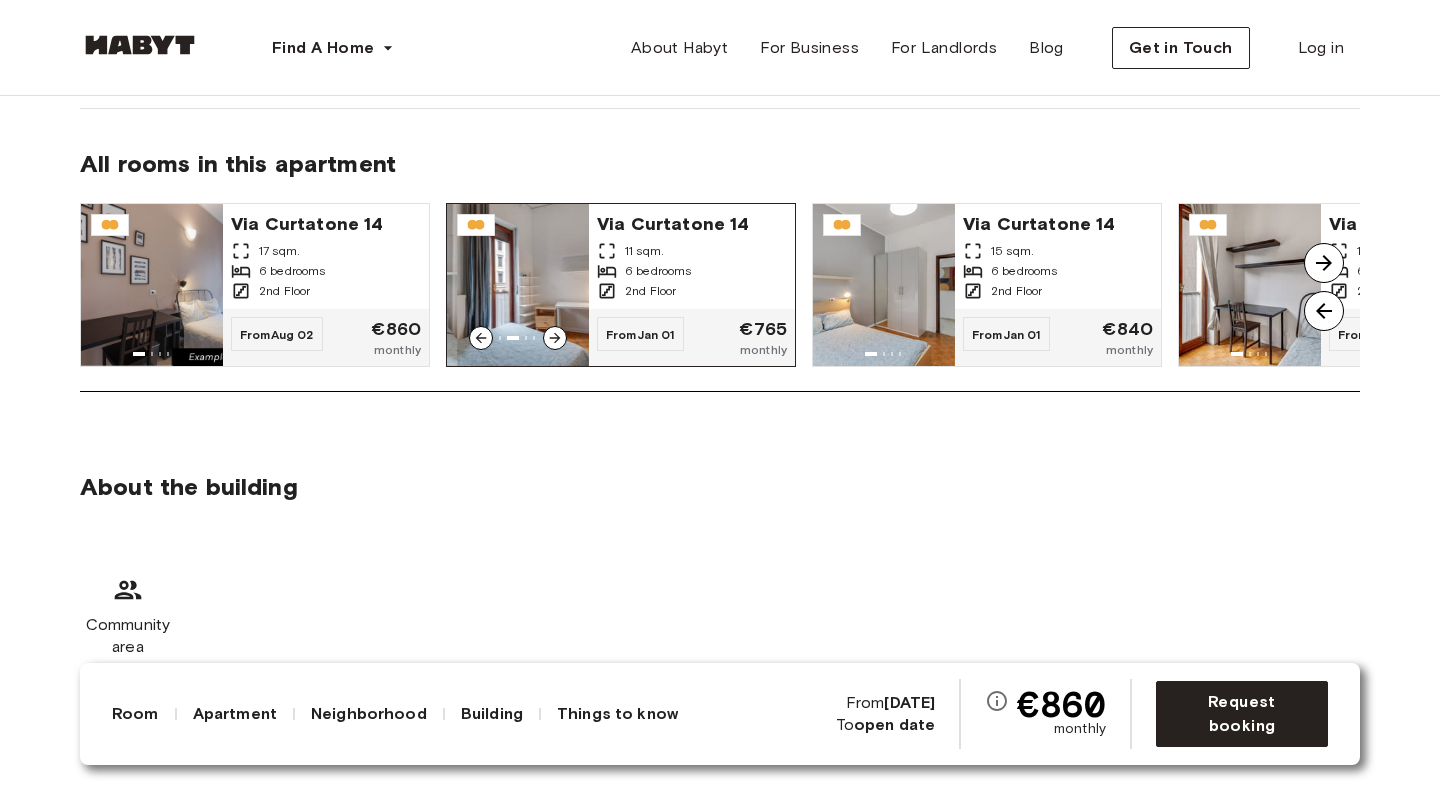 click 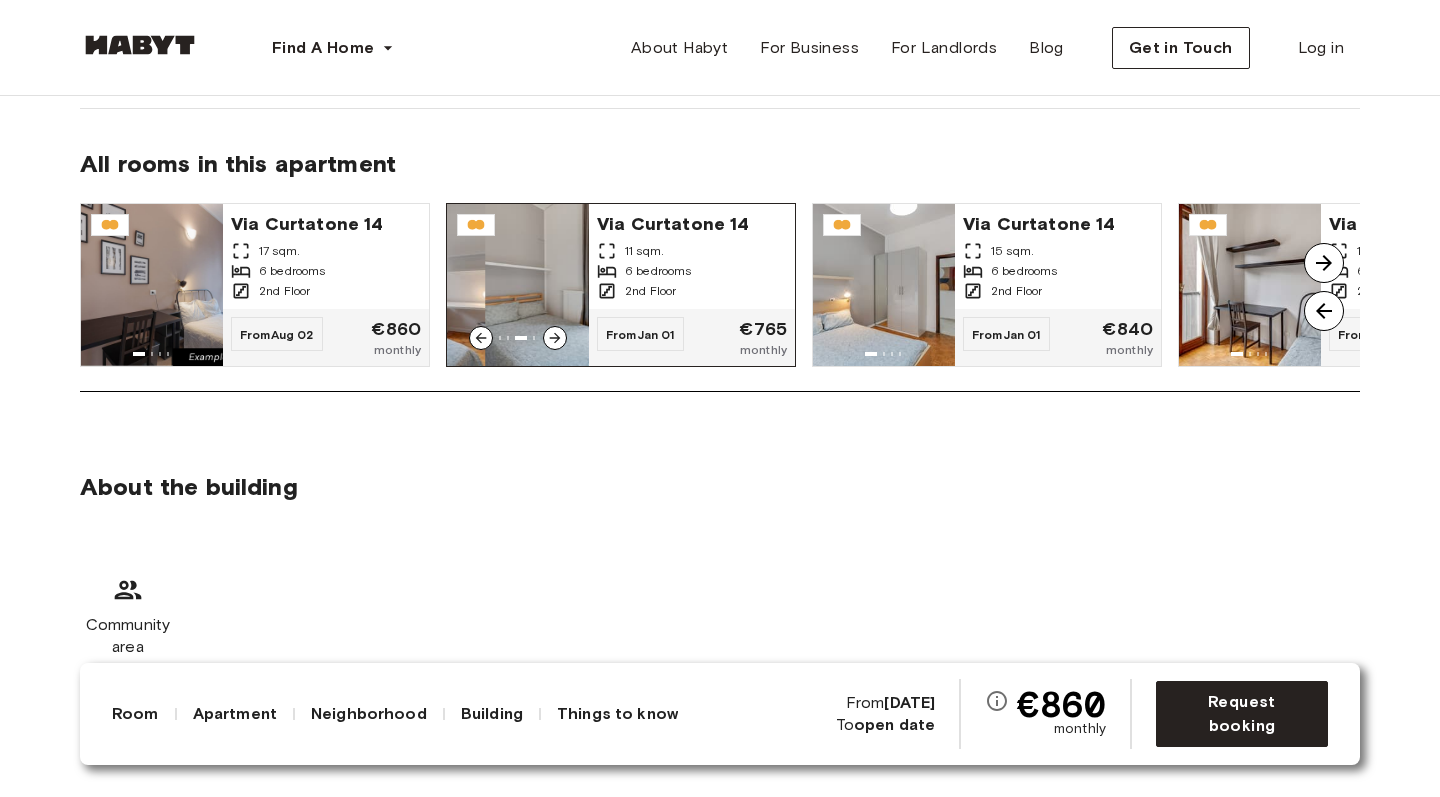 click on "Via Curtatone 14 11 sqm. 6 bedrooms 2nd Floor" at bounding box center (692, 256) 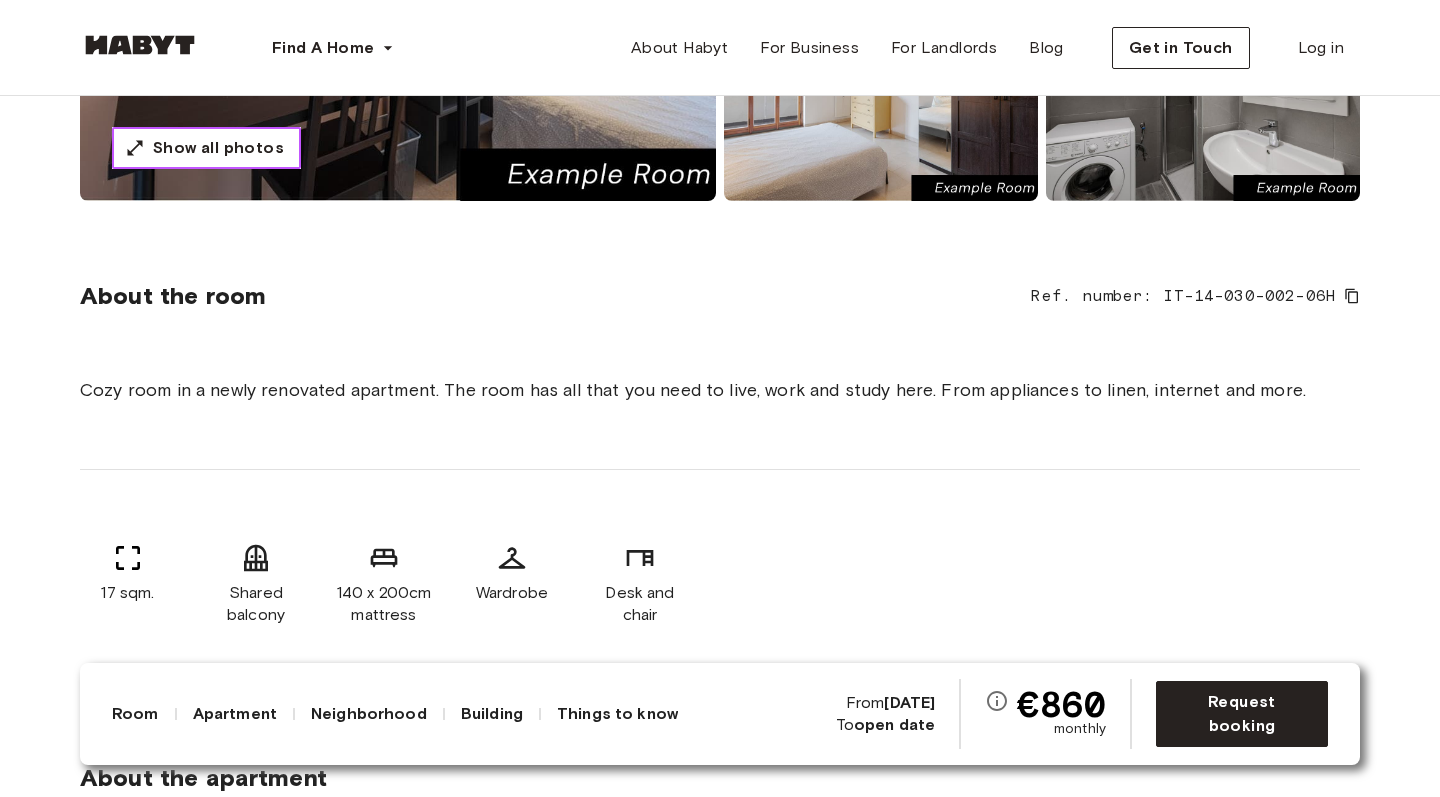 scroll, scrollTop: 537, scrollLeft: 0, axis: vertical 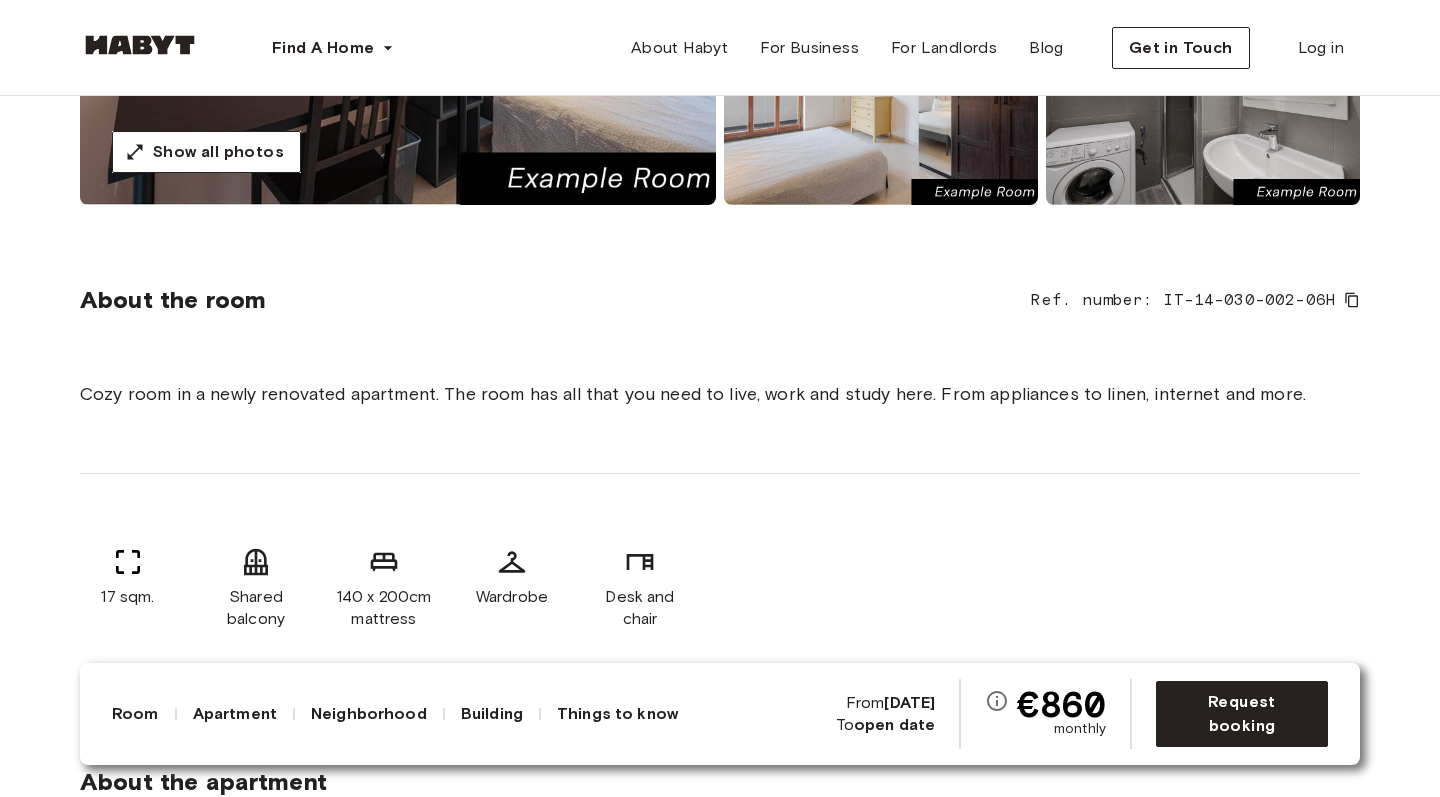 click 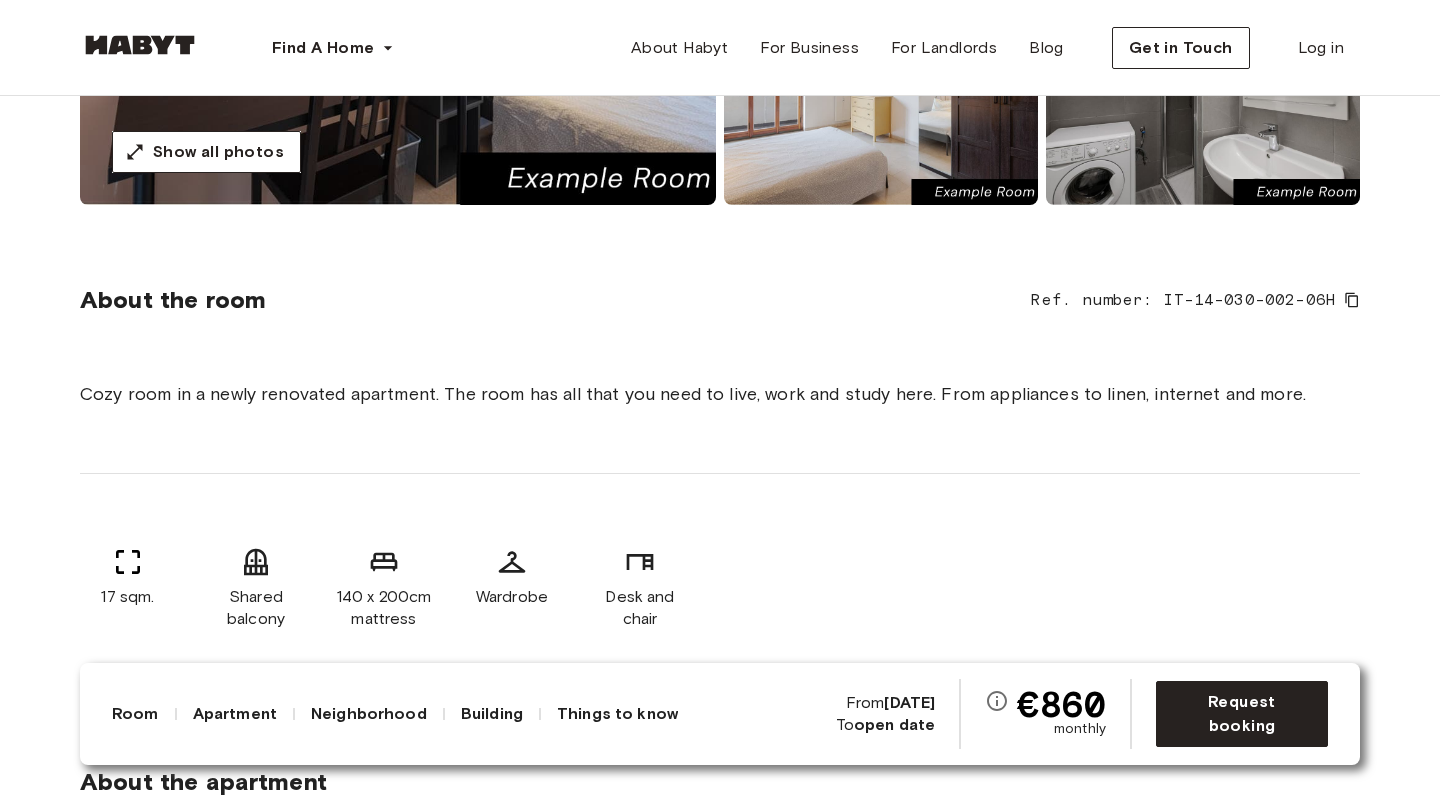 click on "€860" at bounding box center (1061, 704) 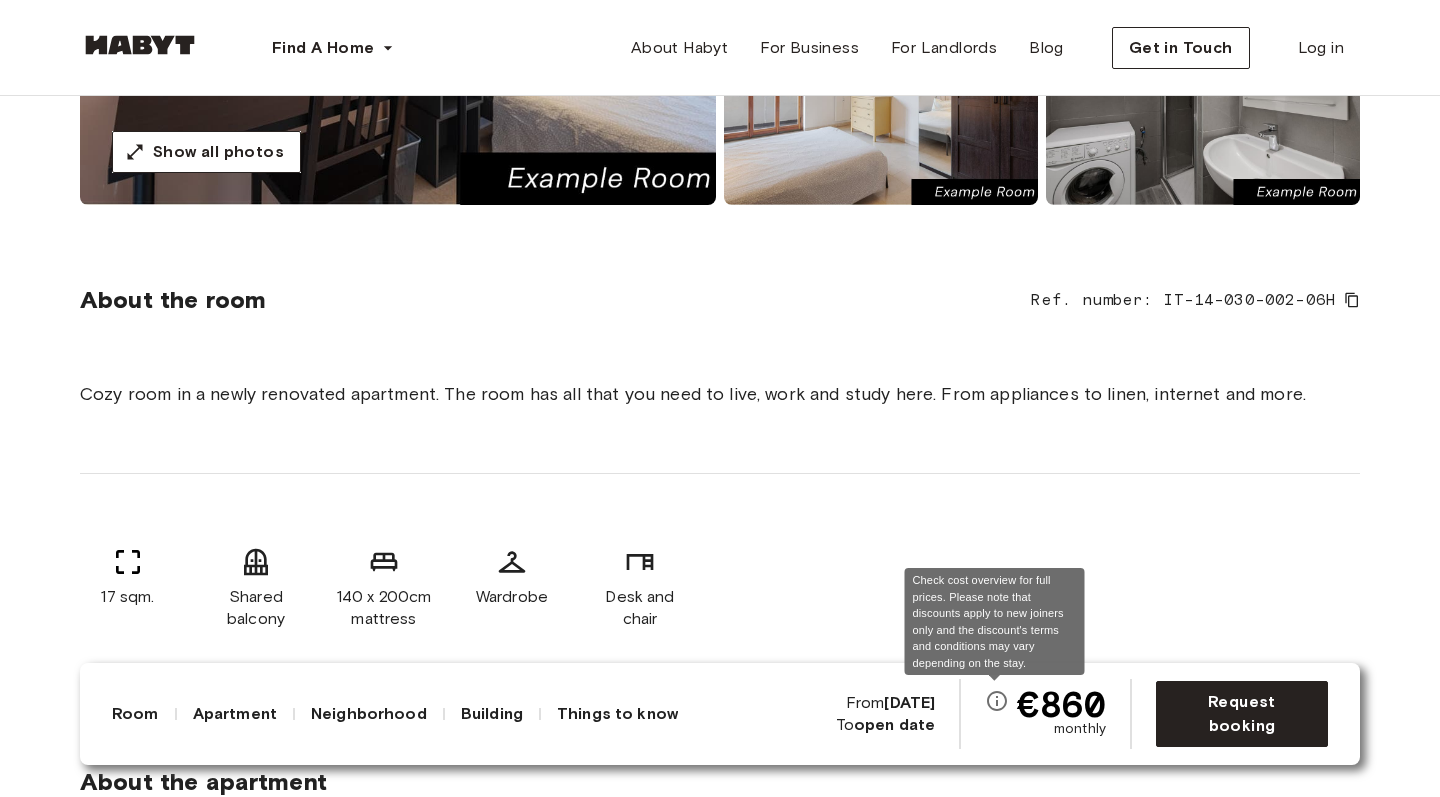 click 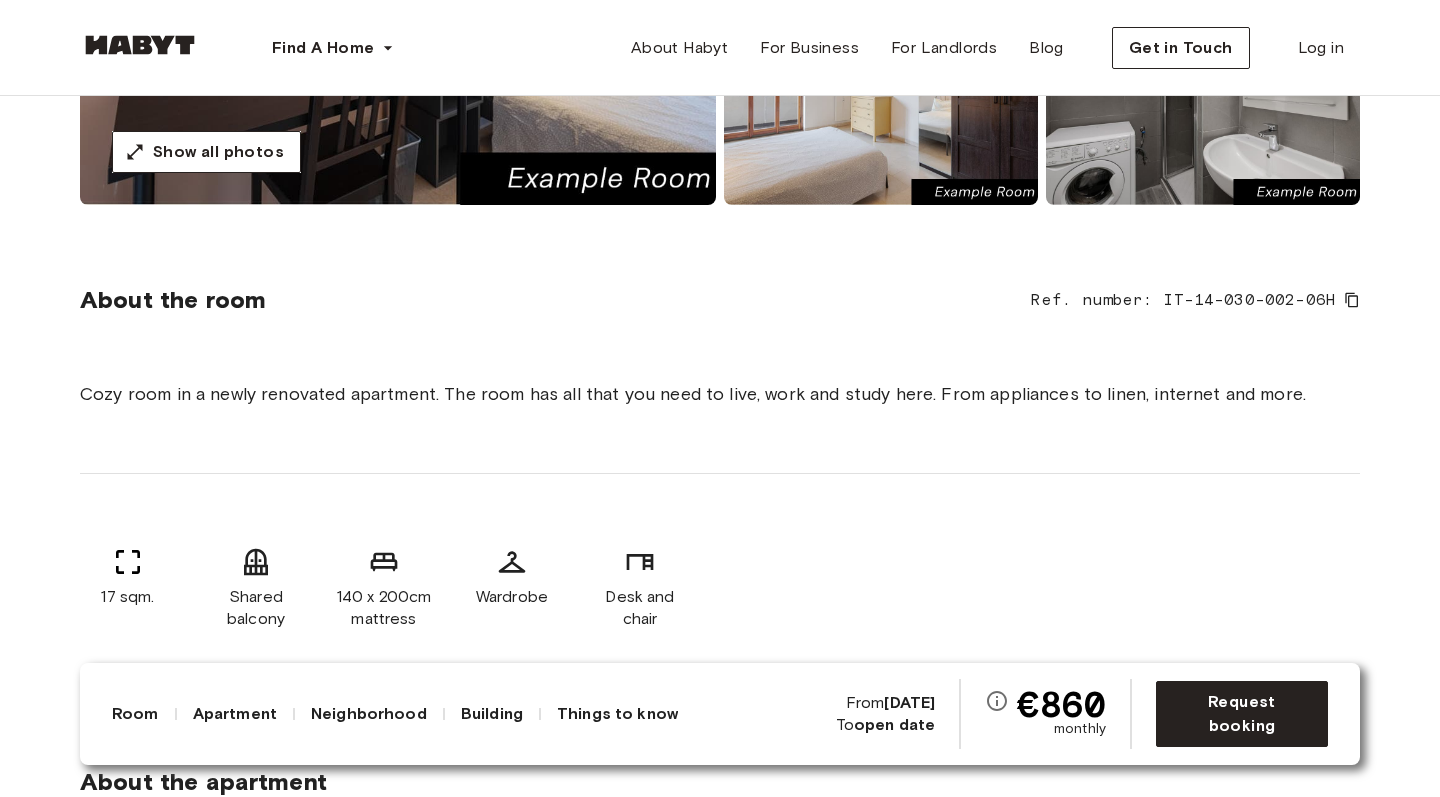 click on "Things to know" at bounding box center (617, 714) 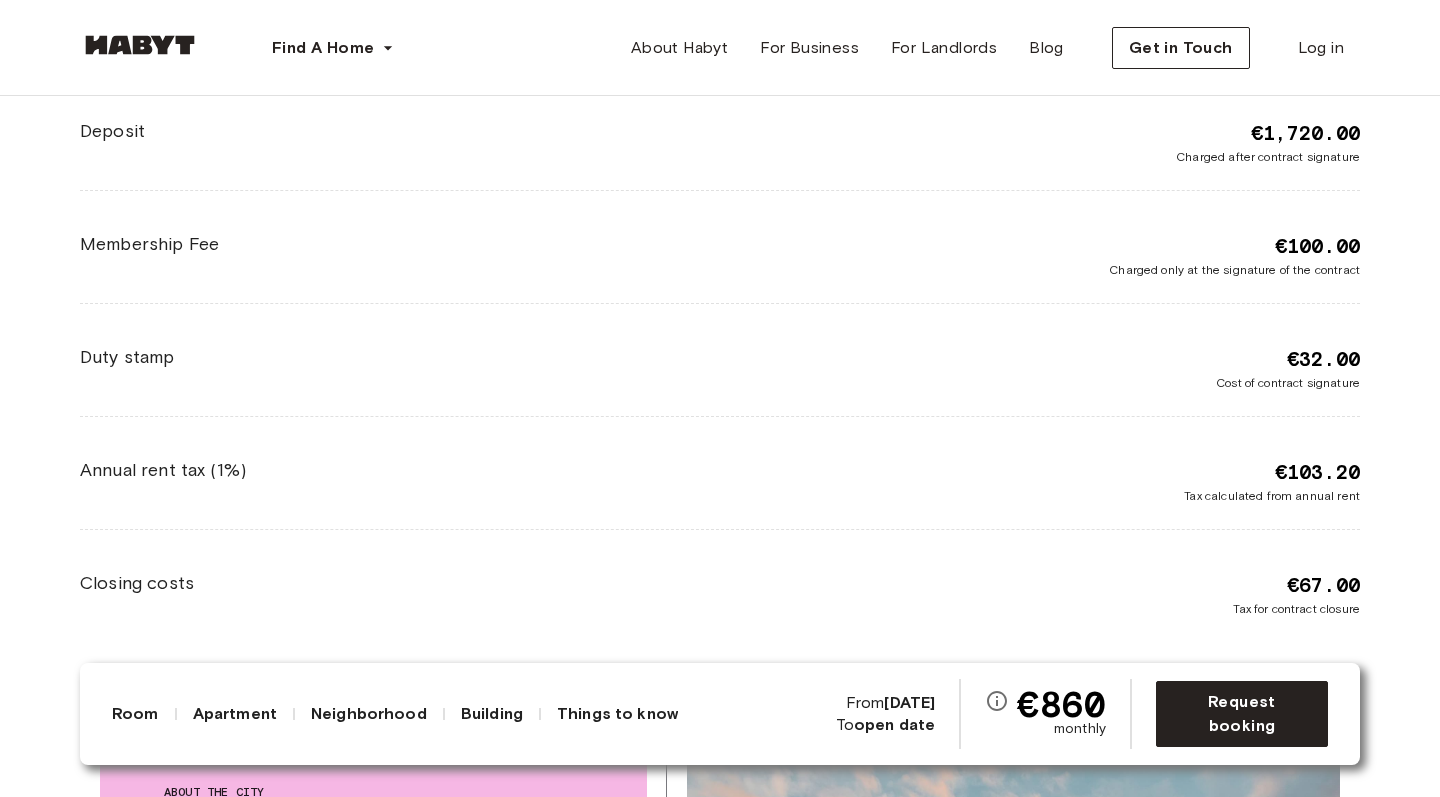 scroll, scrollTop: 3764, scrollLeft: 0, axis: vertical 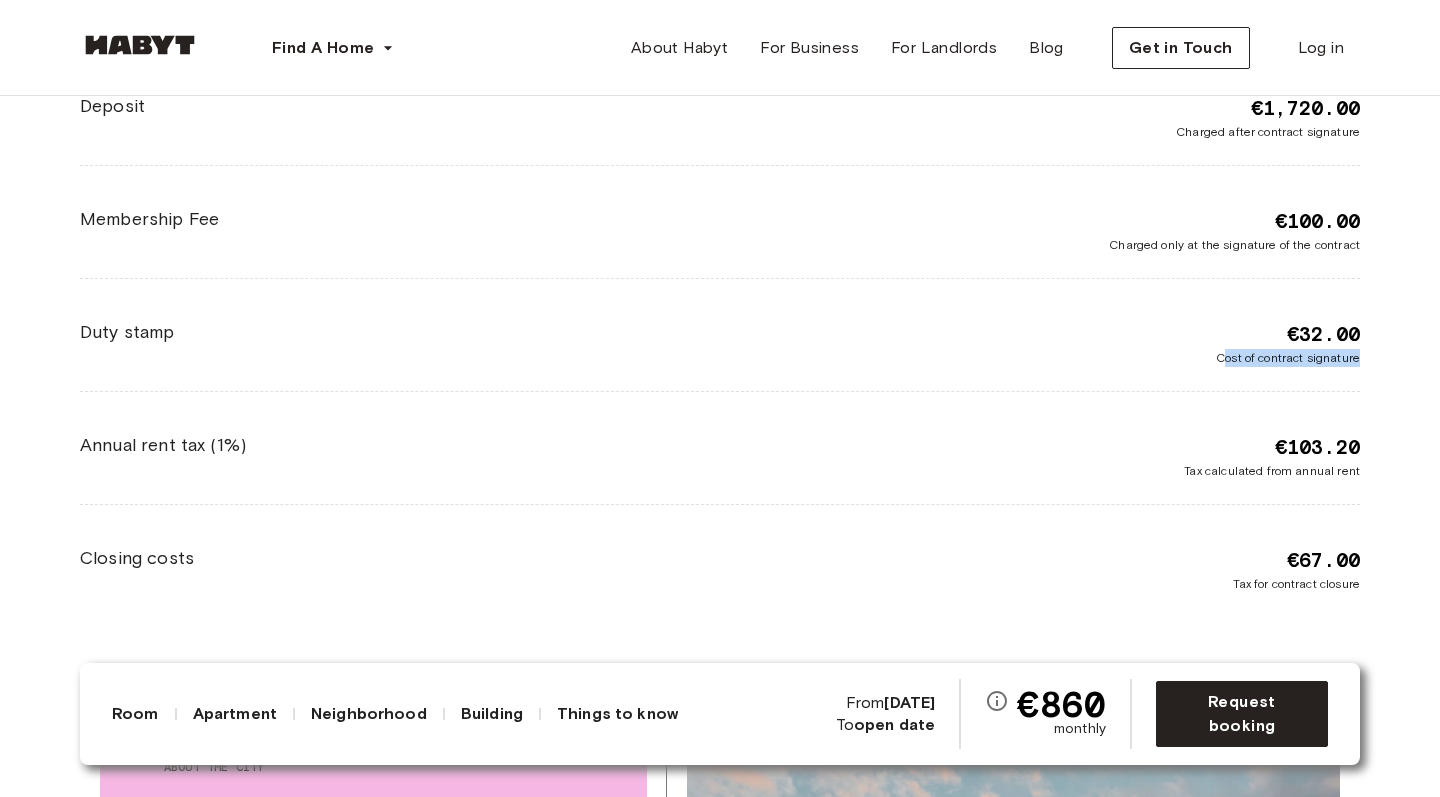 drag, startPoint x: 1223, startPoint y: 380, endPoint x: 1384, endPoint y: 380, distance: 161 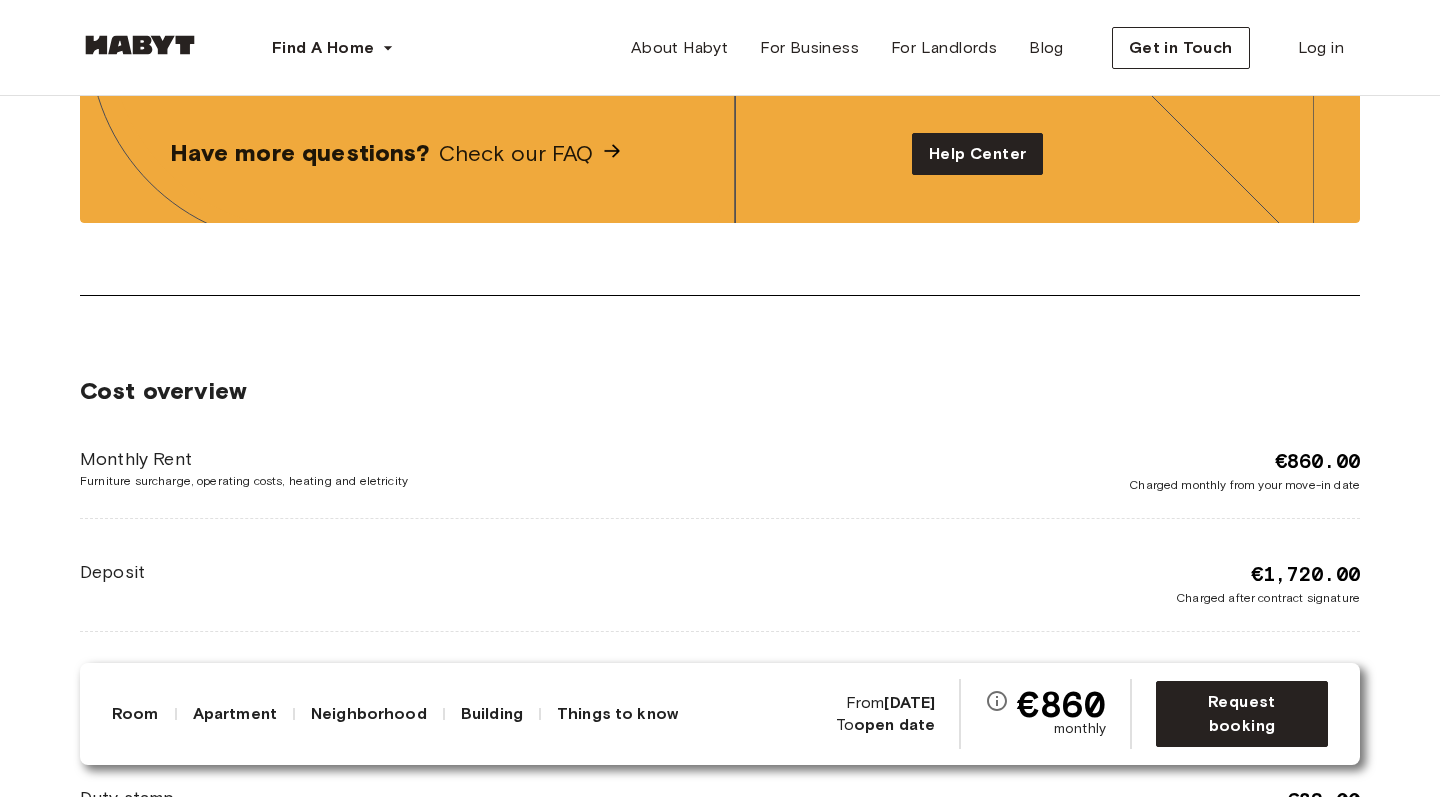 scroll, scrollTop: 3135, scrollLeft: 0, axis: vertical 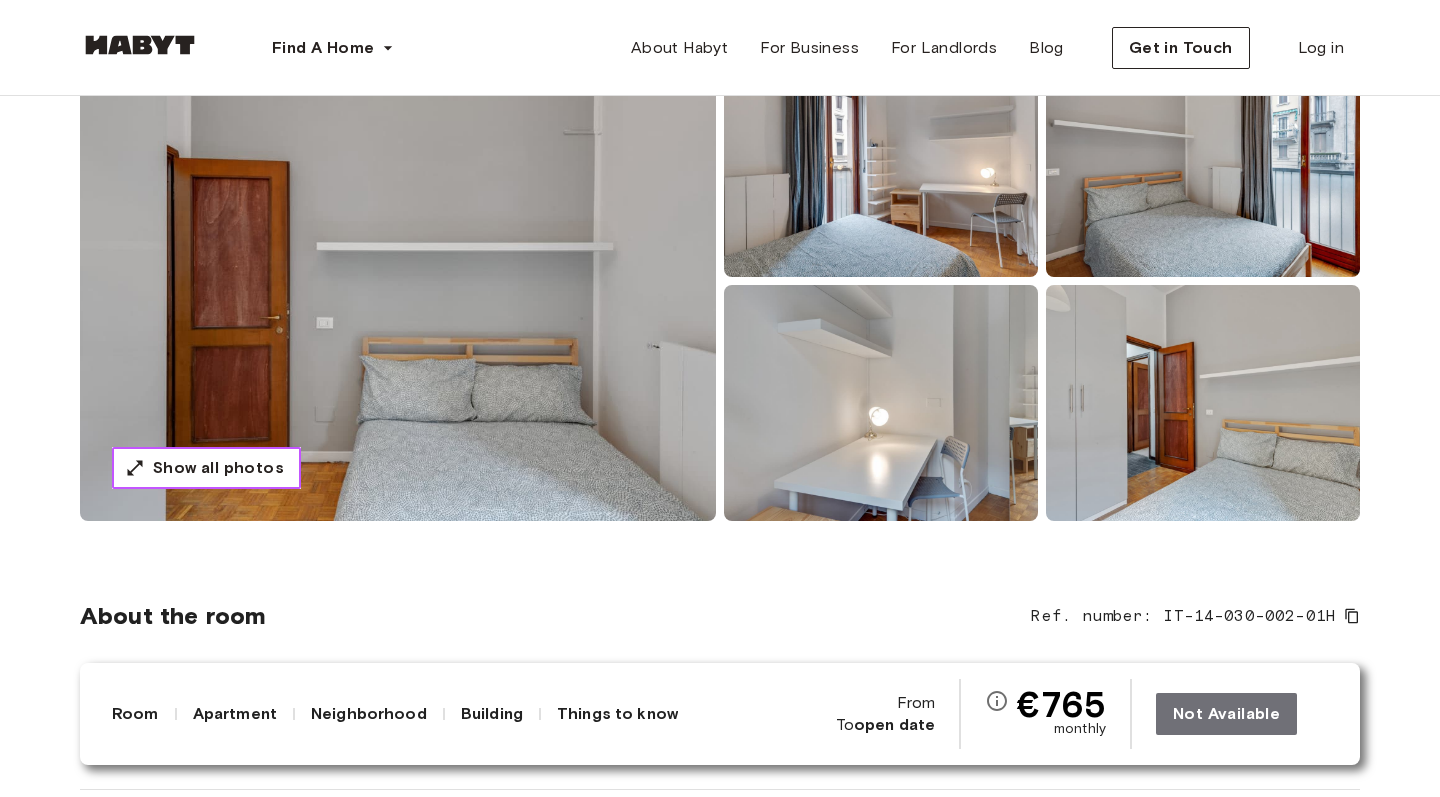 click on "Show all photos" at bounding box center [218, 468] 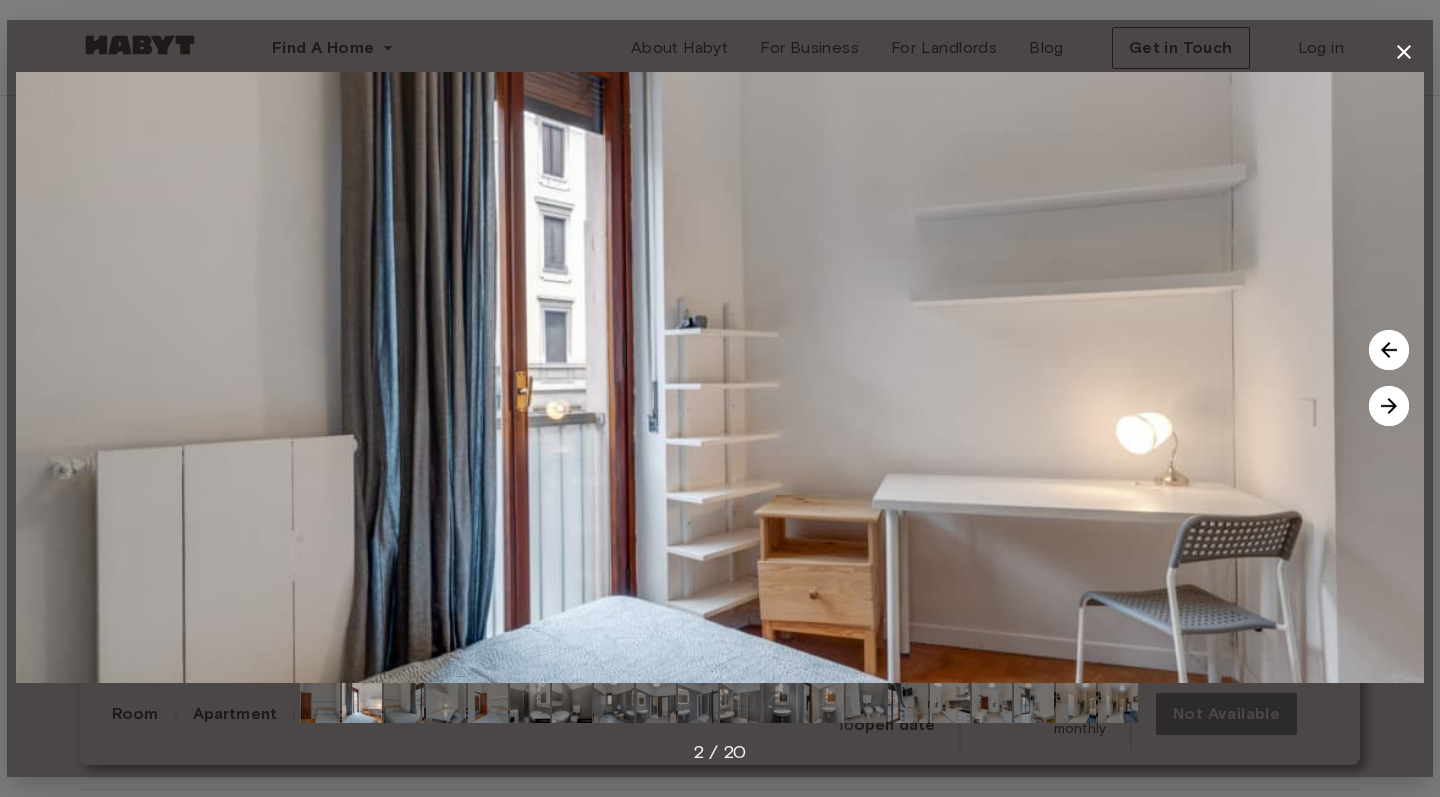 click at bounding box center (1389, 406) 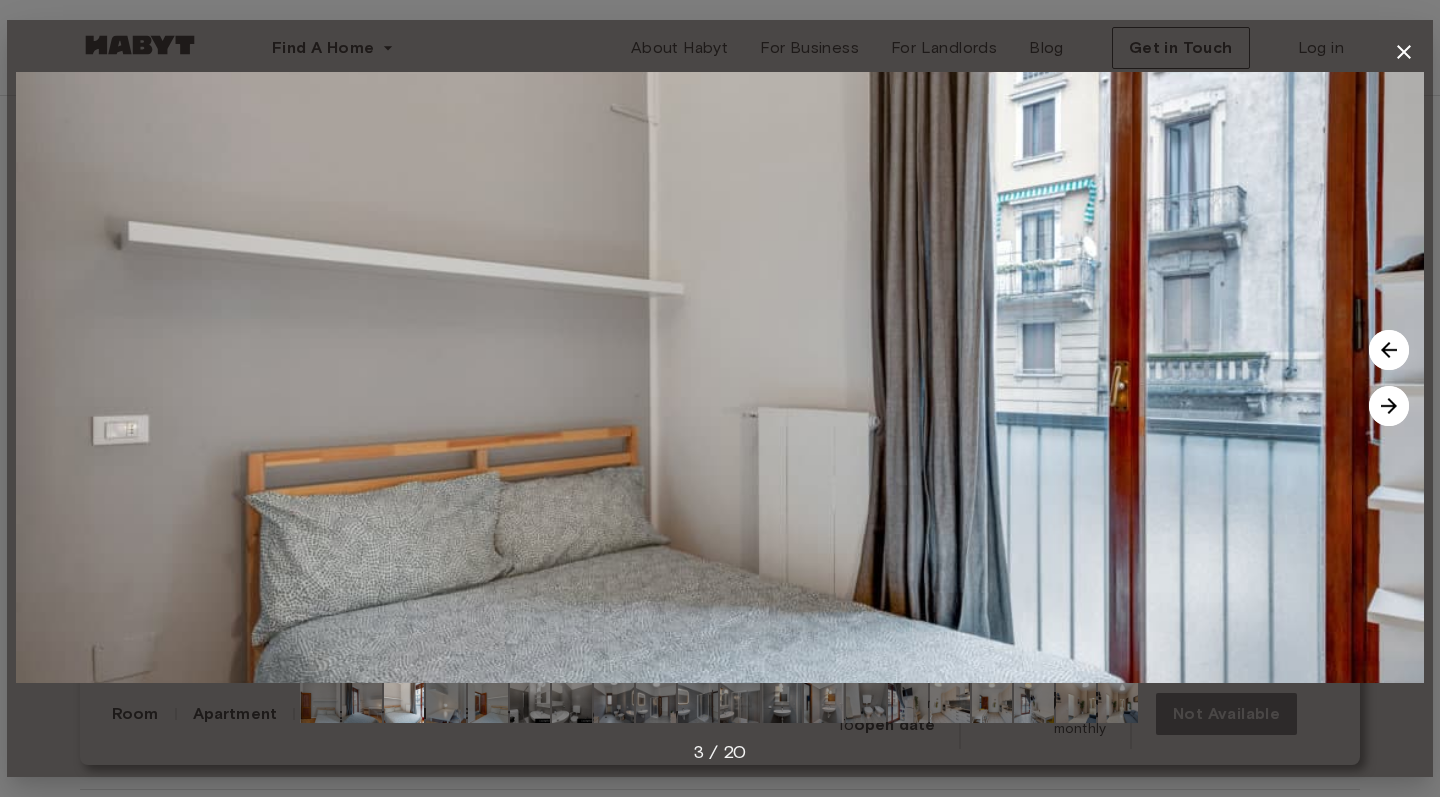 click at bounding box center [1389, 406] 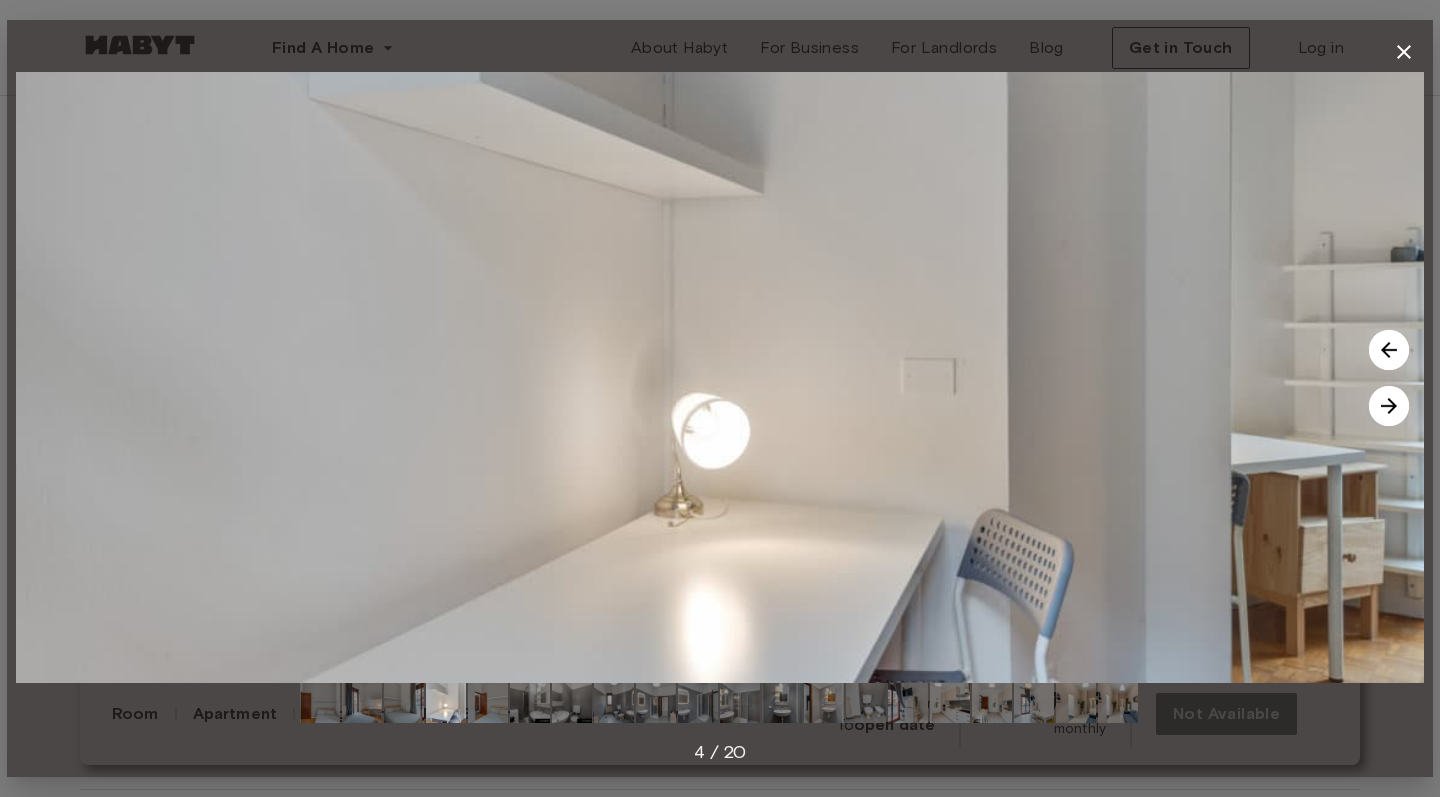 click at bounding box center [1389, 406] 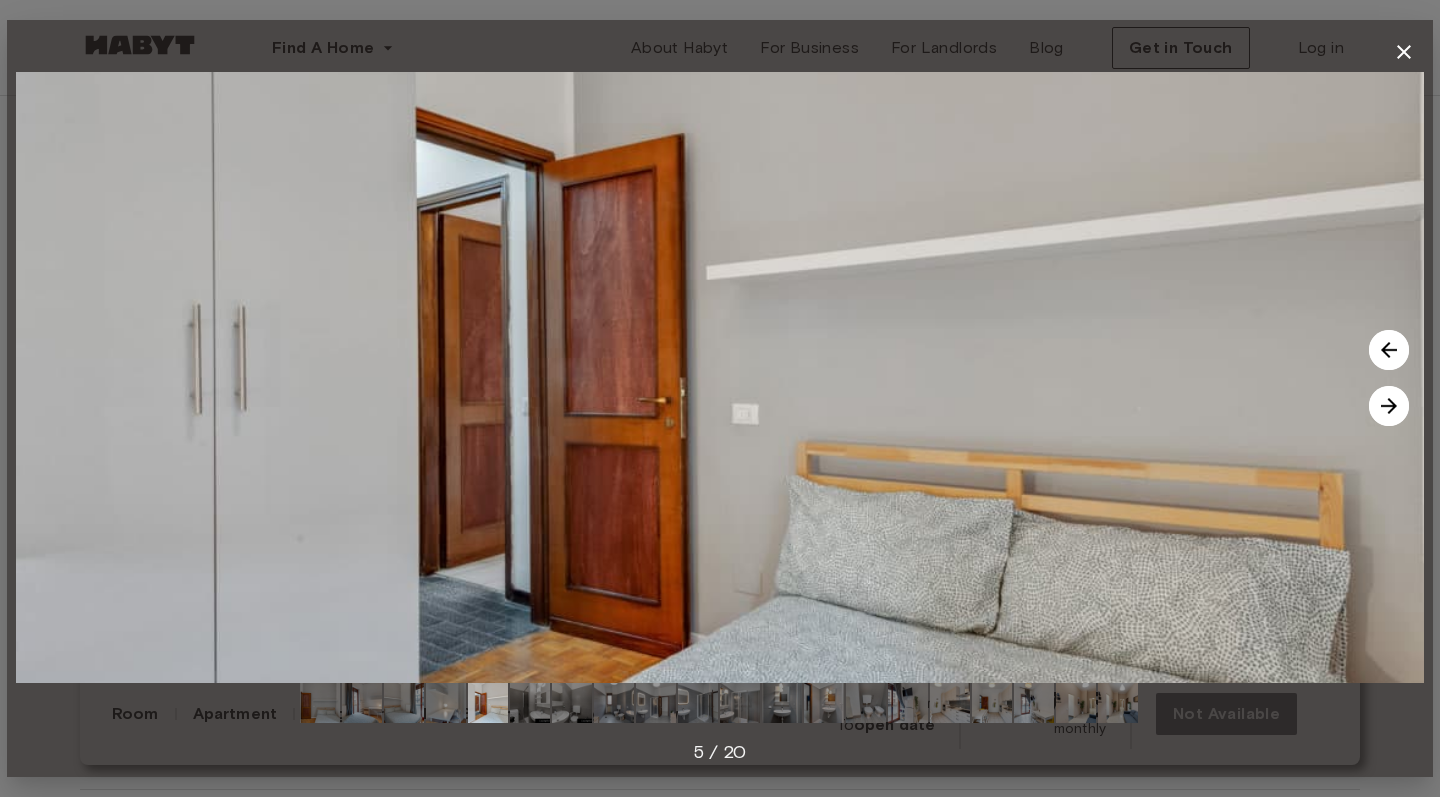 click at bounding box center (1389, 406) 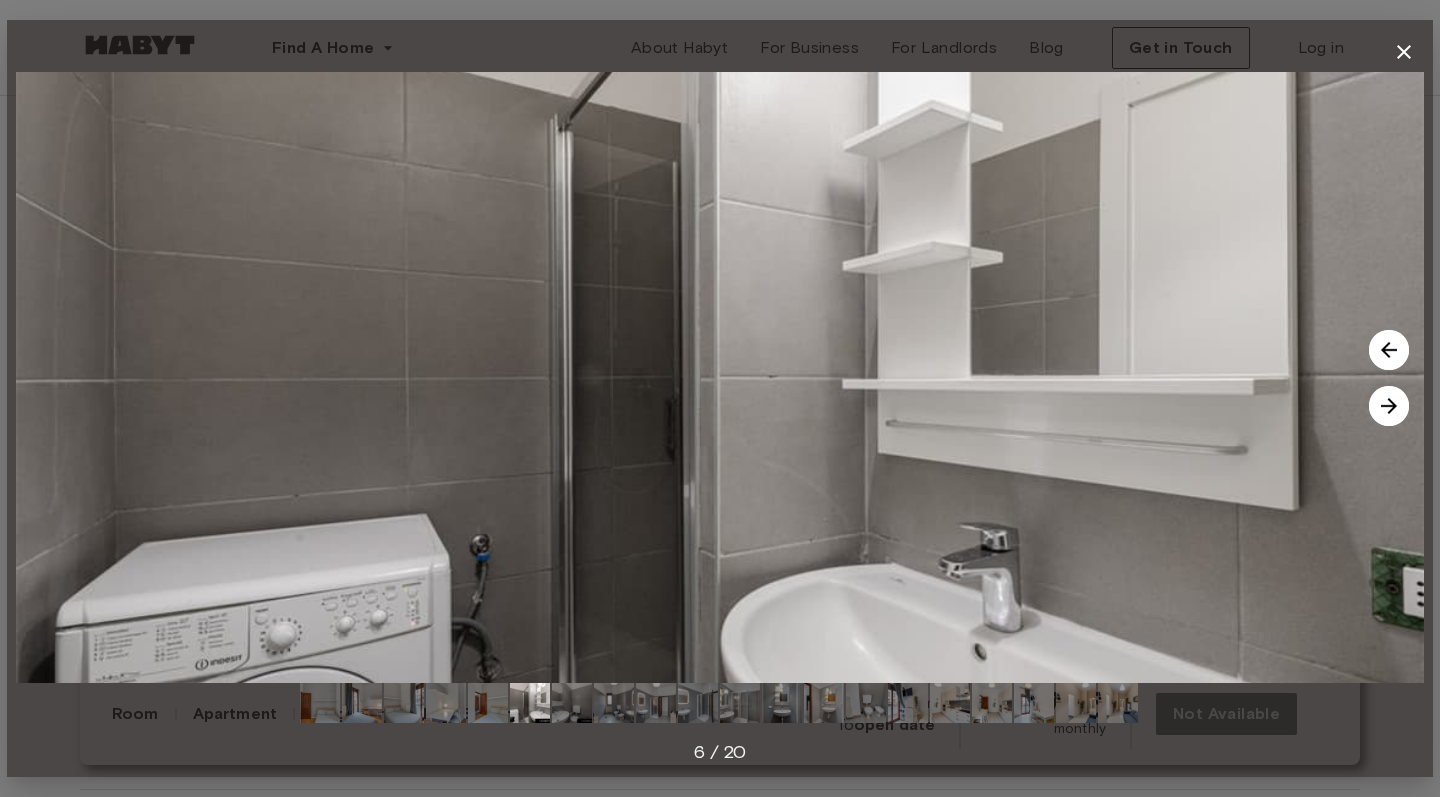 click at bounding box center (1389, 406) 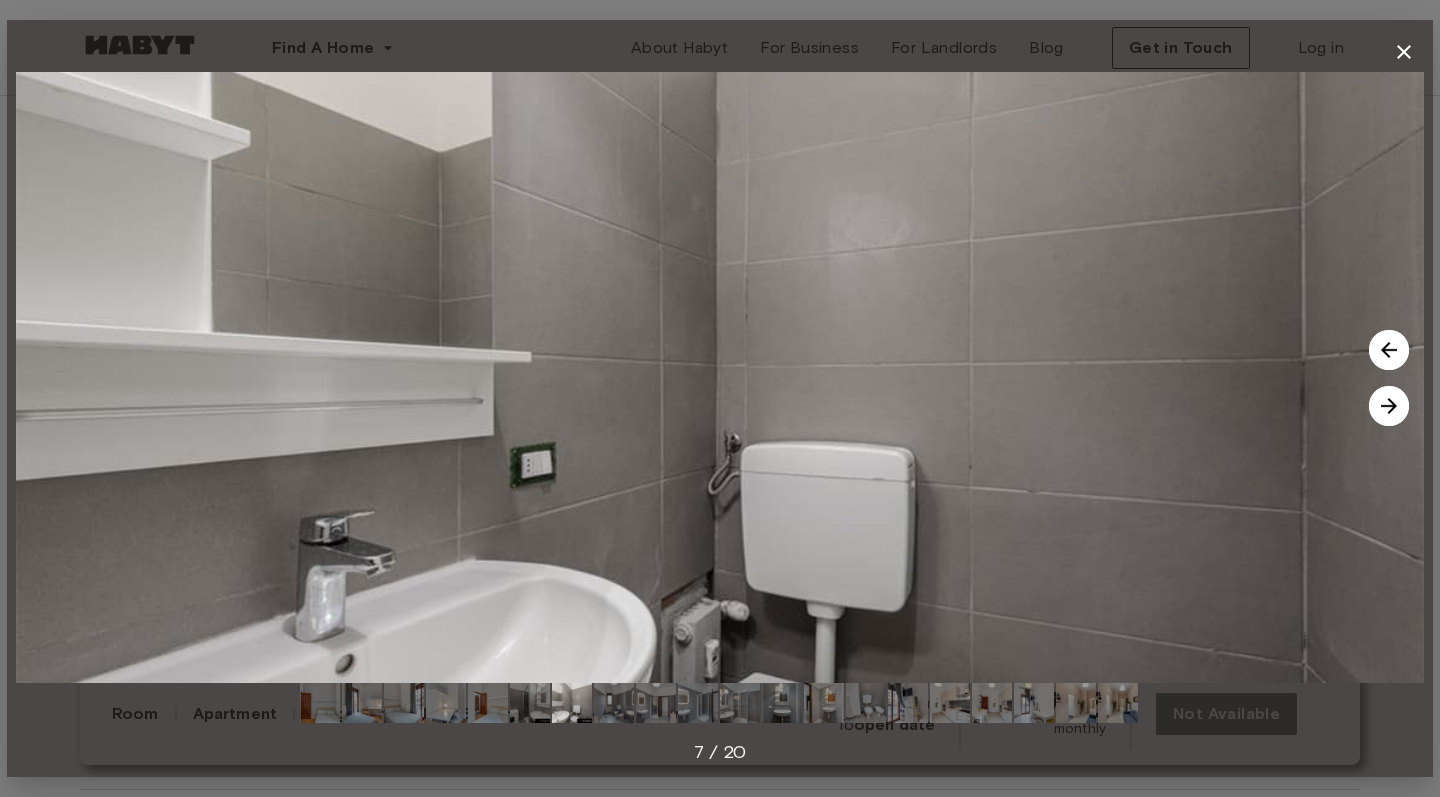 click 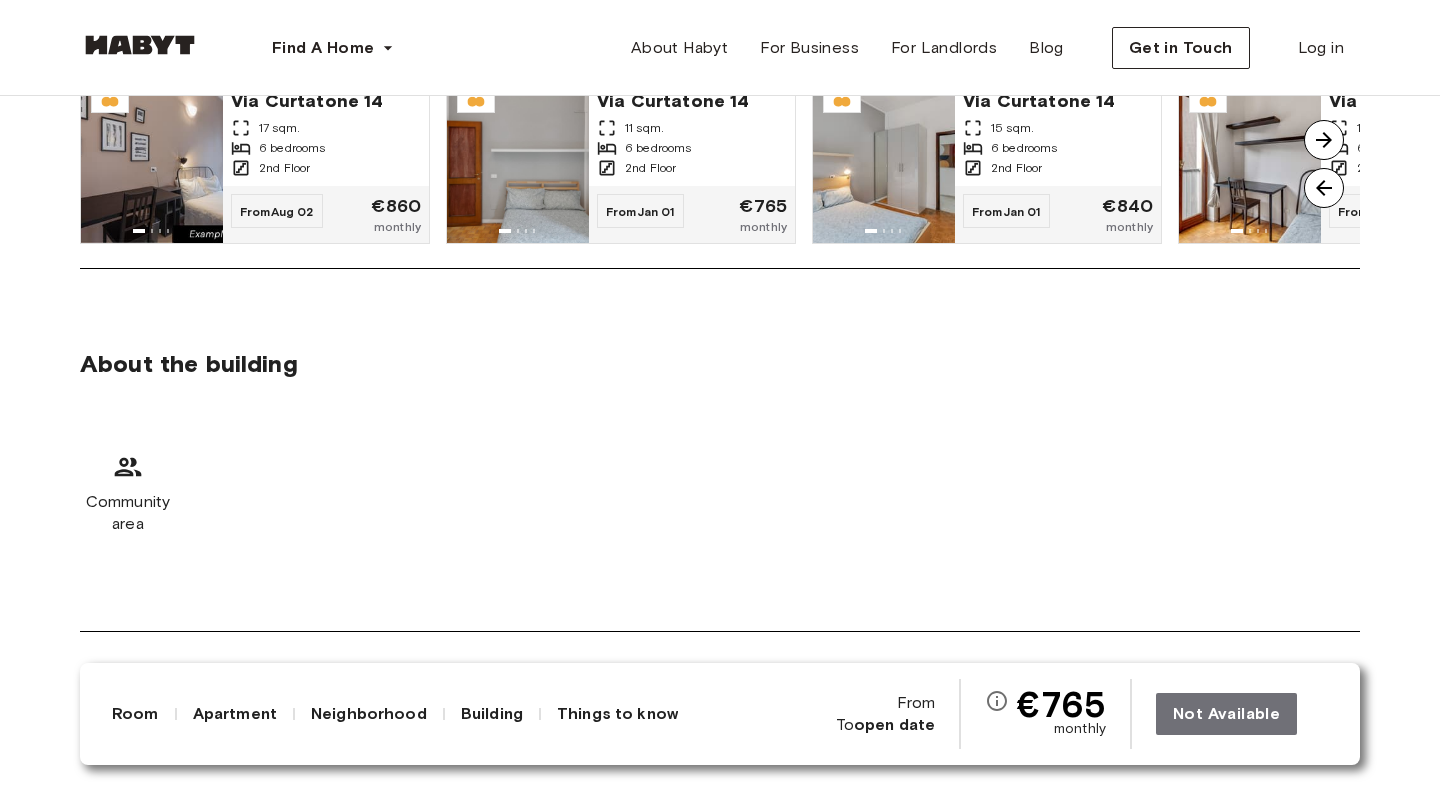 scroll, scrollTop: 1755, scrollLeft: 0, axis: vertical 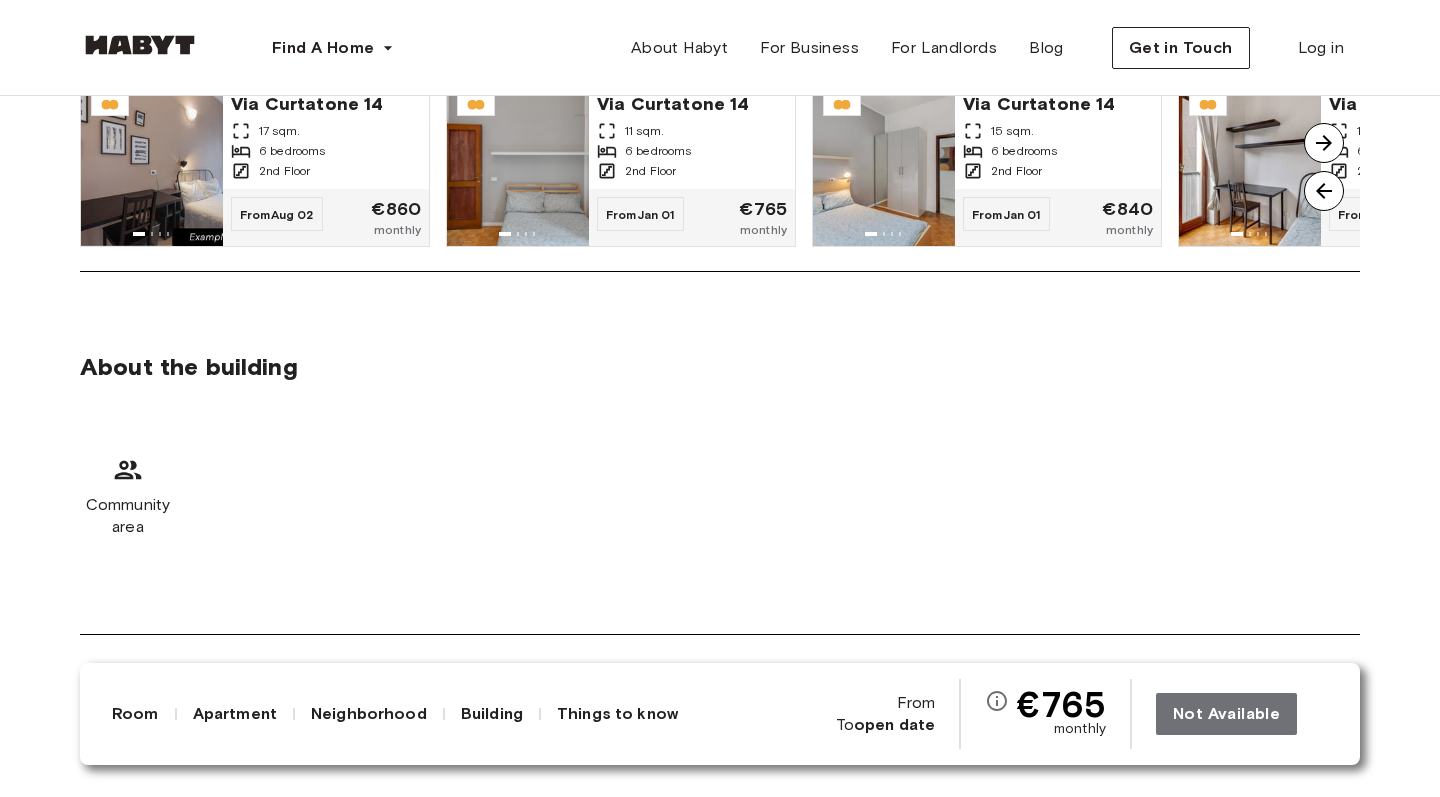 click at bounding box center [1324, 191] 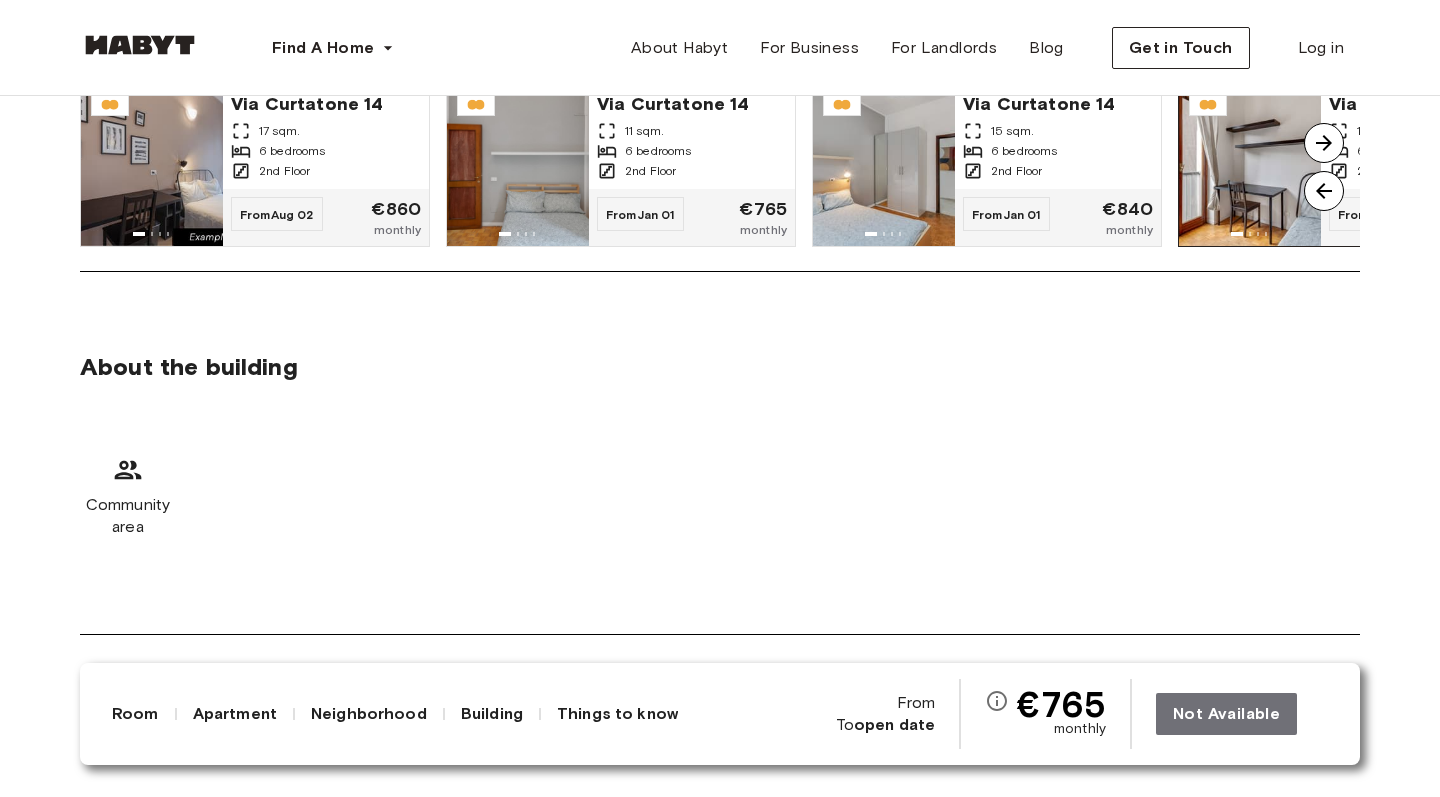 click at bounding box center (1250, 165) 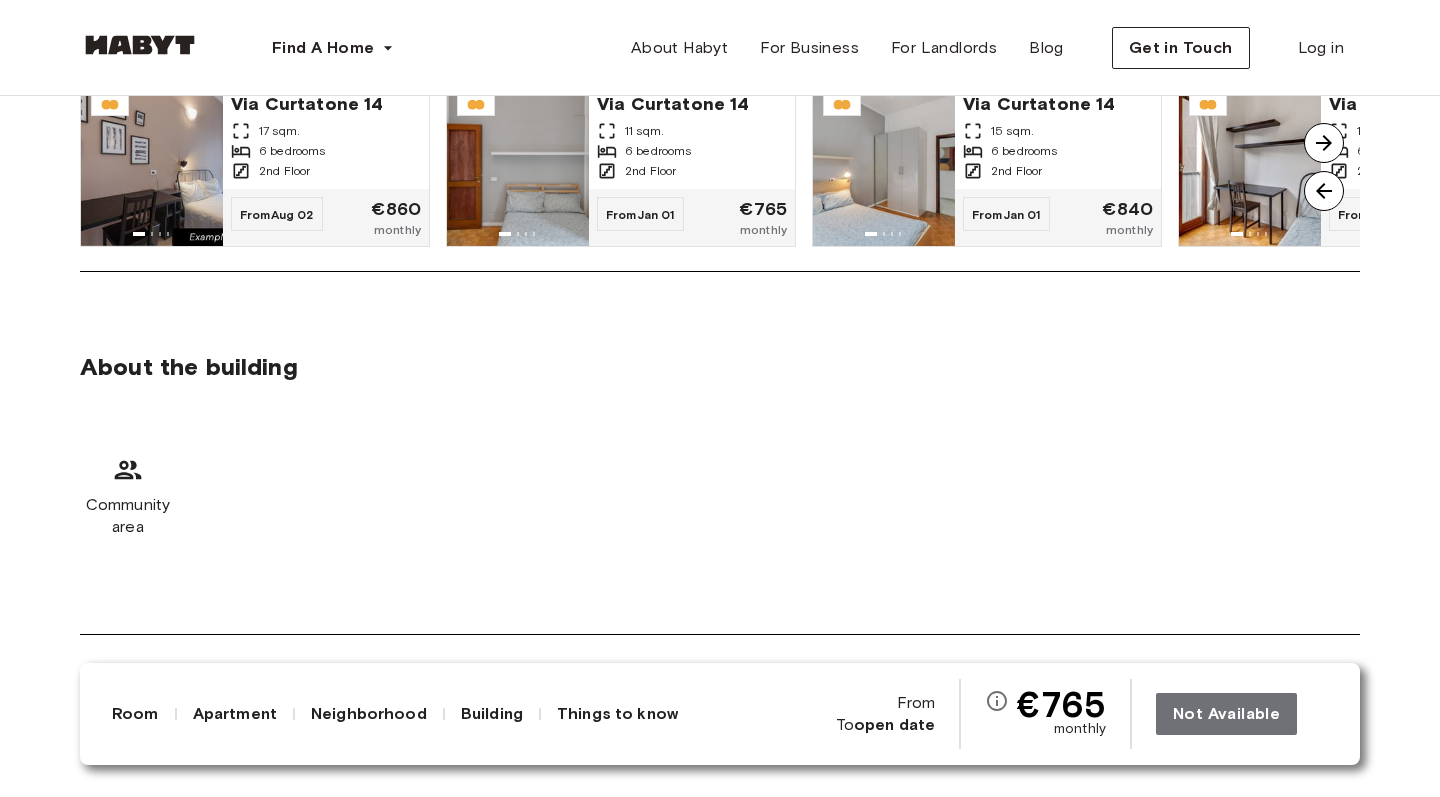 click at bounding box center [1324, 143] 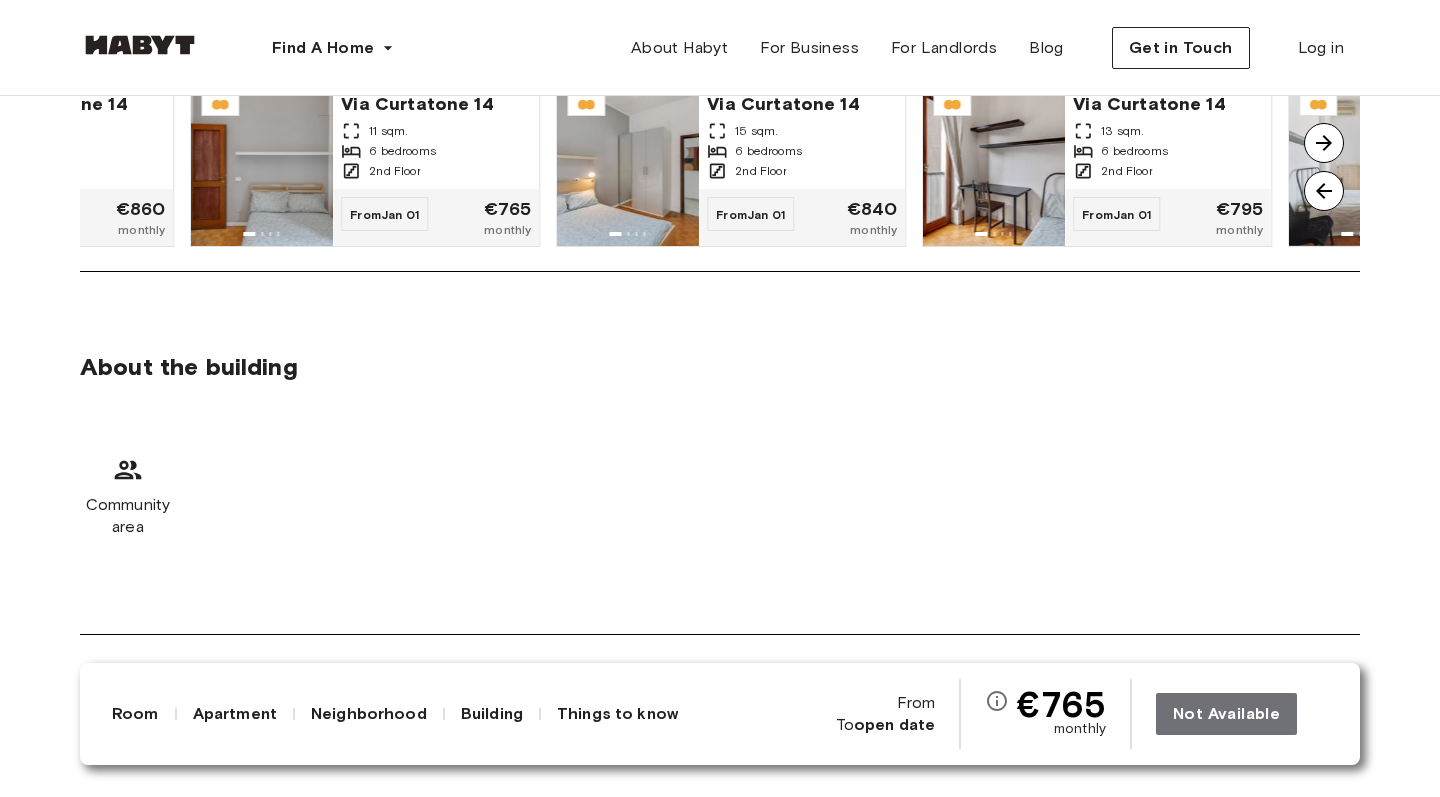 click at bounding box center [1324, 143] 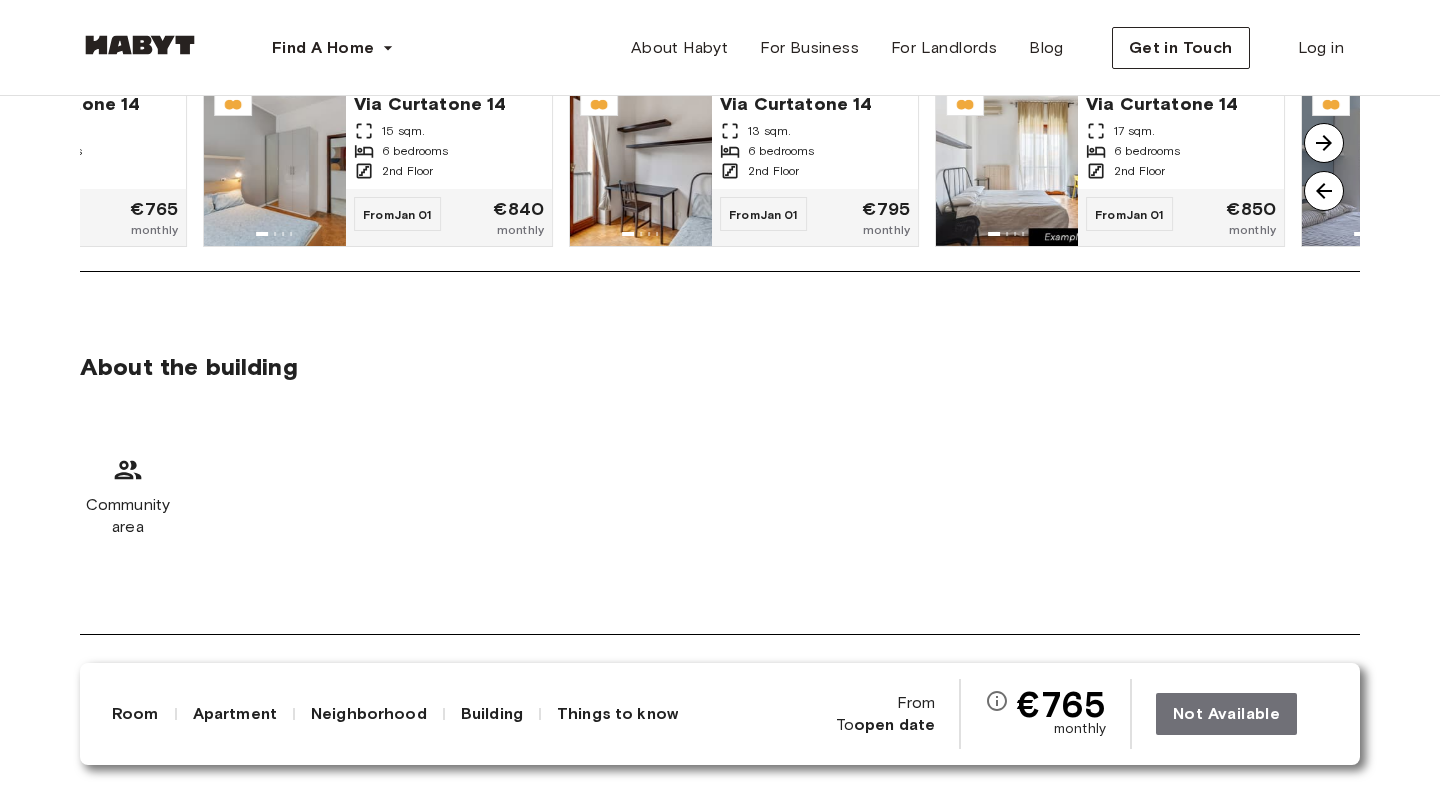 click at bounding box center [1324, 143] 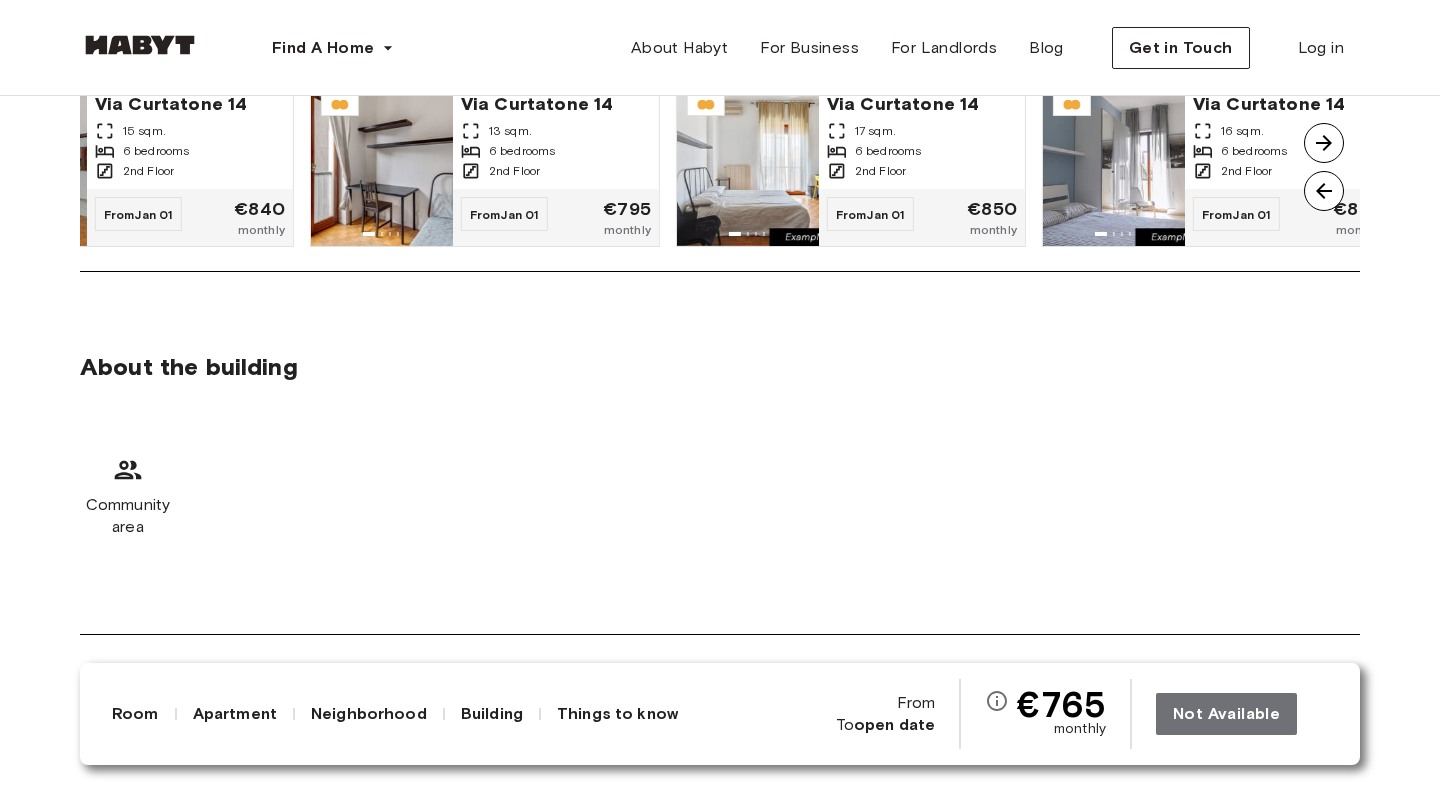 click at bounding box center [1324, 143] 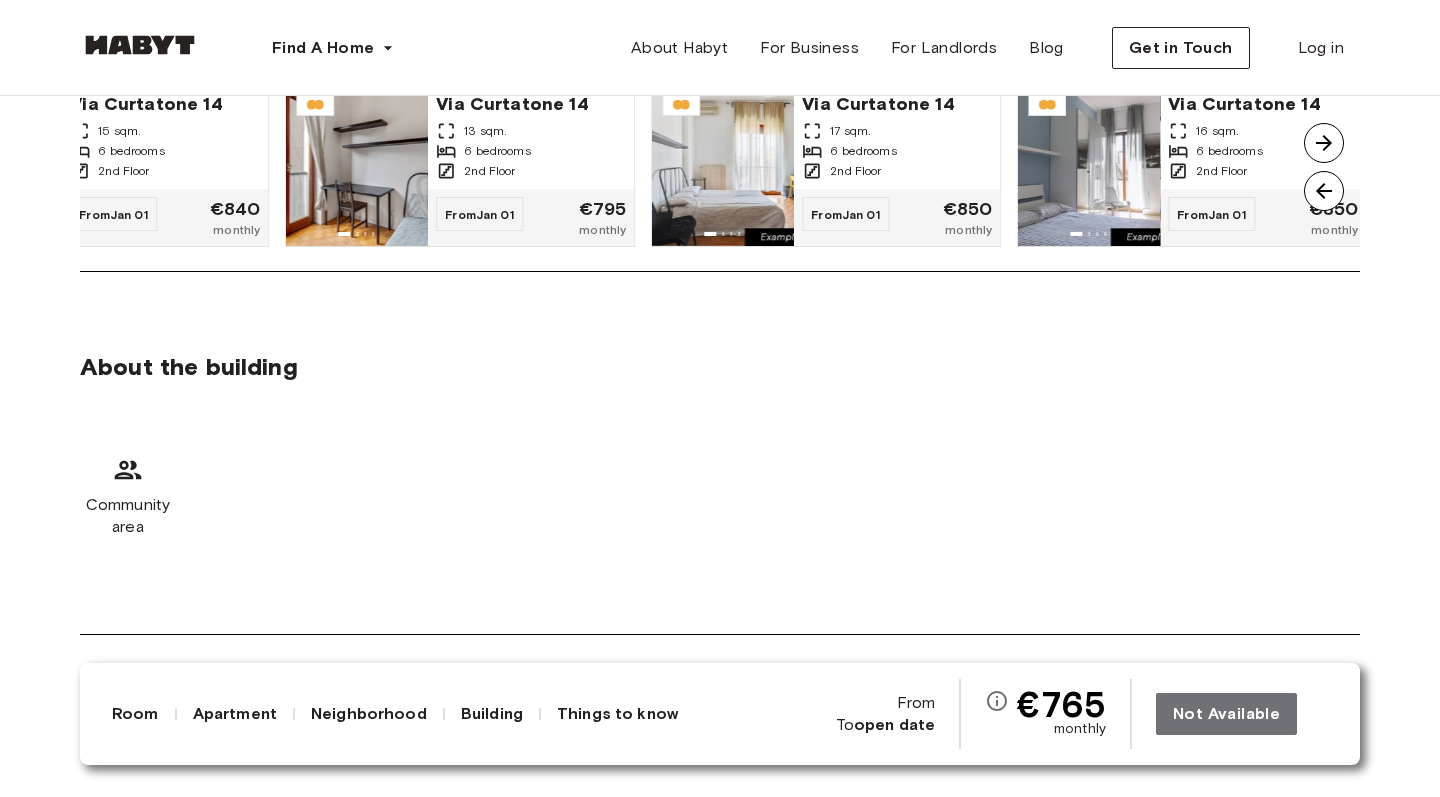 click at bounding box center (1324, 143) 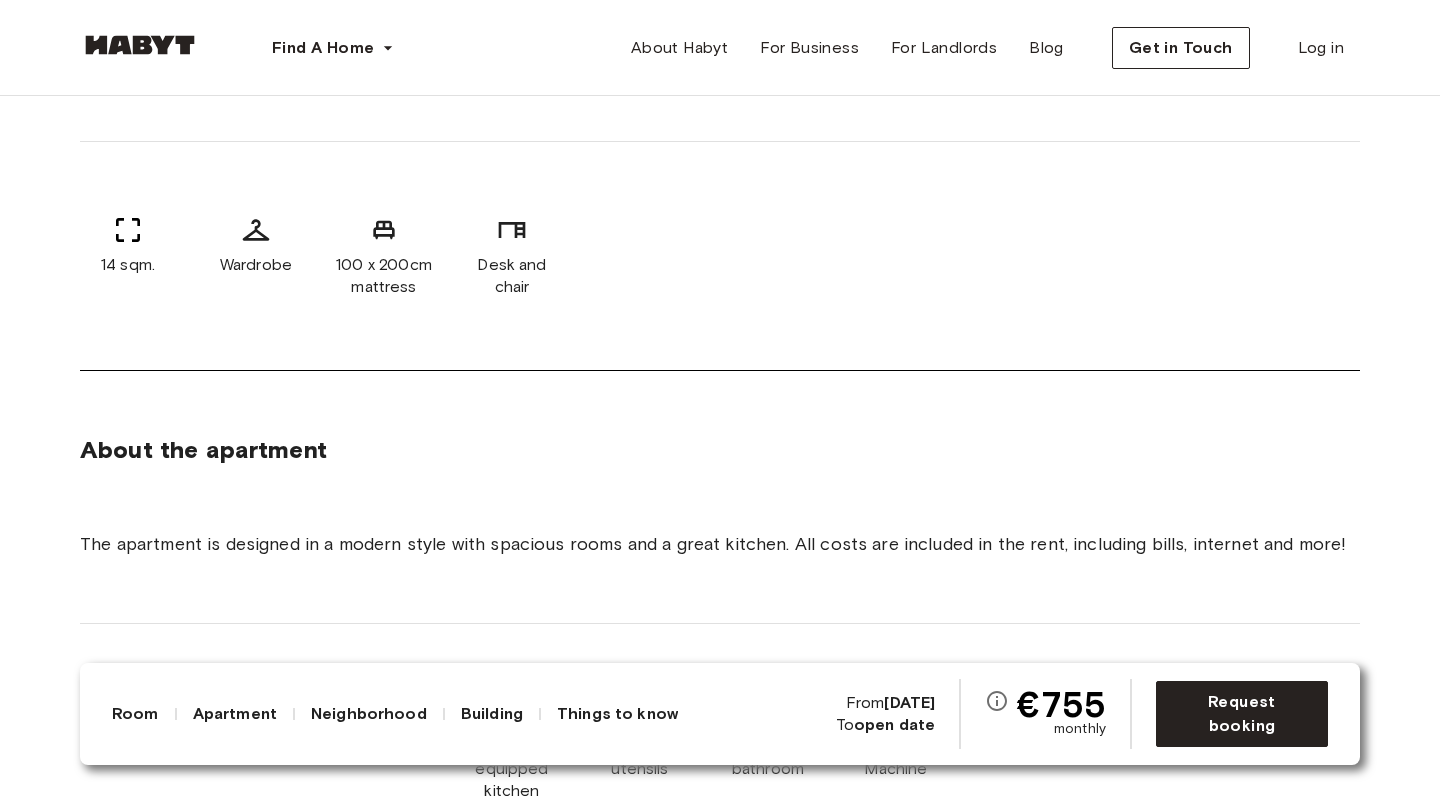 scroll, scrollTop: 1012, scrollLeft: 0, axis: vertical 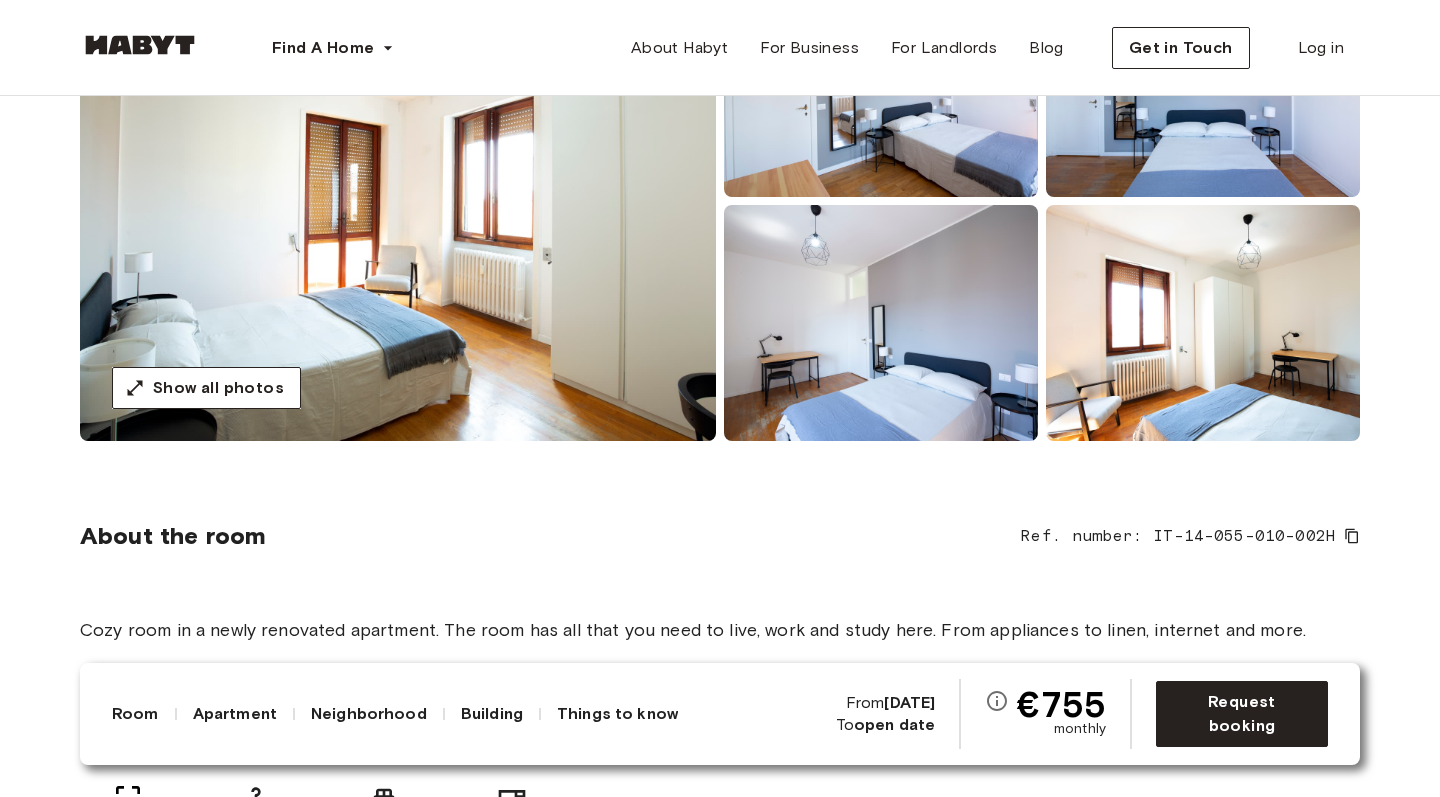 click at bounding box center (1203, 323) 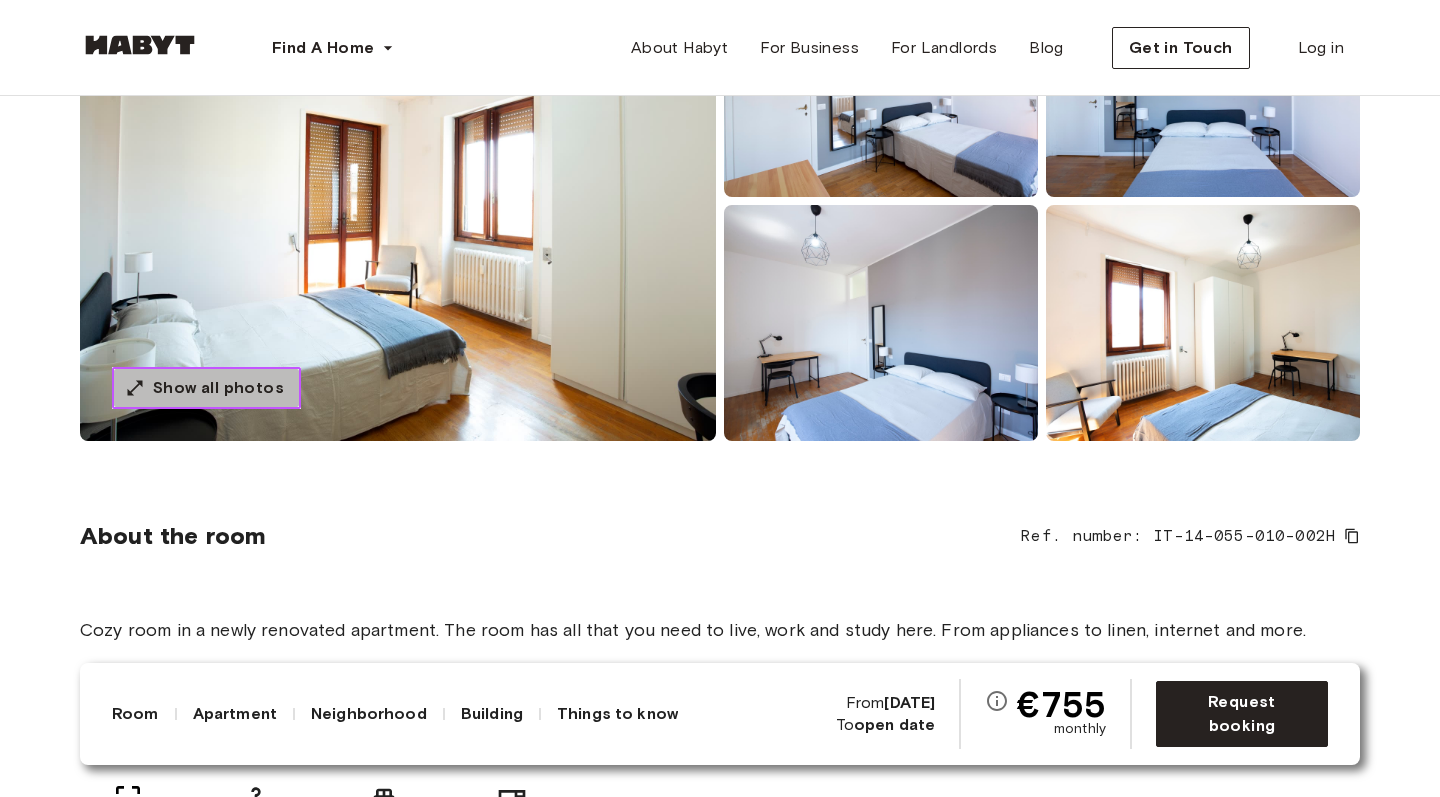 click on "Show all photos" at bounding box center [218, 388] 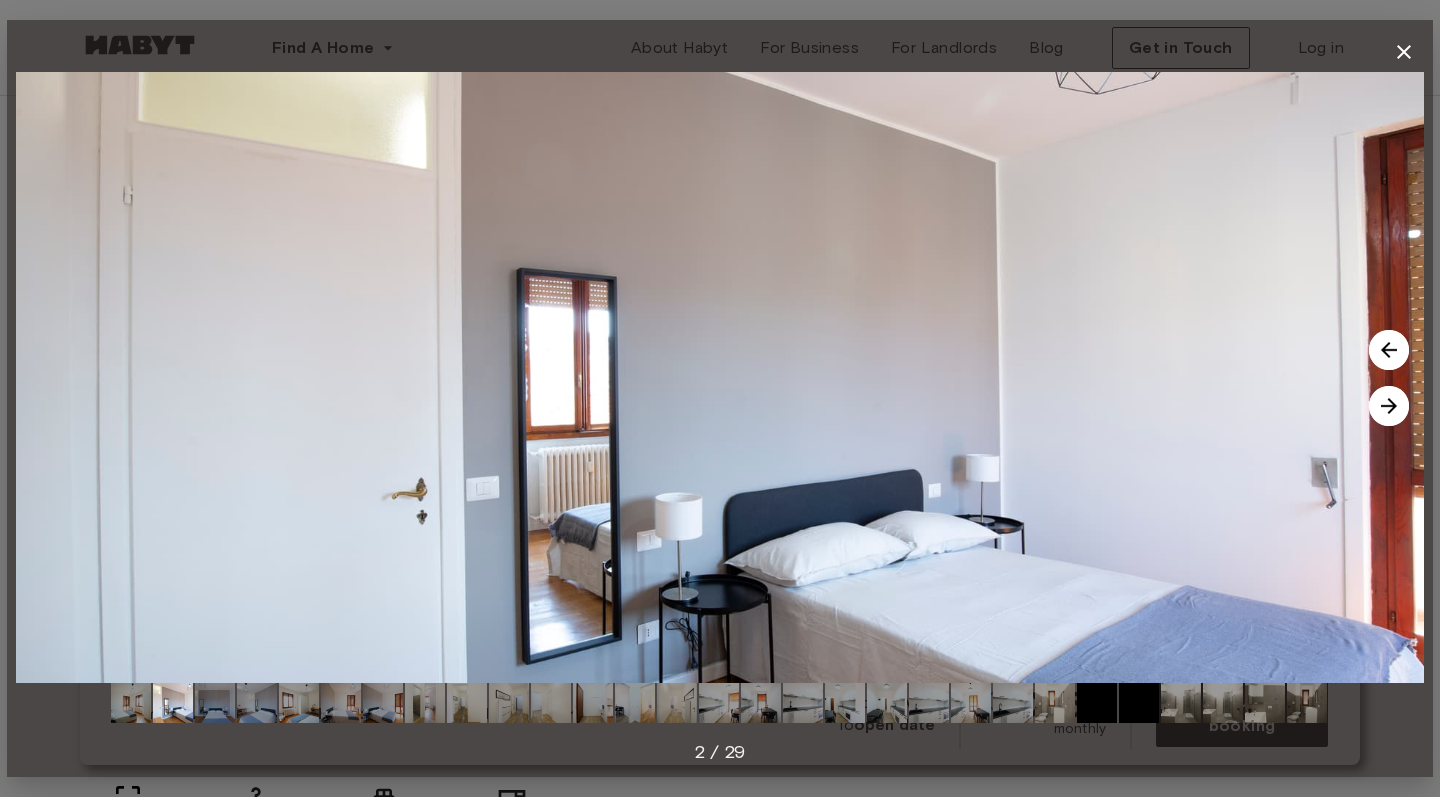 click at bounding box center (1389, 406) 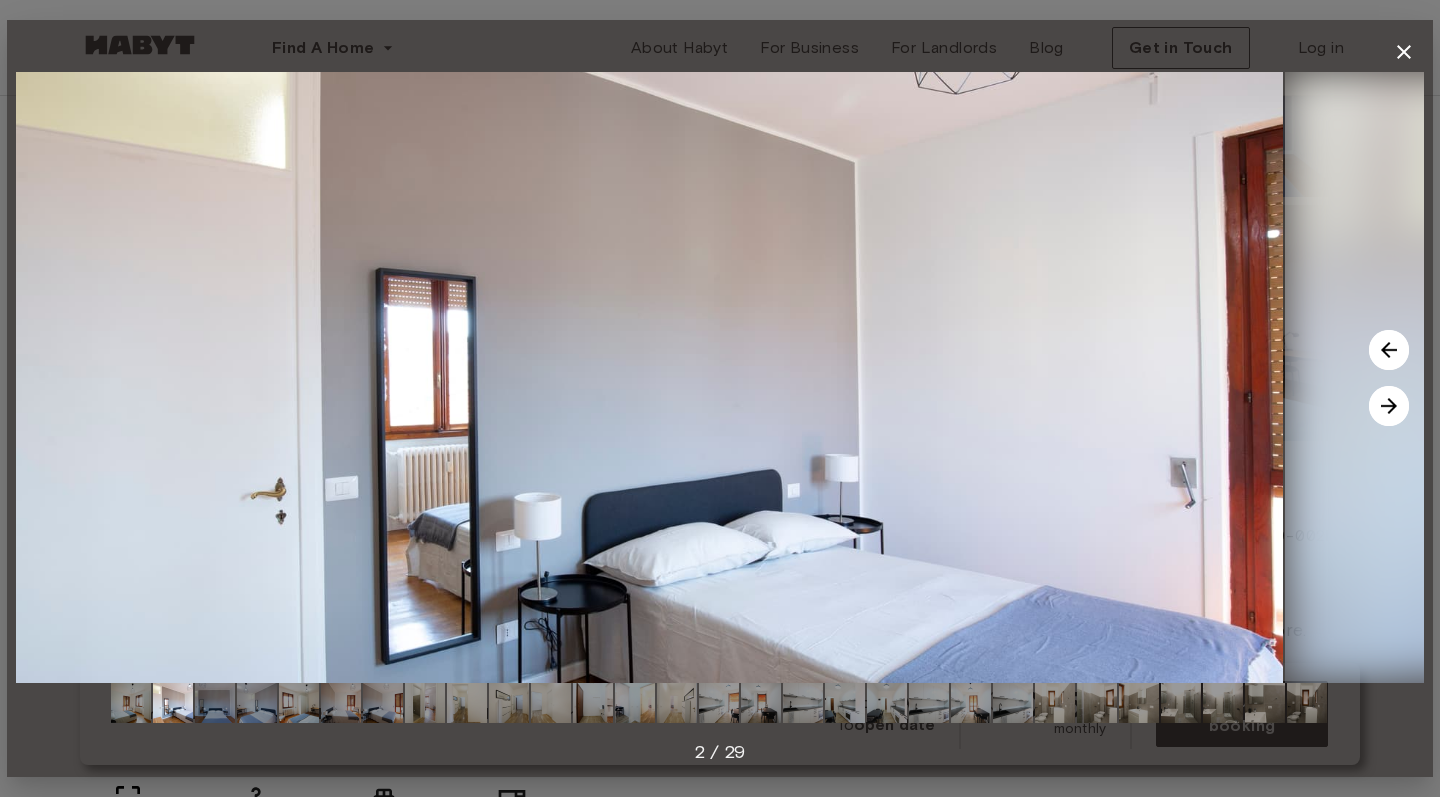 click at bounding box center [1389, 406] 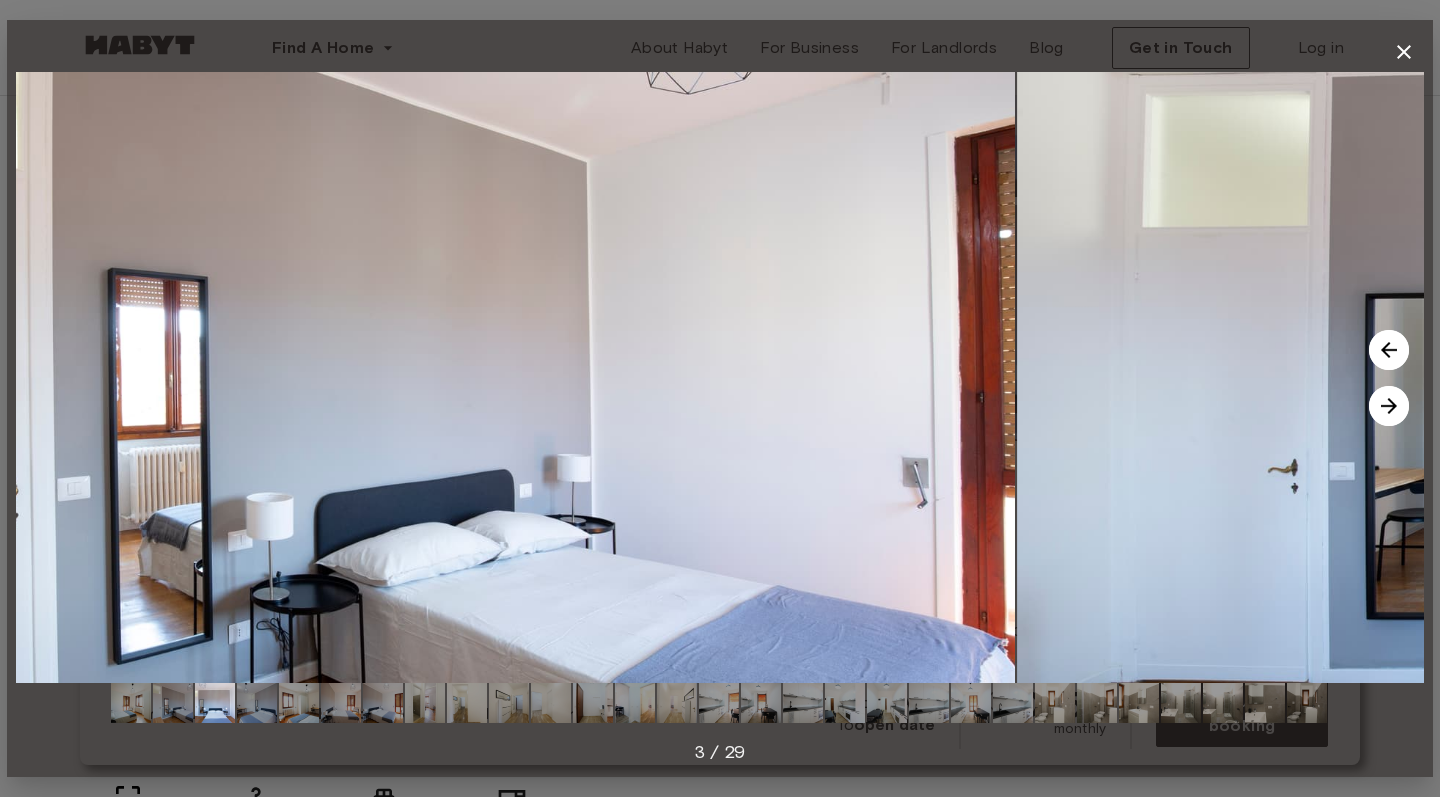 click at bounding box center [1389, 406] 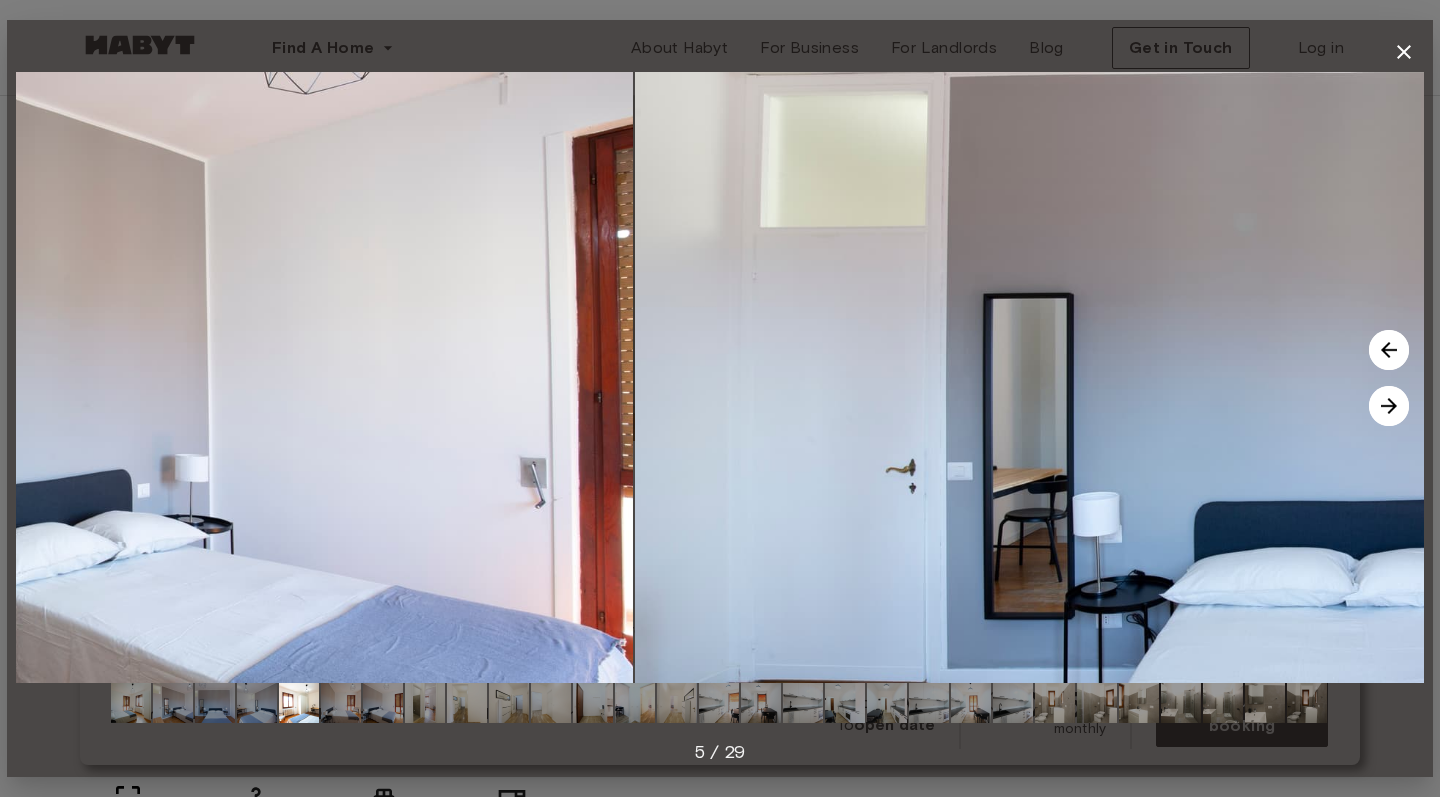 click at bounding box center [1389, 406] 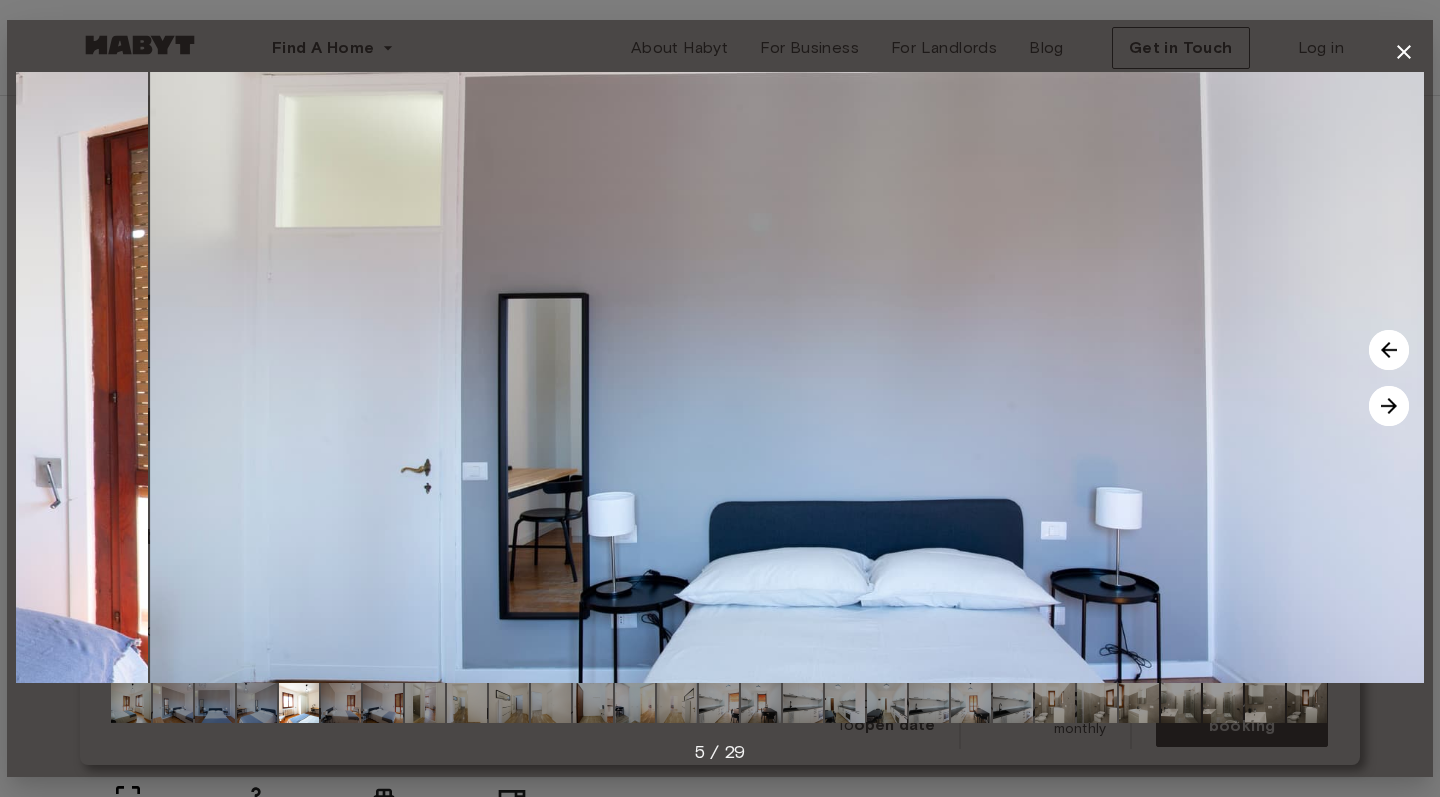 click at bounding box center (1389, 406) 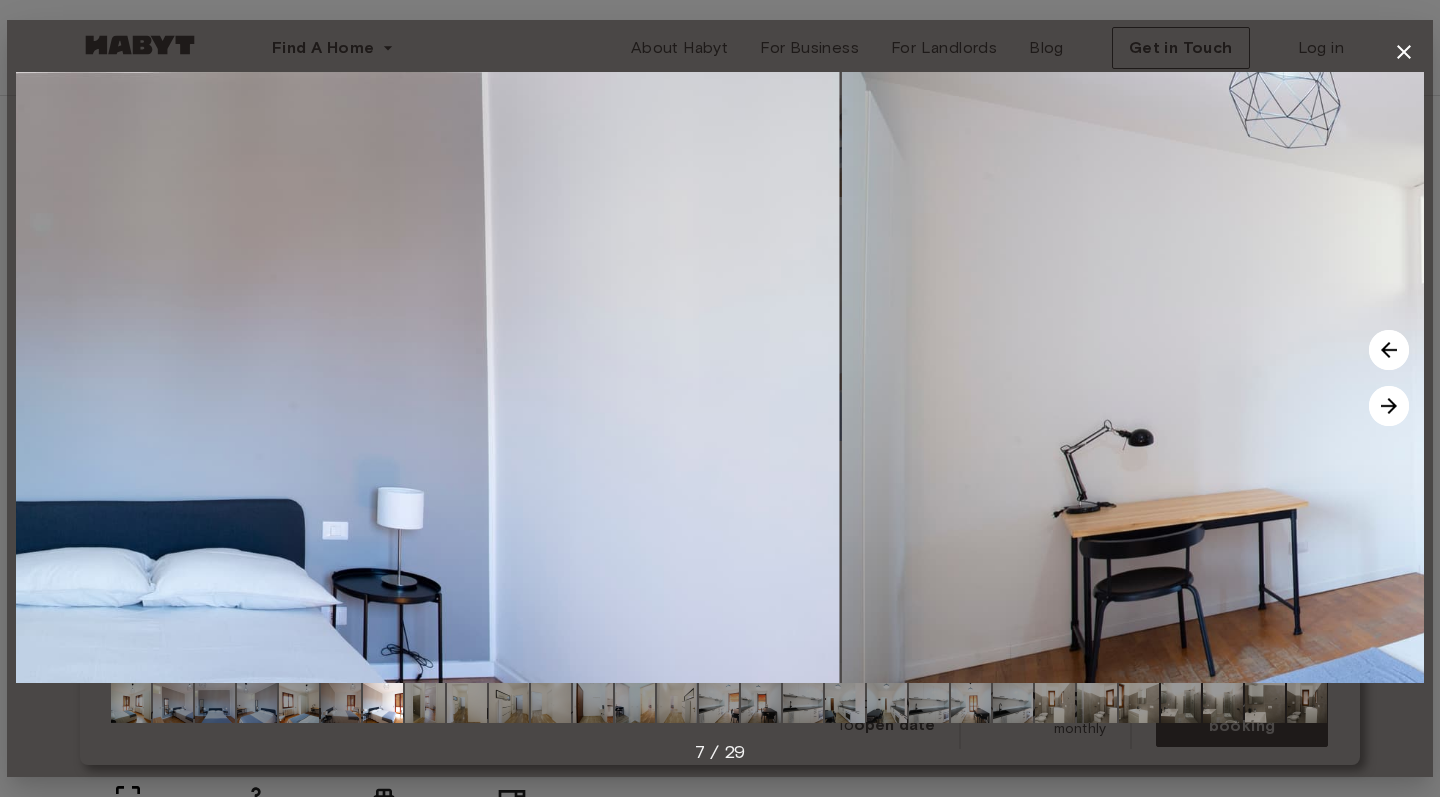 click at bounding box center (1389, 406) 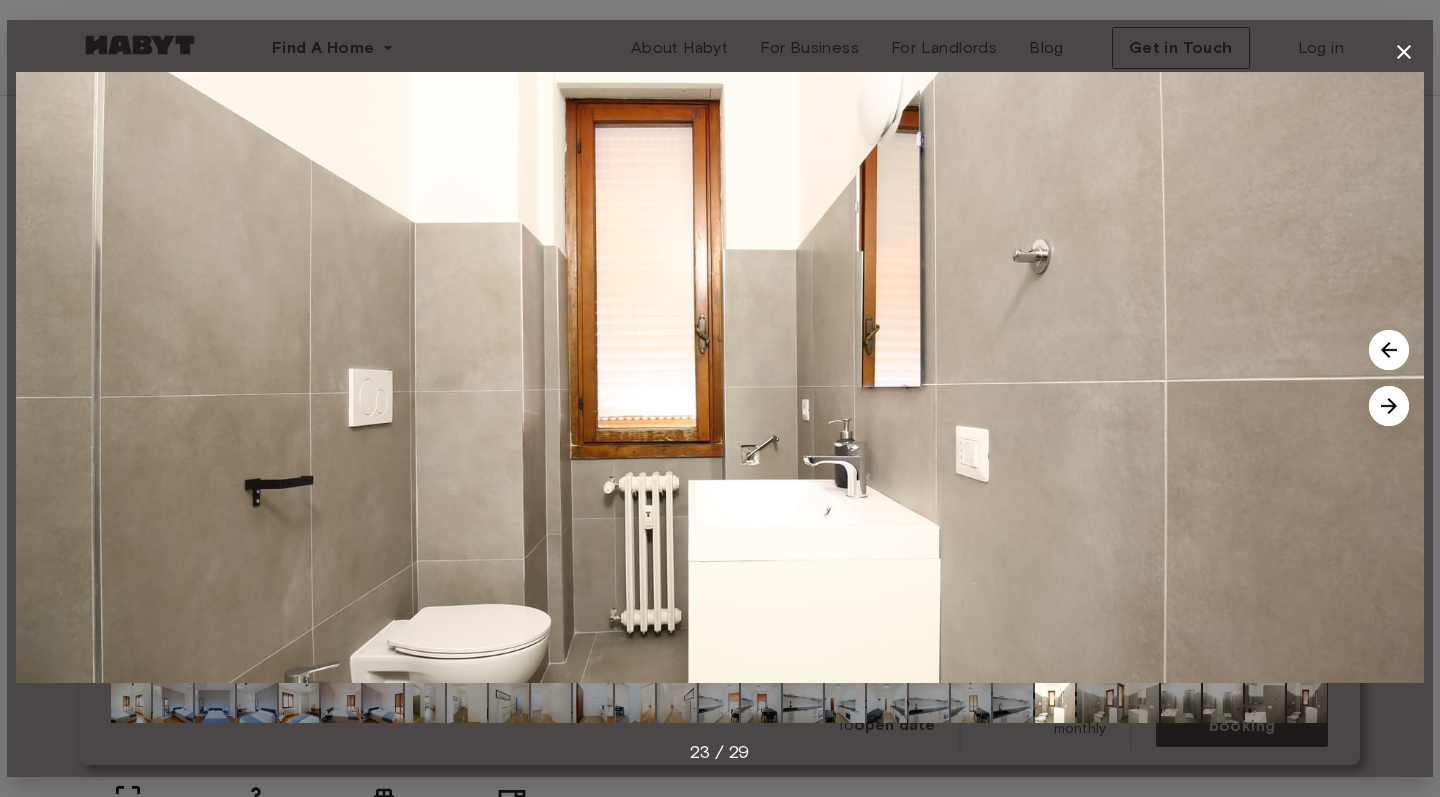 click 